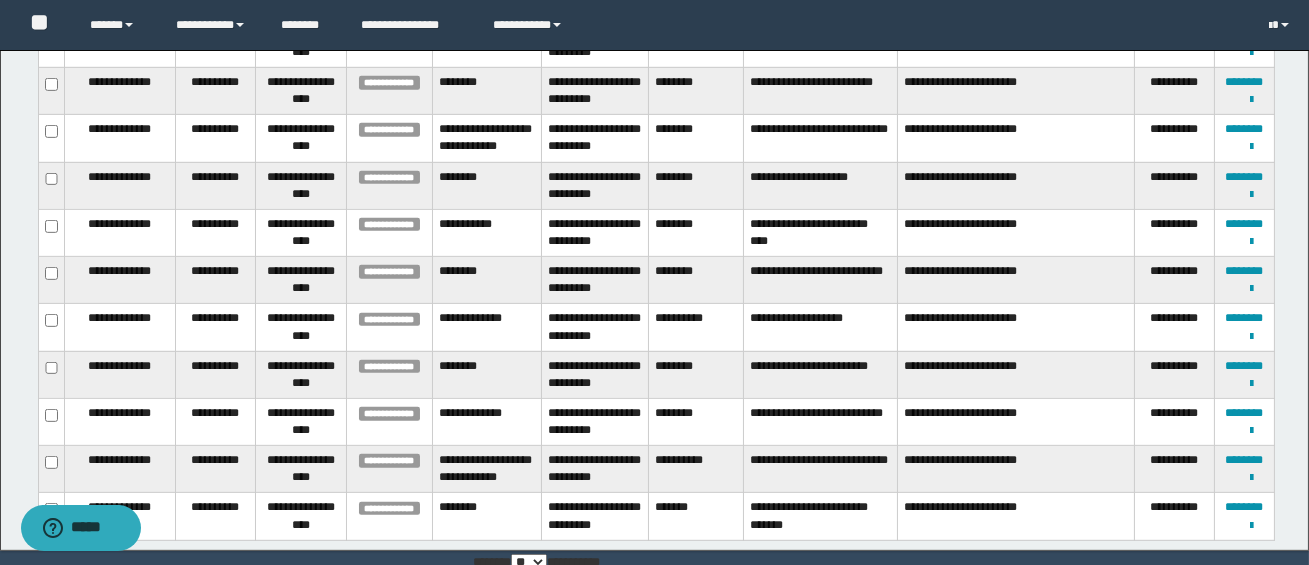 scroll, scrollTop: 0, scrollLeft: 0, axis: both 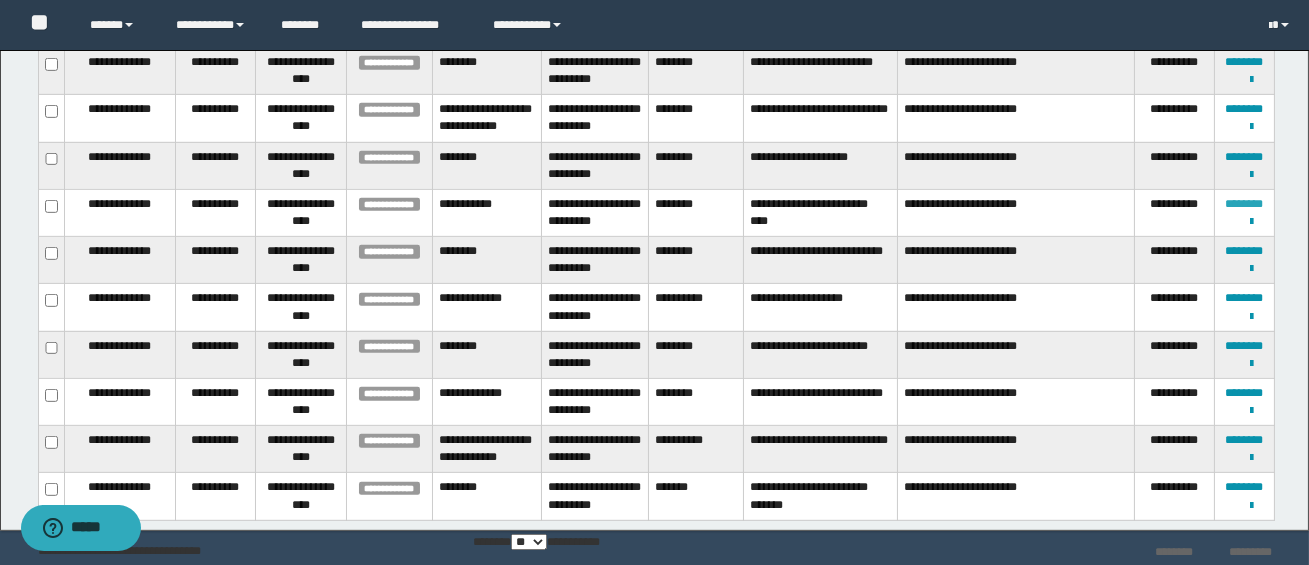 click on "********" at bounding box center (1244, 204) 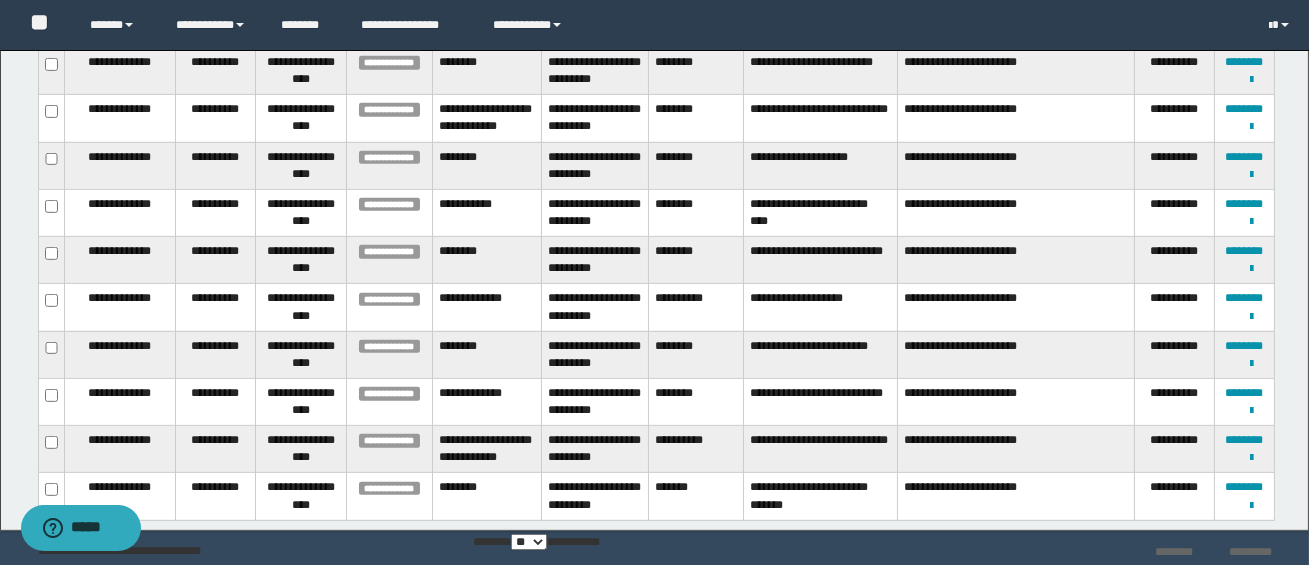 scroll, scrollTop: 1852, scrollLeft: 0, axis: vertical 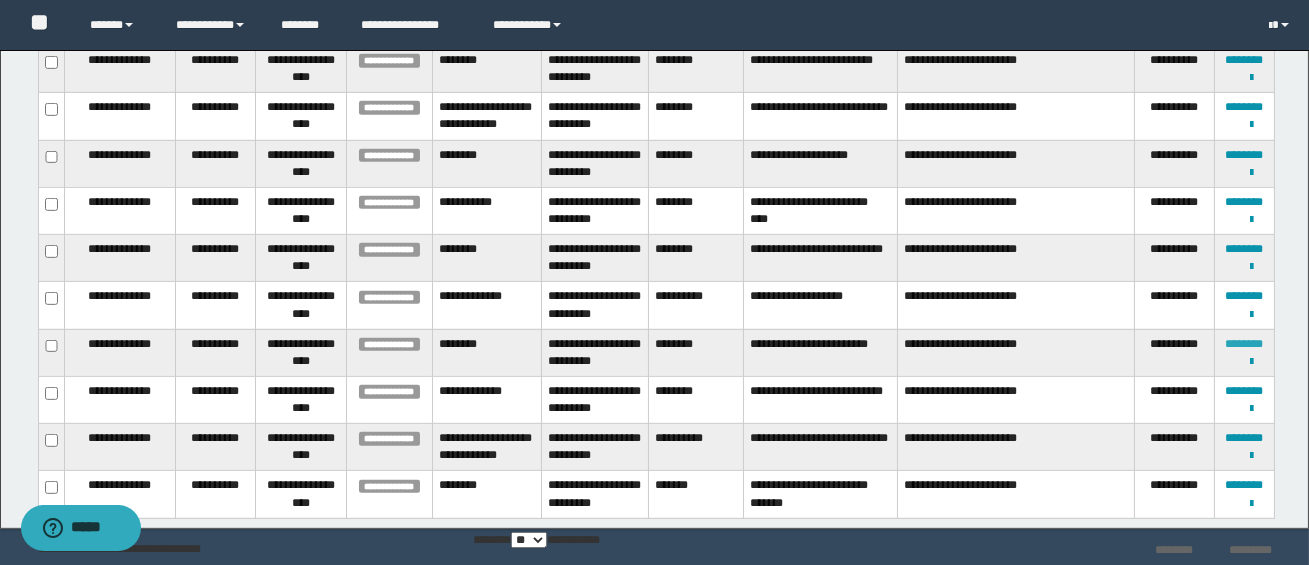 click on "********" at bounding box center [1244, 344] 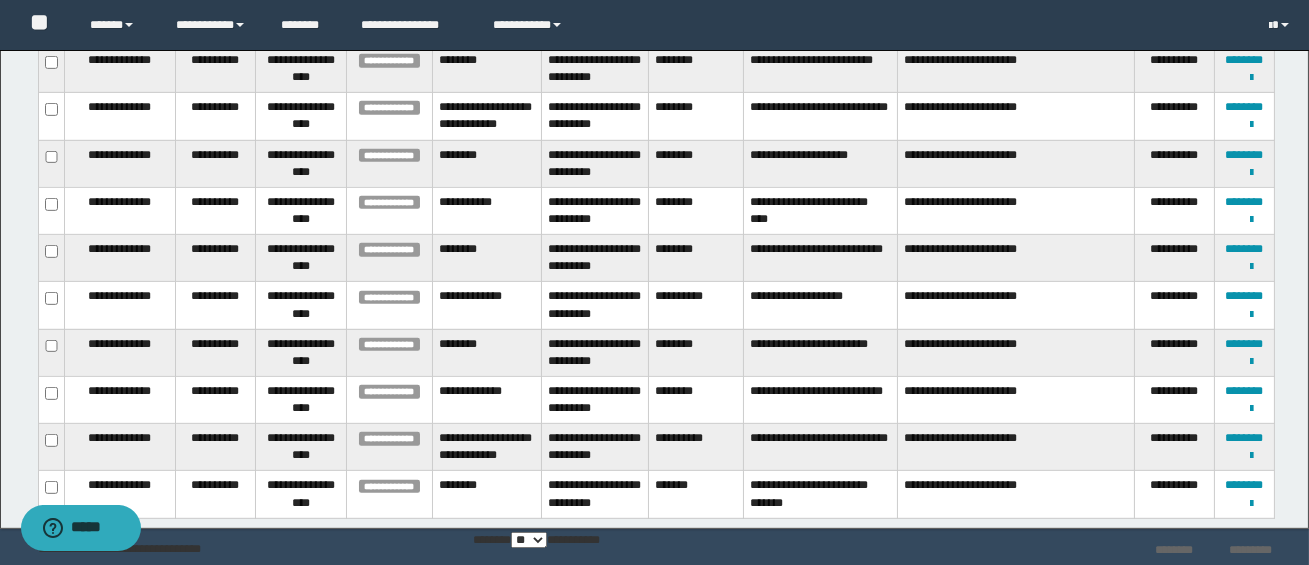 scroll, scrollTop: 1891, scrollLeft: 0, axis: vertical 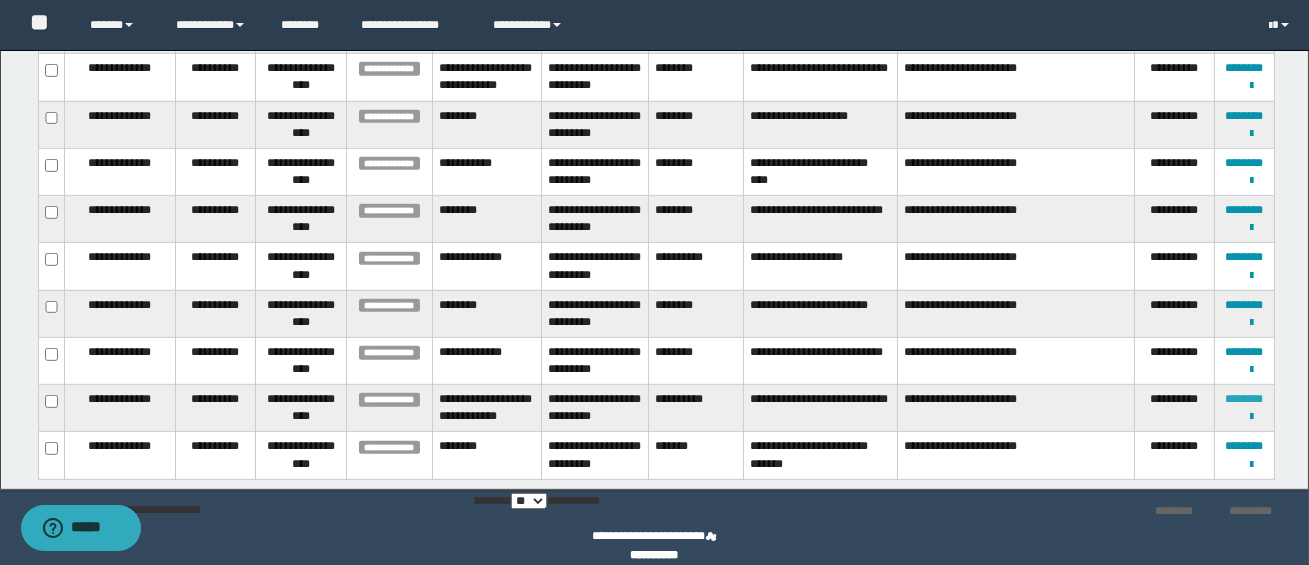 click on "********" at bounding box center (1244, 399) 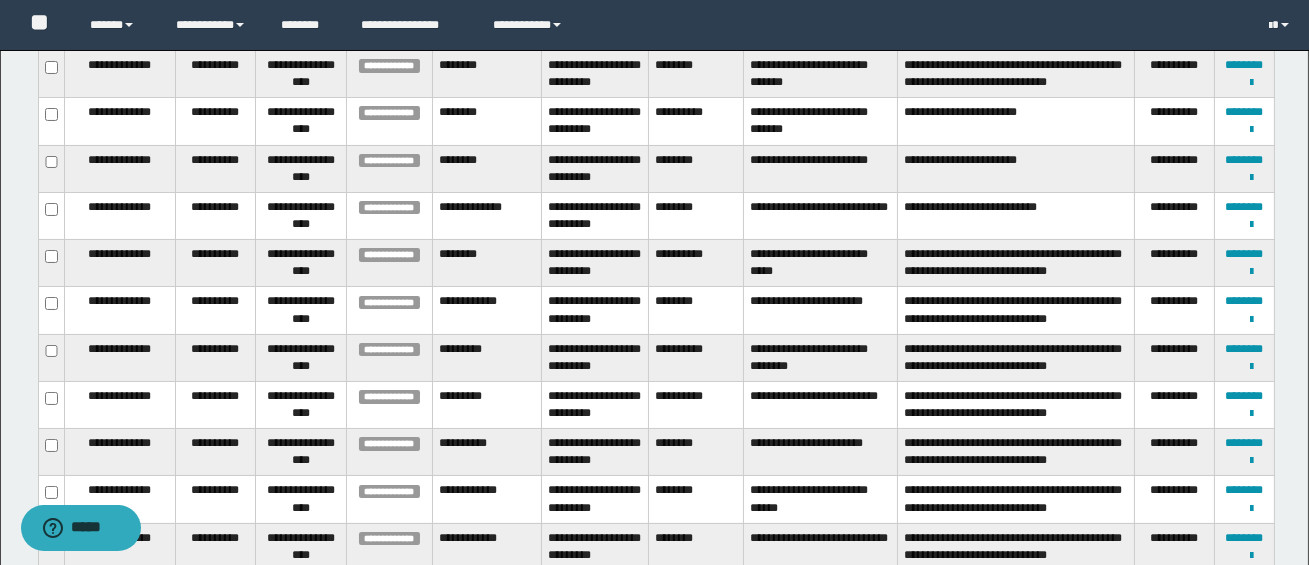 scroll, scrollTop: 0, scrollLeft: 0, axis: both 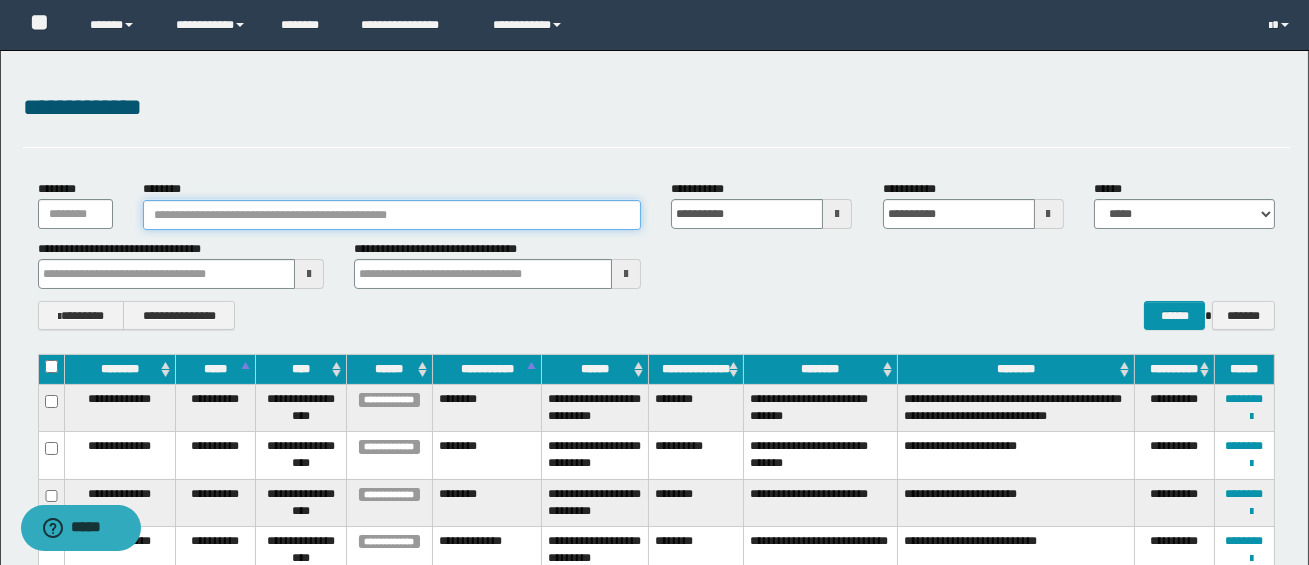 click on "********" at bounding box center (392, 215) 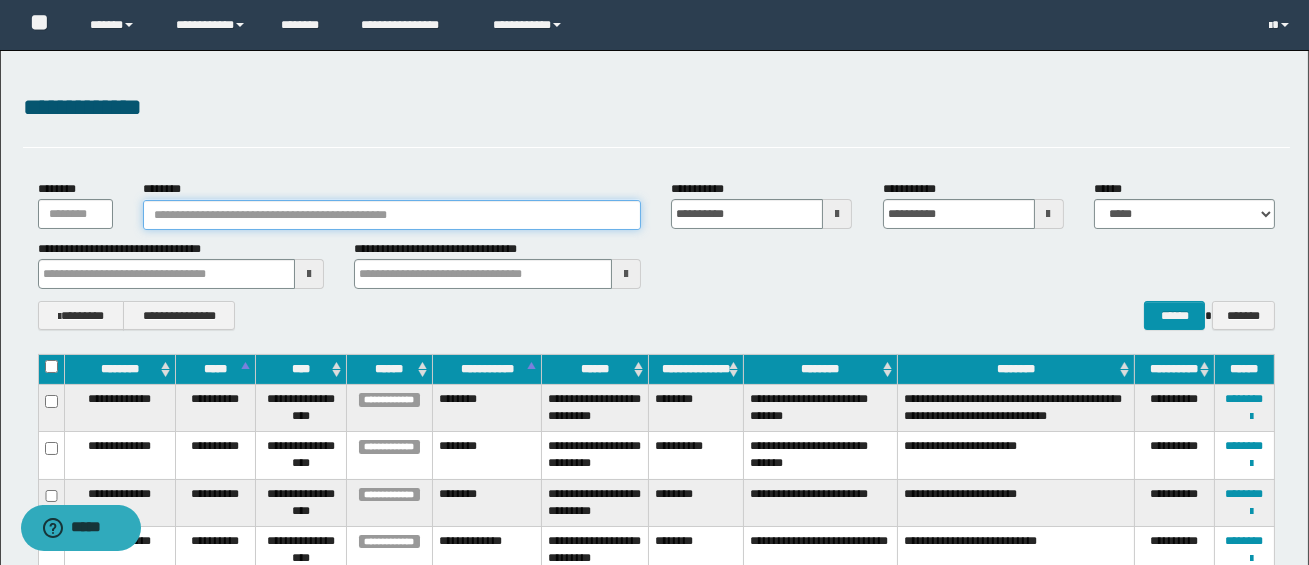 paste on "**********" 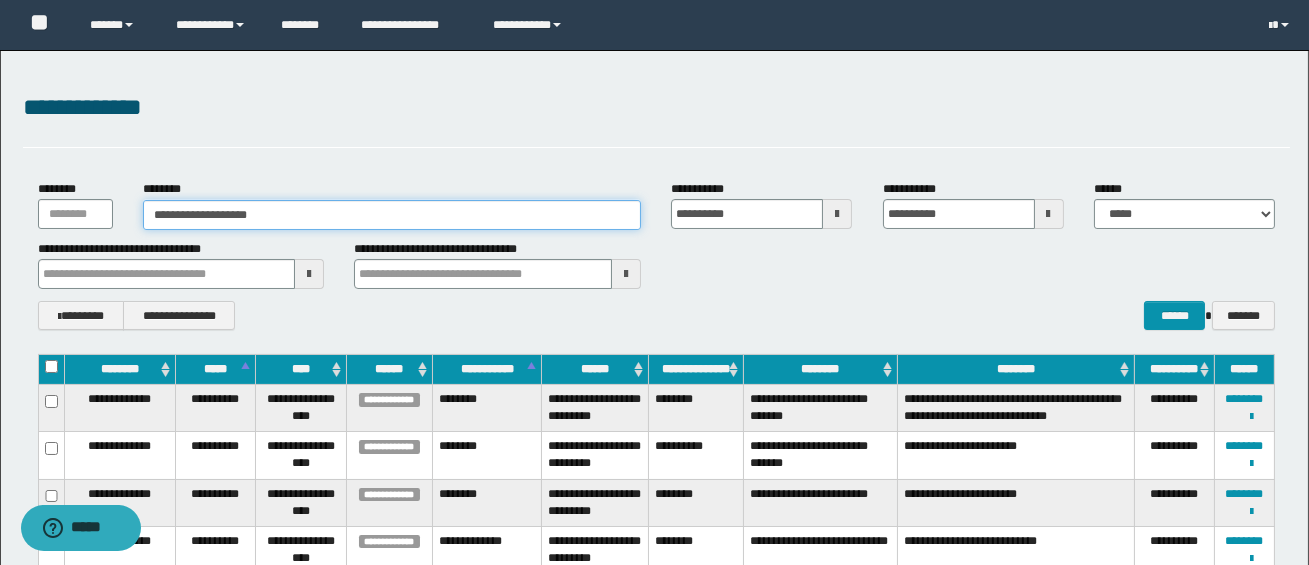 type on "**********" 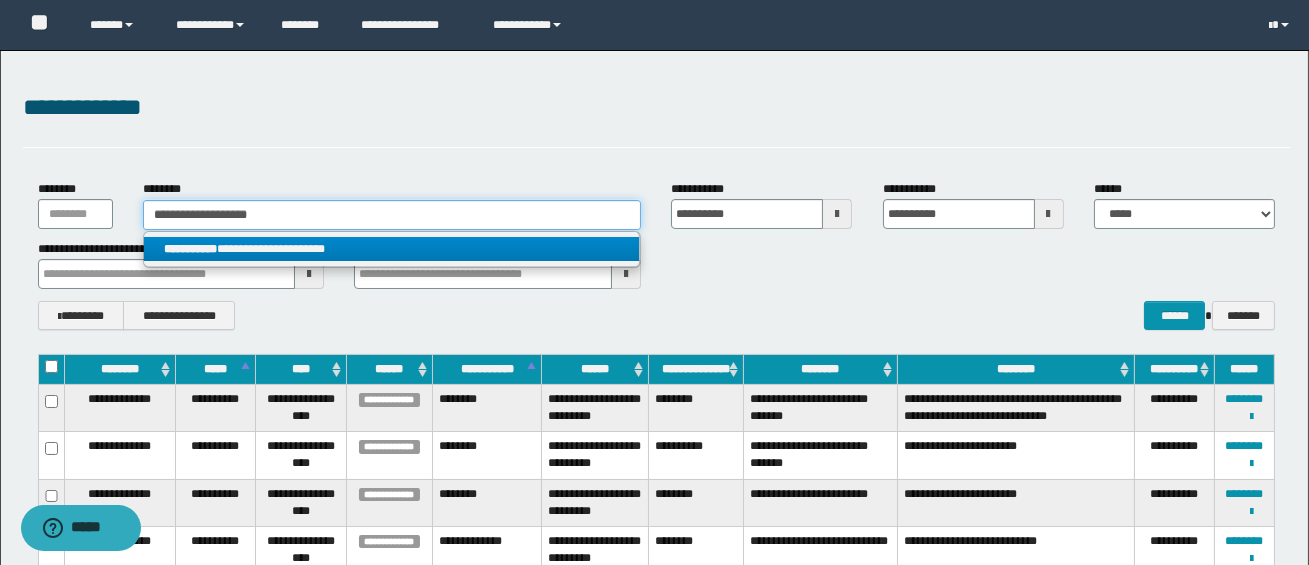 type on "**********" 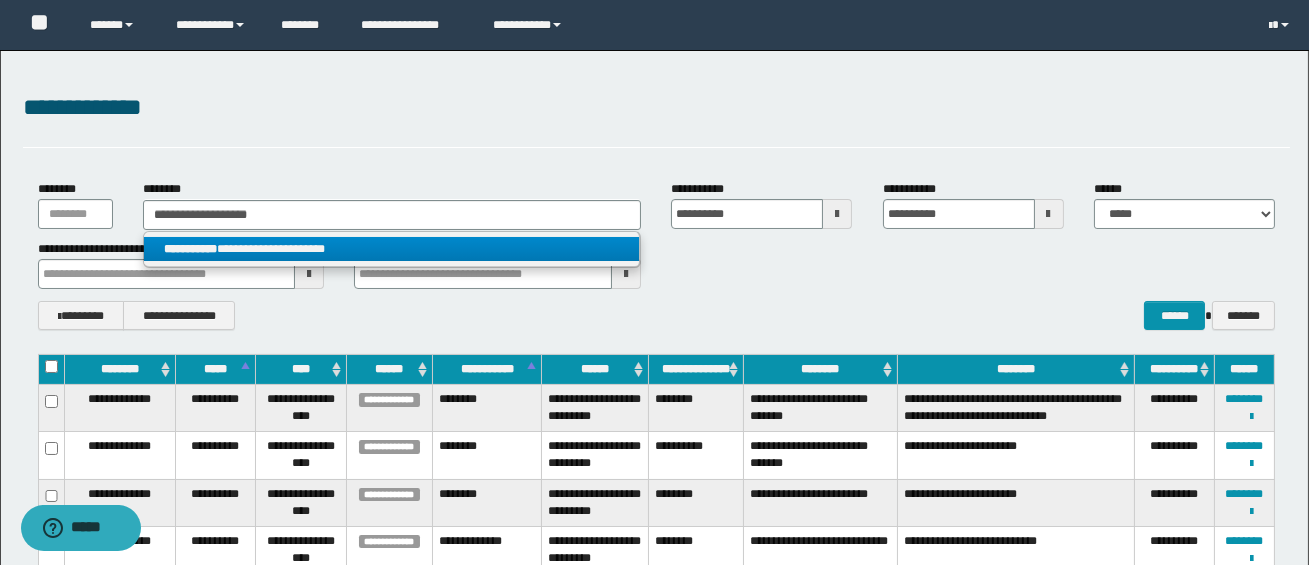 click on "**********" at bounding box center [391, 249] 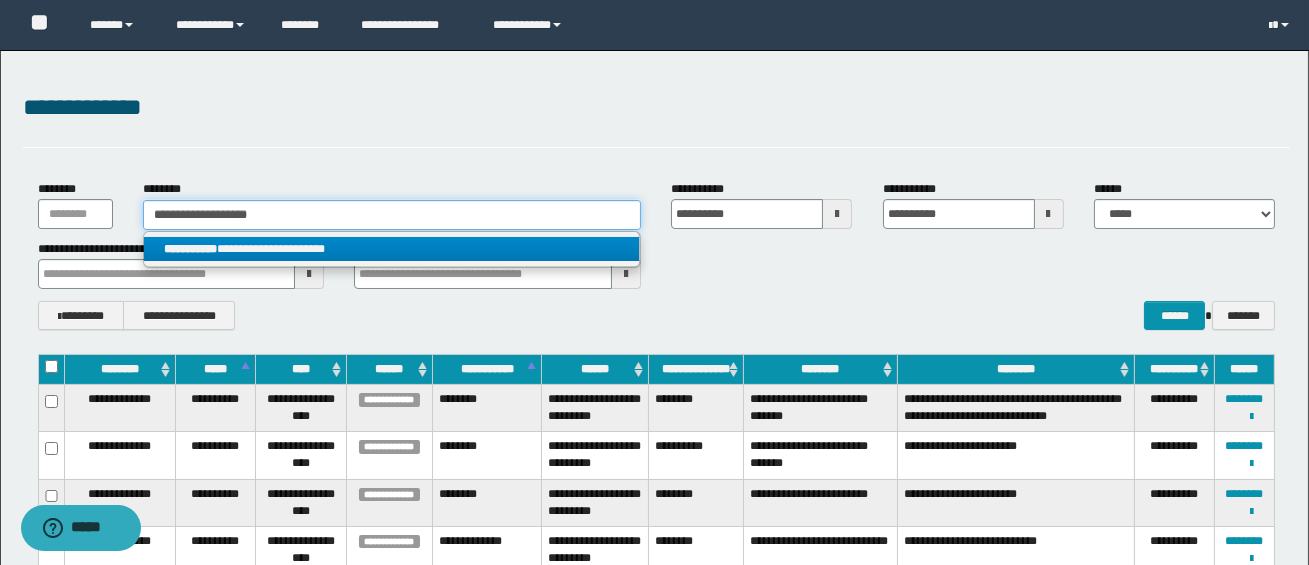 type 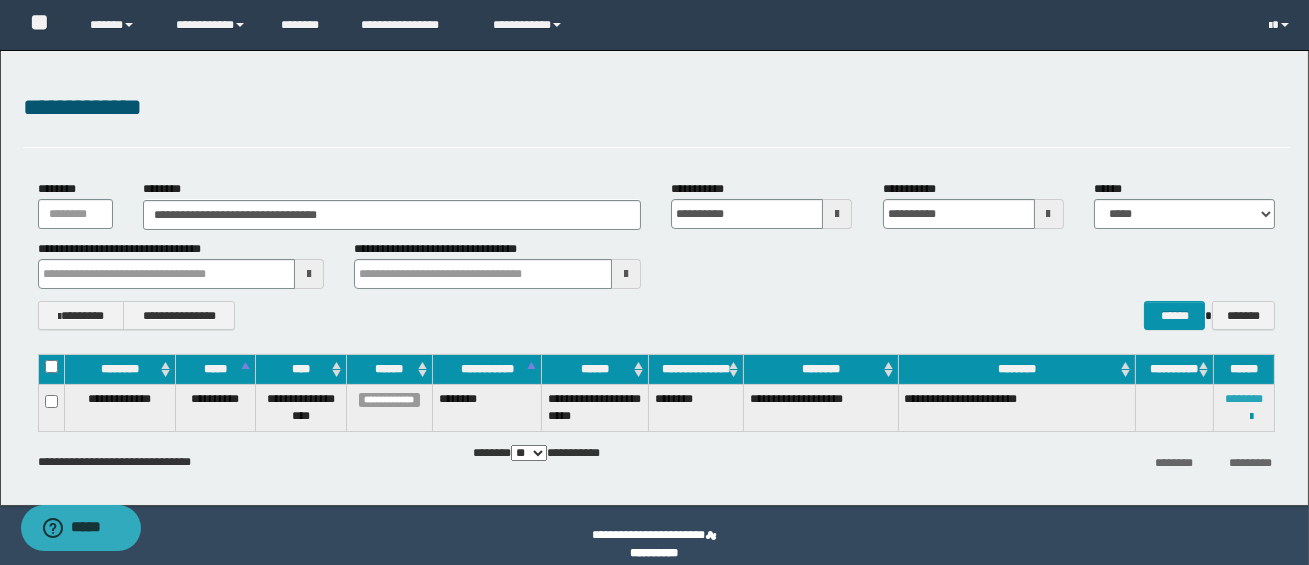 click on "********" at bounding box center (1244, 399) 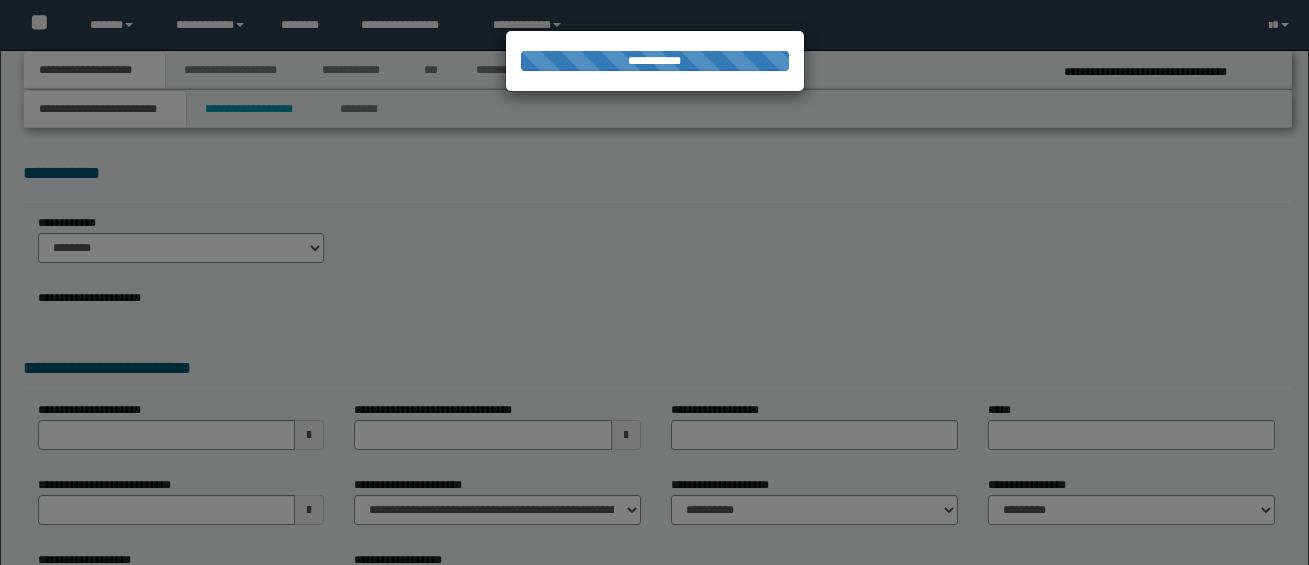 scroll, scrollTop: 0, scrollLeft: 0, axis: both 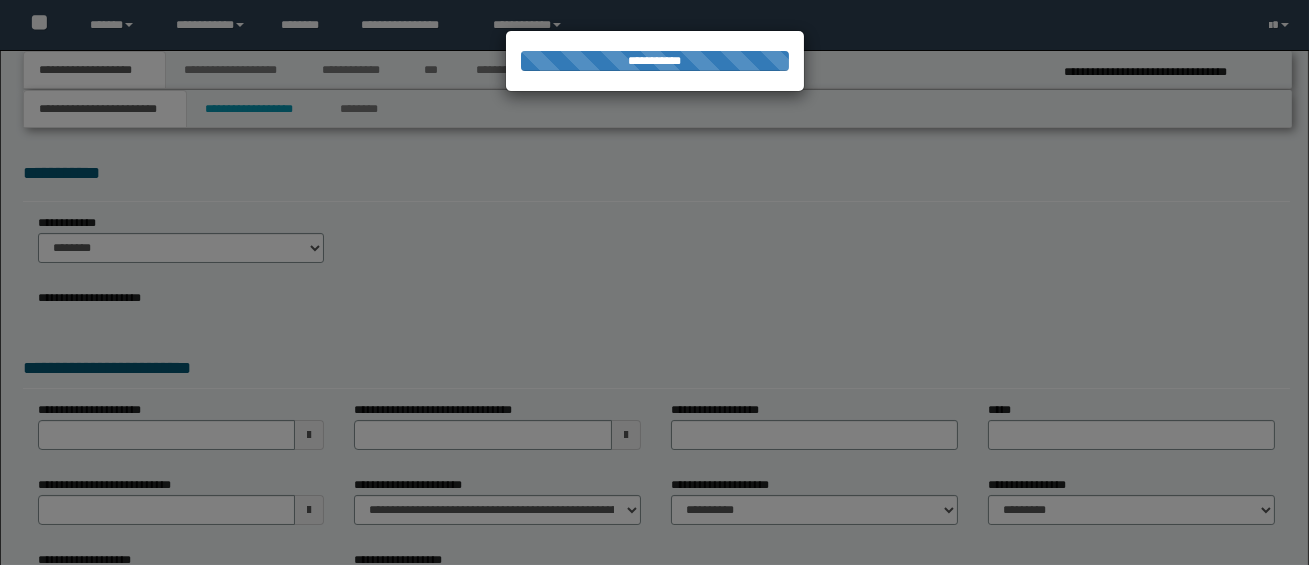 select on "*" 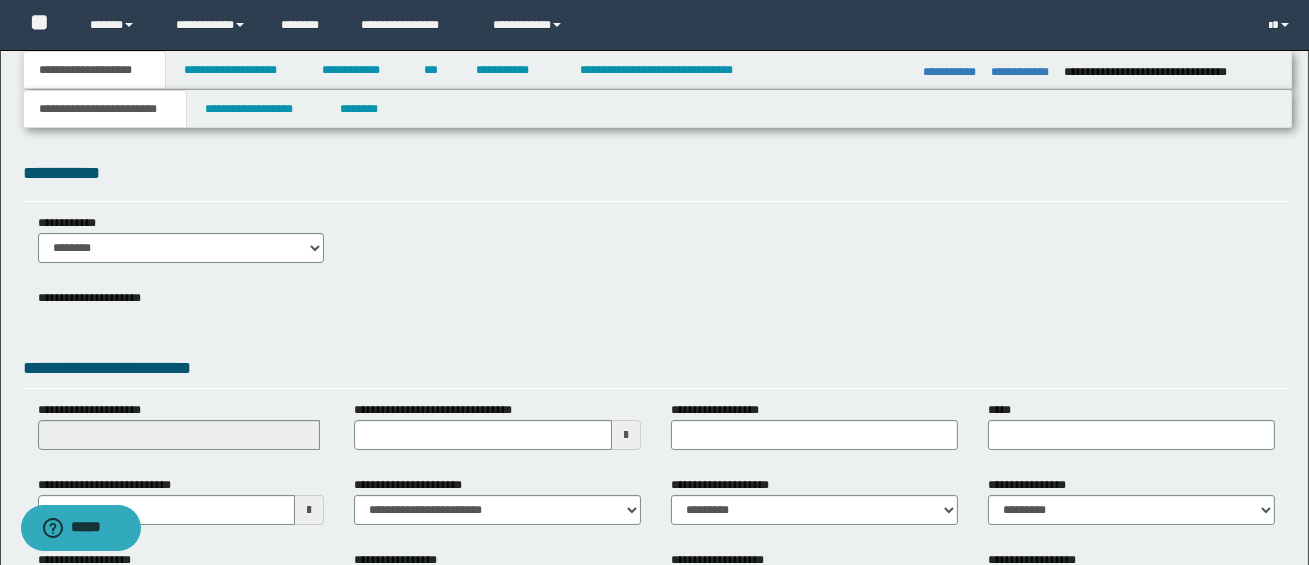 scroll, scrollTop: 0, scrollLeft: 0, axis: both 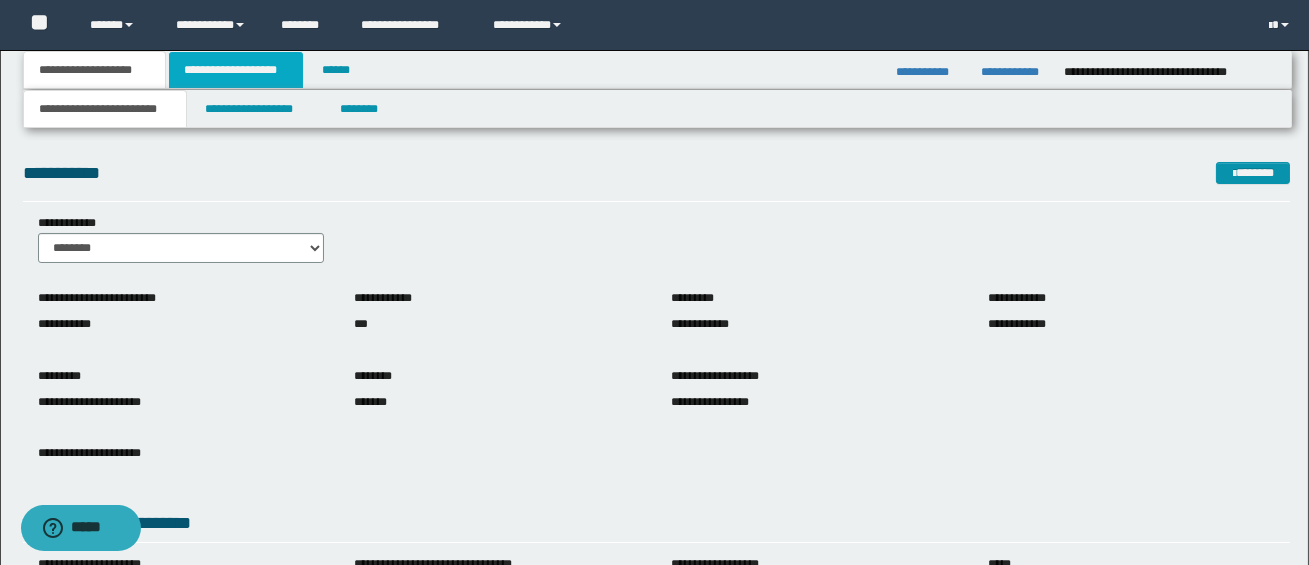 click on "**********" at bounding box center (236, 70) 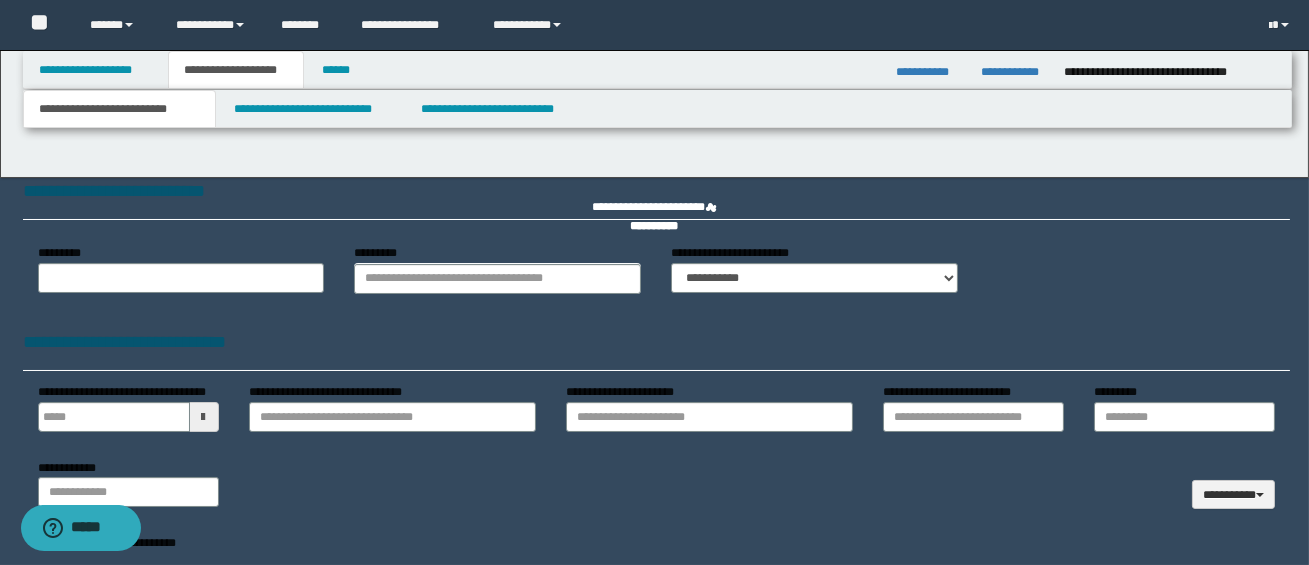 type 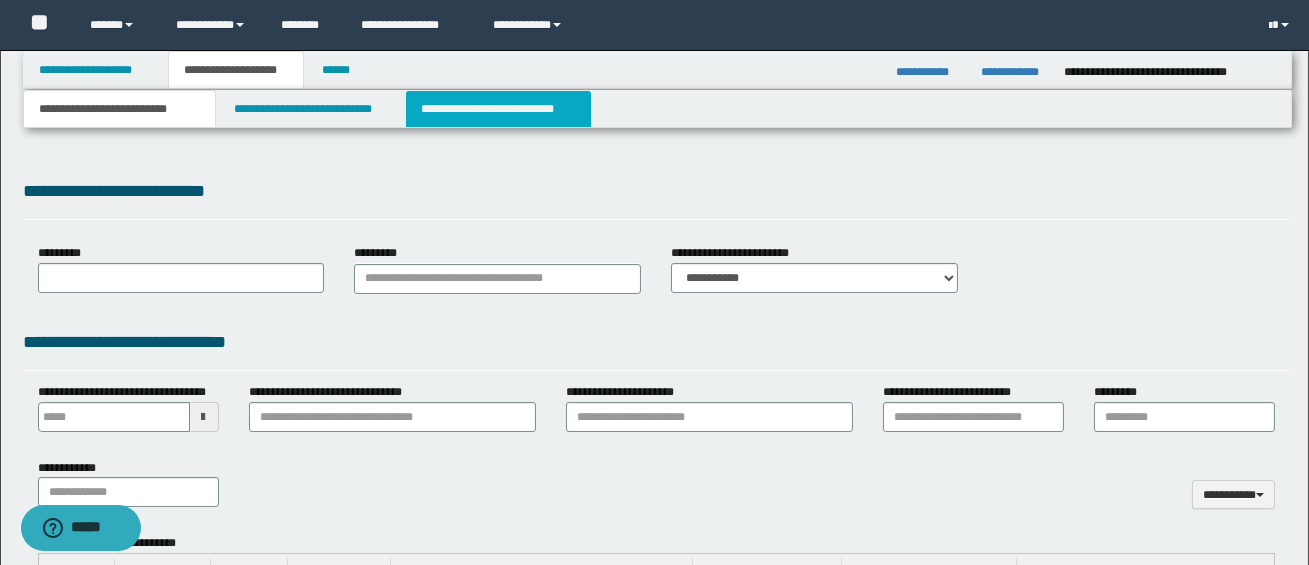 select on "*" 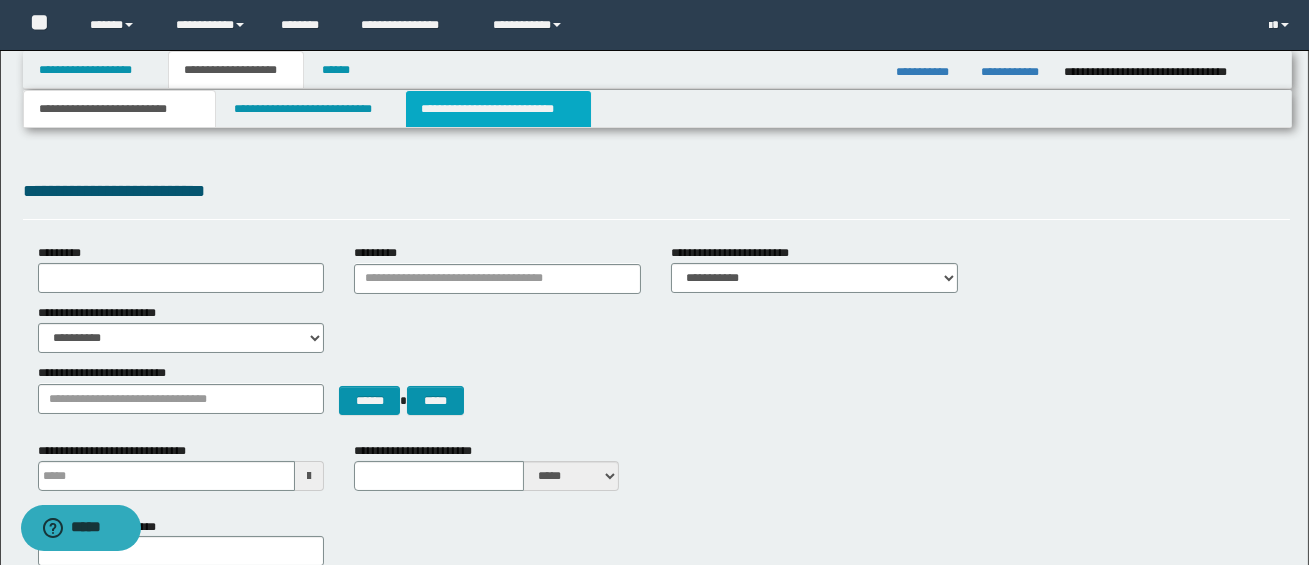 click on "**********" at bounding box center (498, 109) 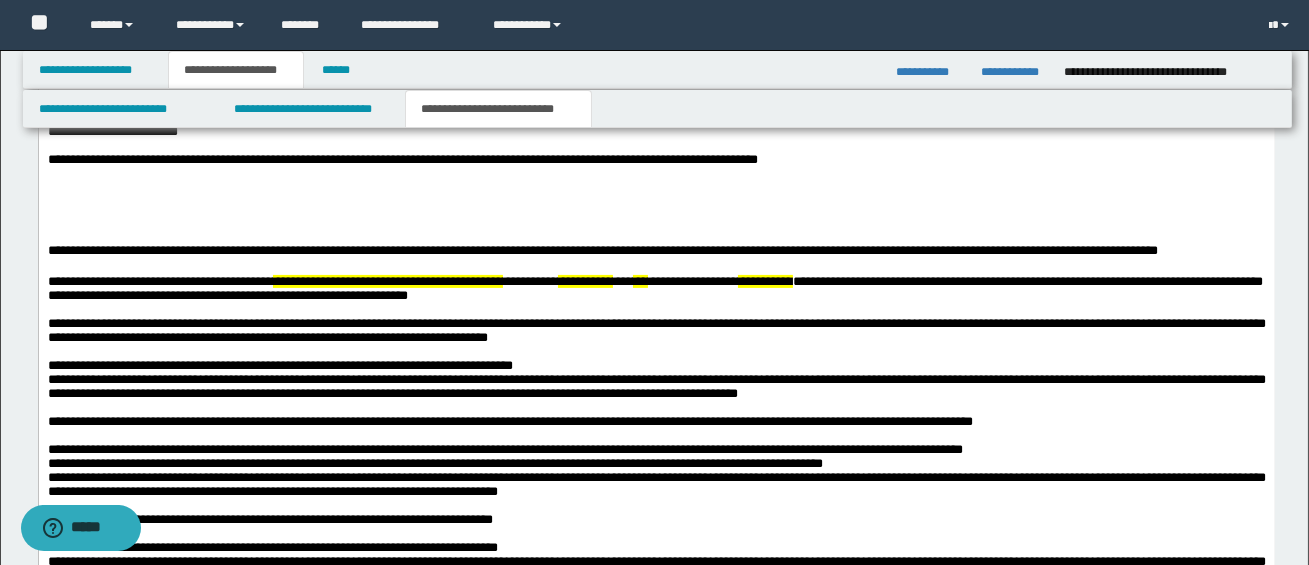 scroll, scrollTop: 1127, scrollLeft: 0, axis: vertical 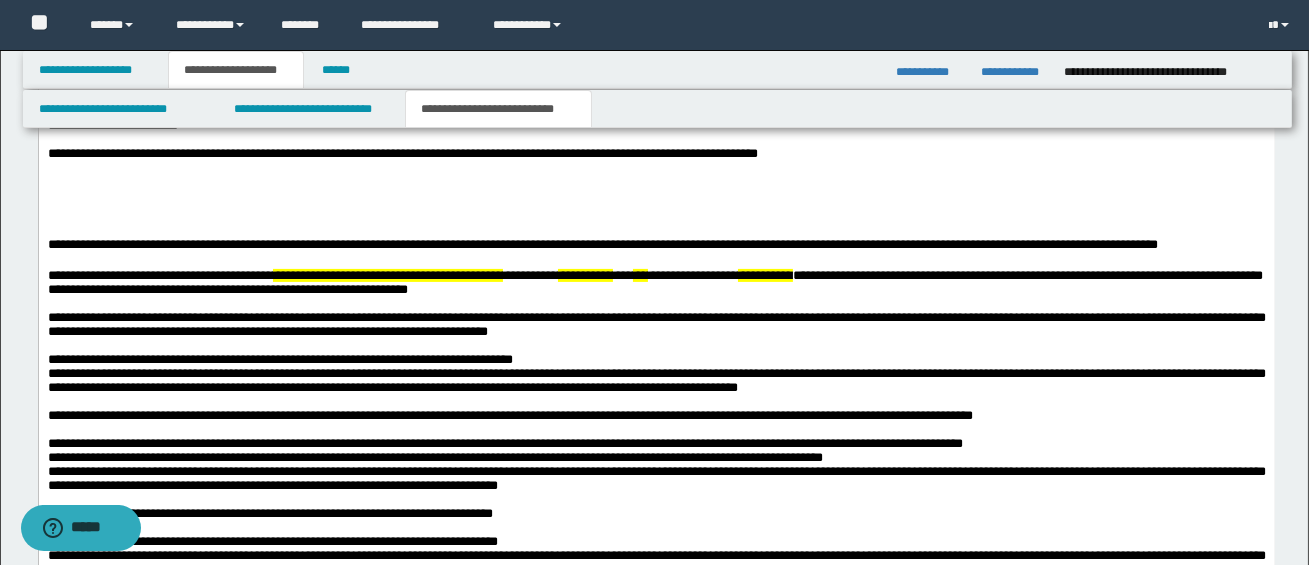 click at bounding box center (656, 303) 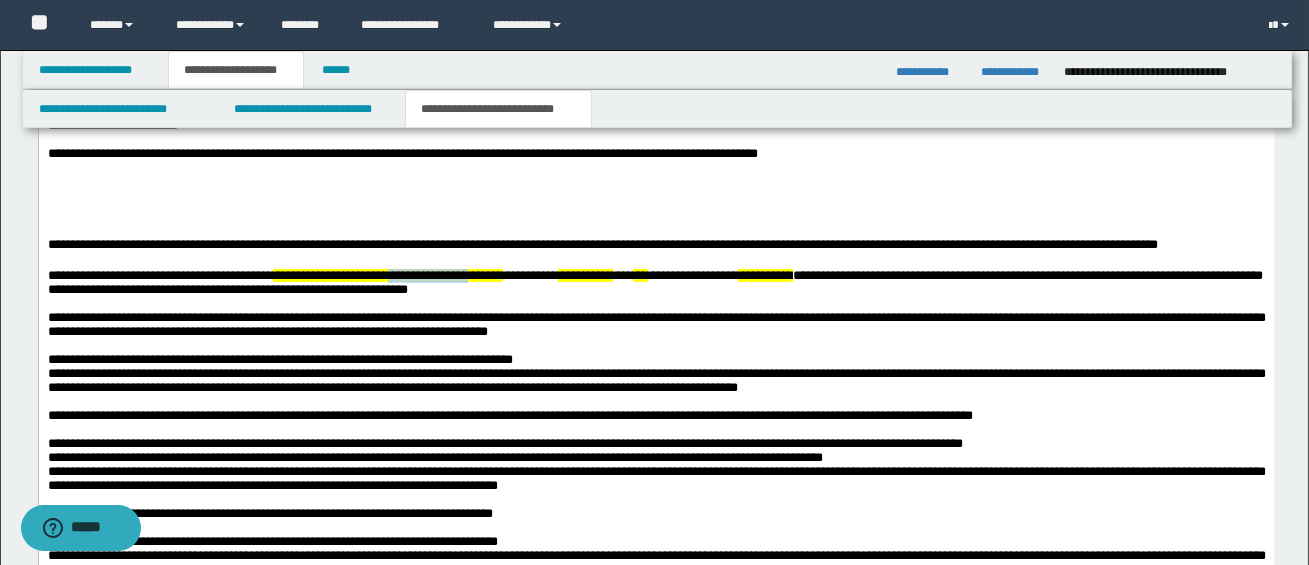drag, startPoint x: 405, startPoint y: 282, endPoint x: 498, endPoint y: 278, distance: 93.08598 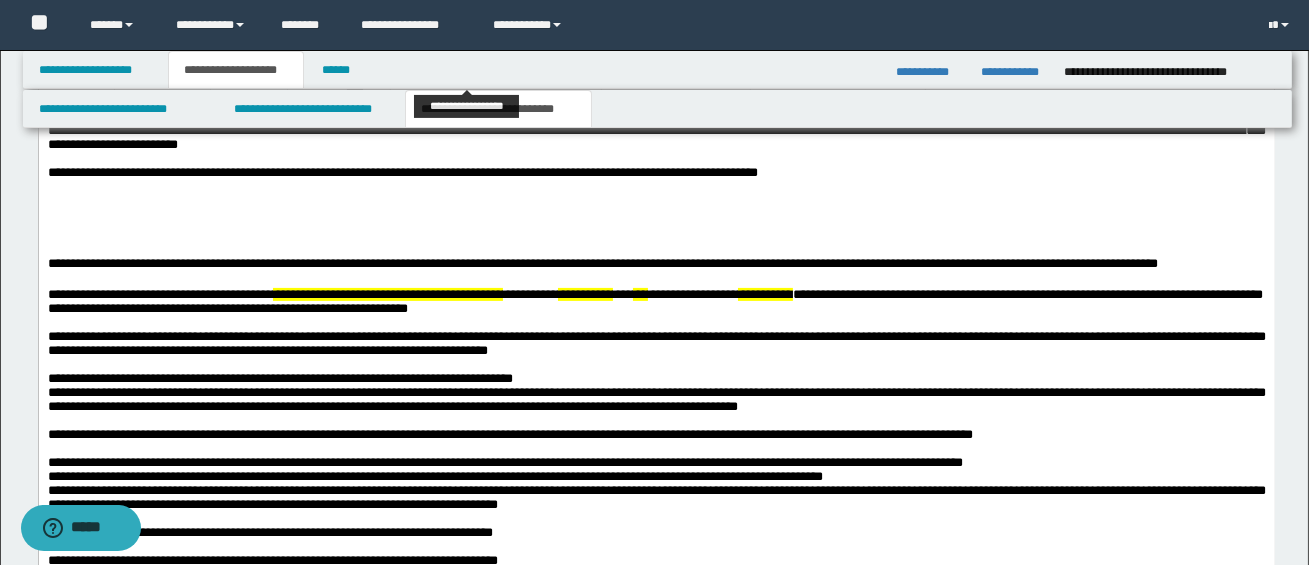 scroll, scrollTop: 1146, scrollLeft: 0, axis: vertical 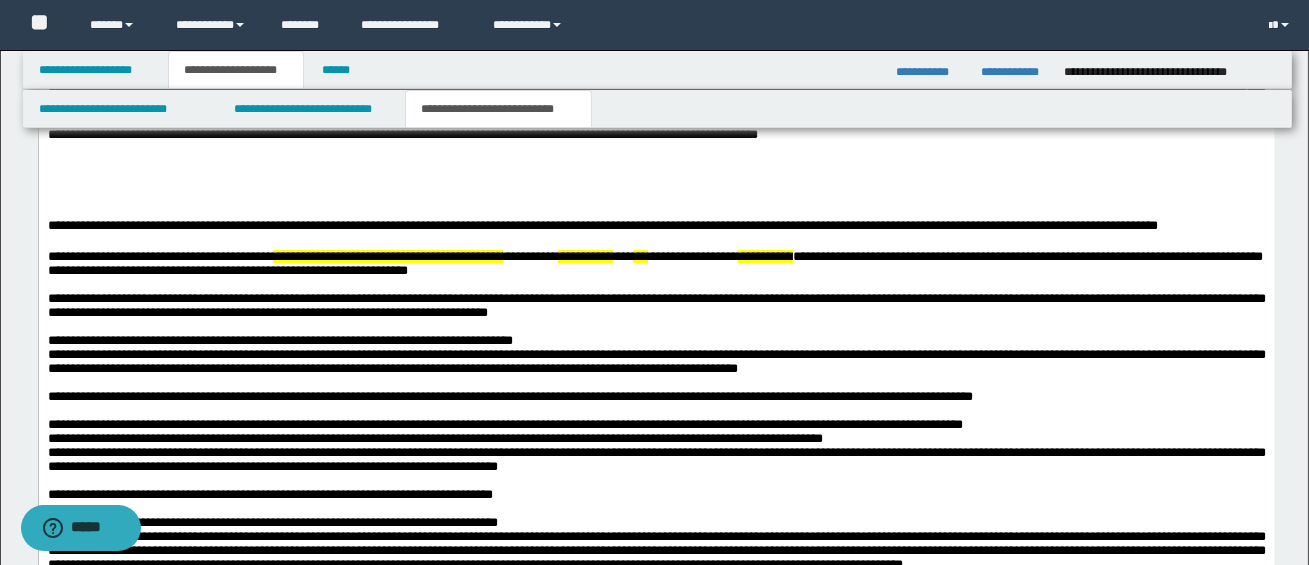 click on "**********" at bounding box center (387, 255) 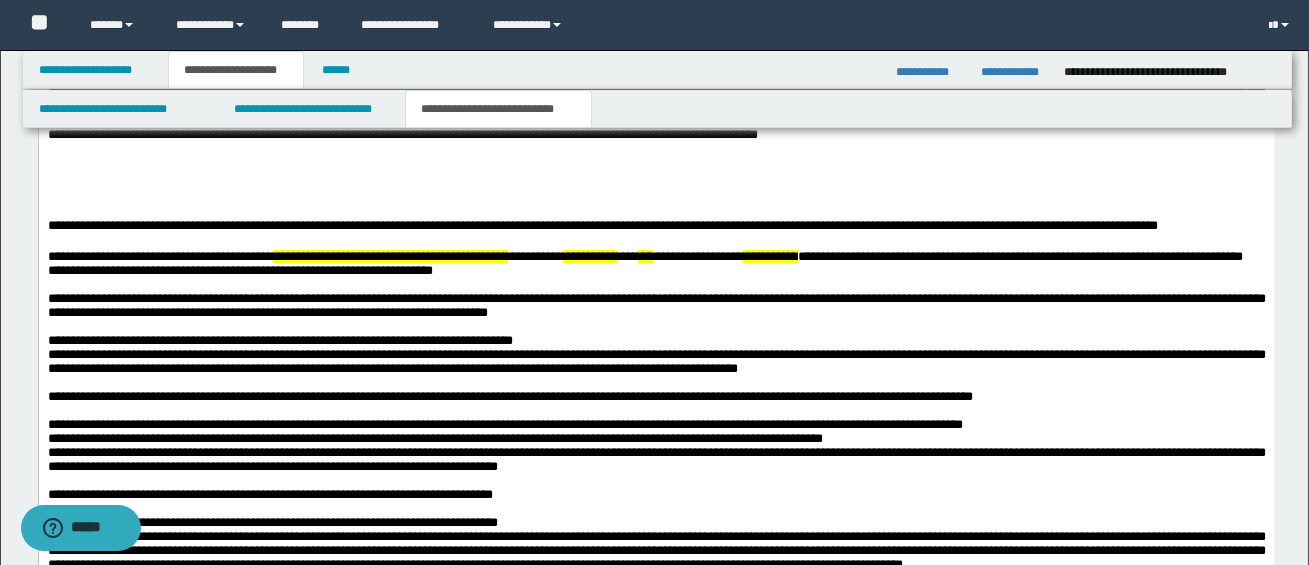 click on "**********" at bounding box center [389, 255] 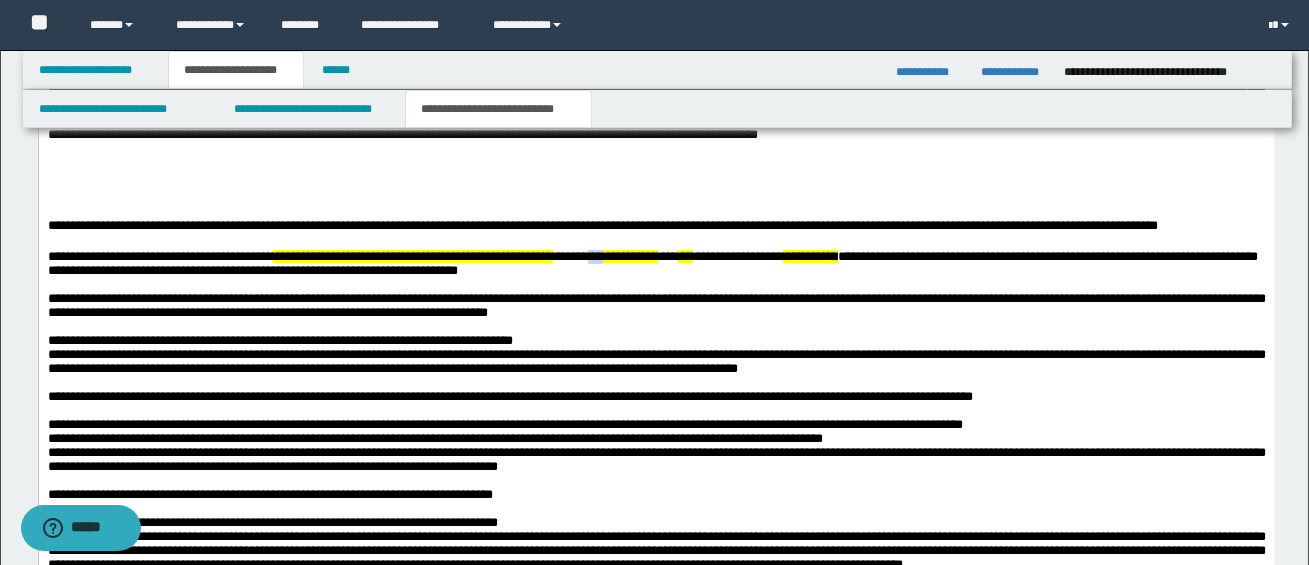 drag, startPoint x: 625, startPoint y: 264, endPoint x: 639, endPoint y: 265, distance: 14.035668 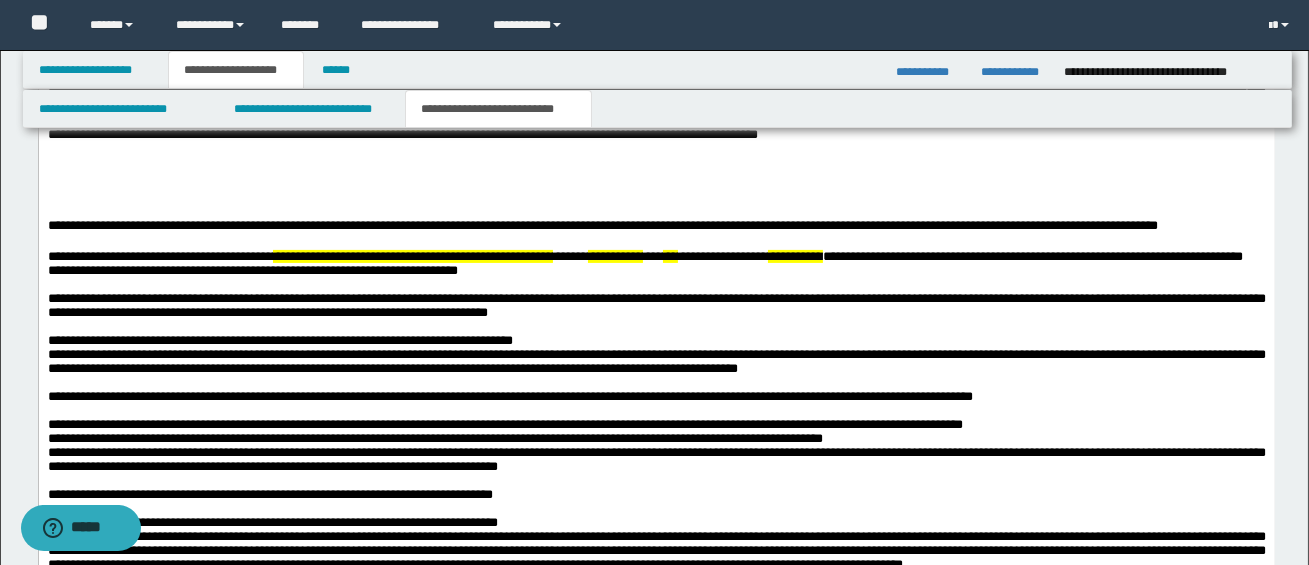 click on "**********" at bounding box center [614, 255] 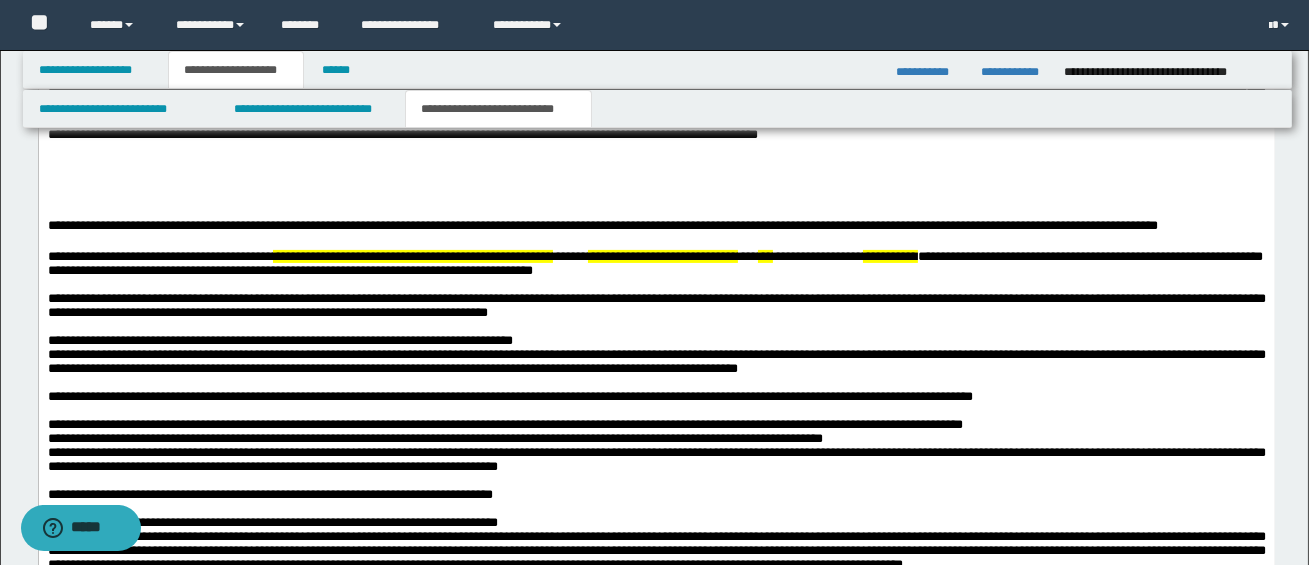 click on "**********" at bounding box center (889, 255) 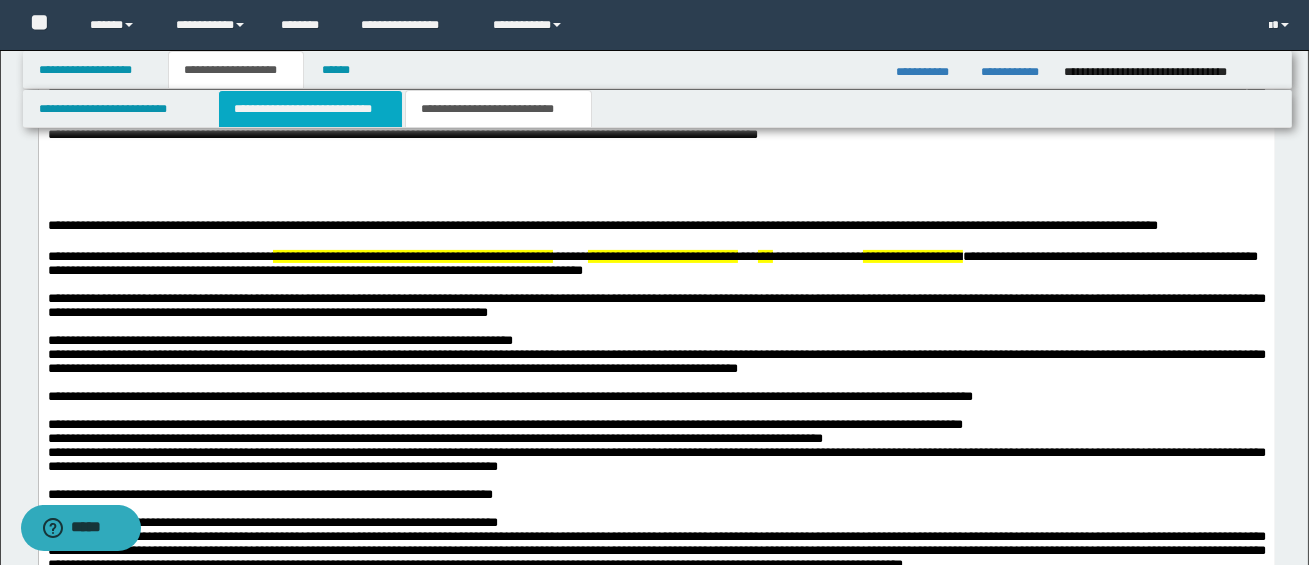 click on "**********" at bounding box center (310, 109) 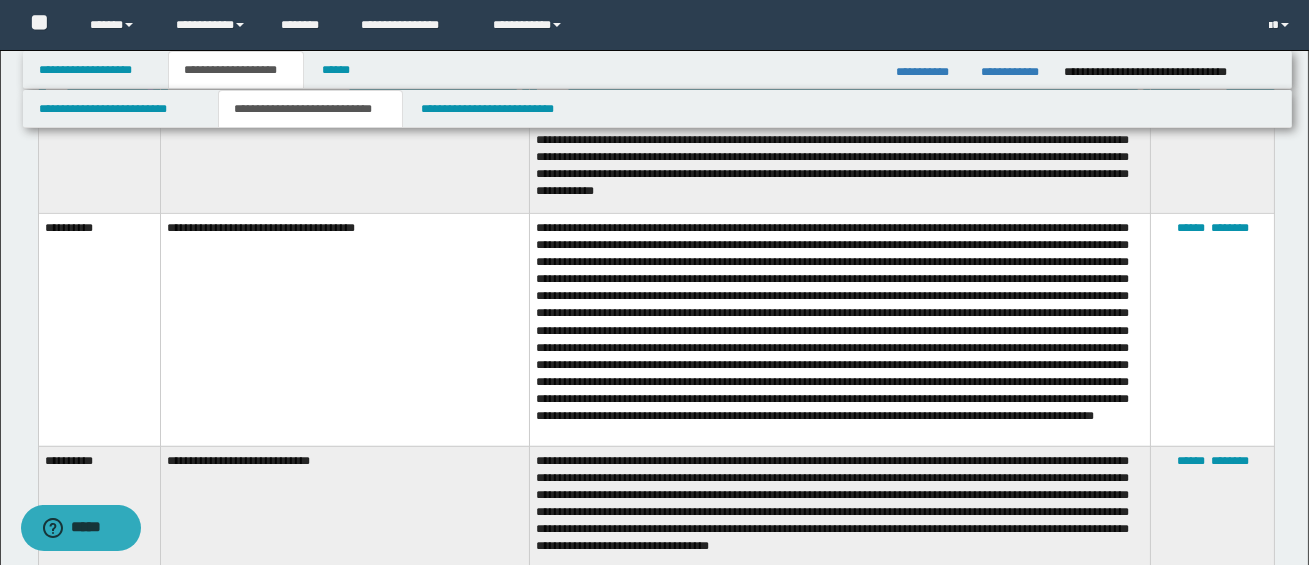 scroll, scrollTop: 2240, scrollLeft: 0, axis: vertical 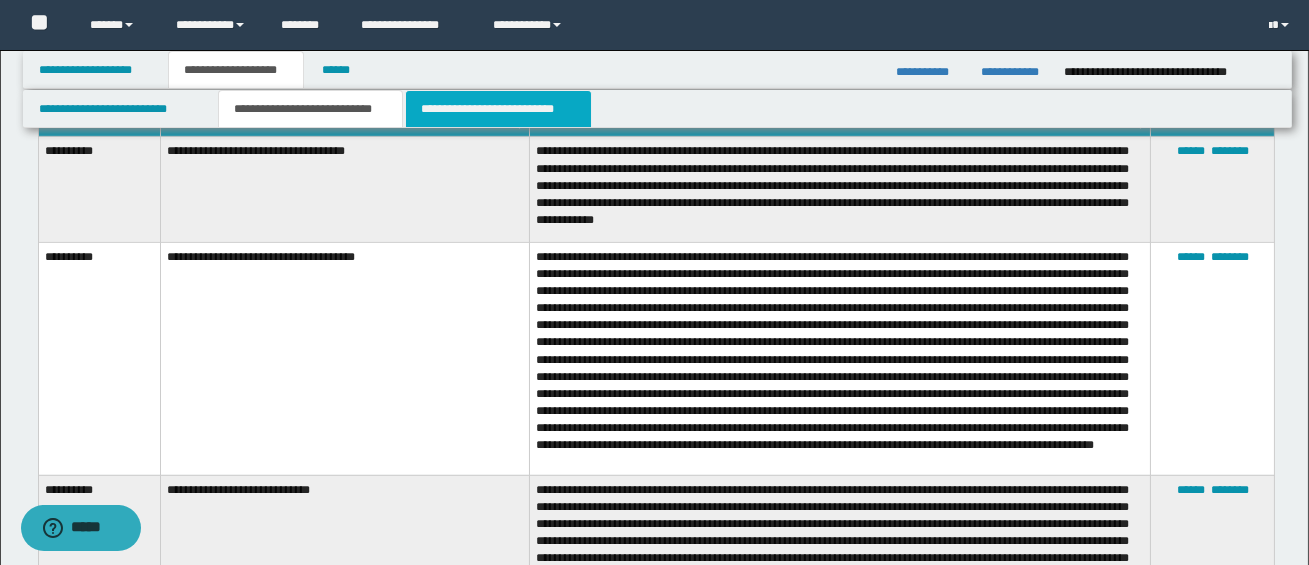 click on "**********" at bounding box center (498, 109) 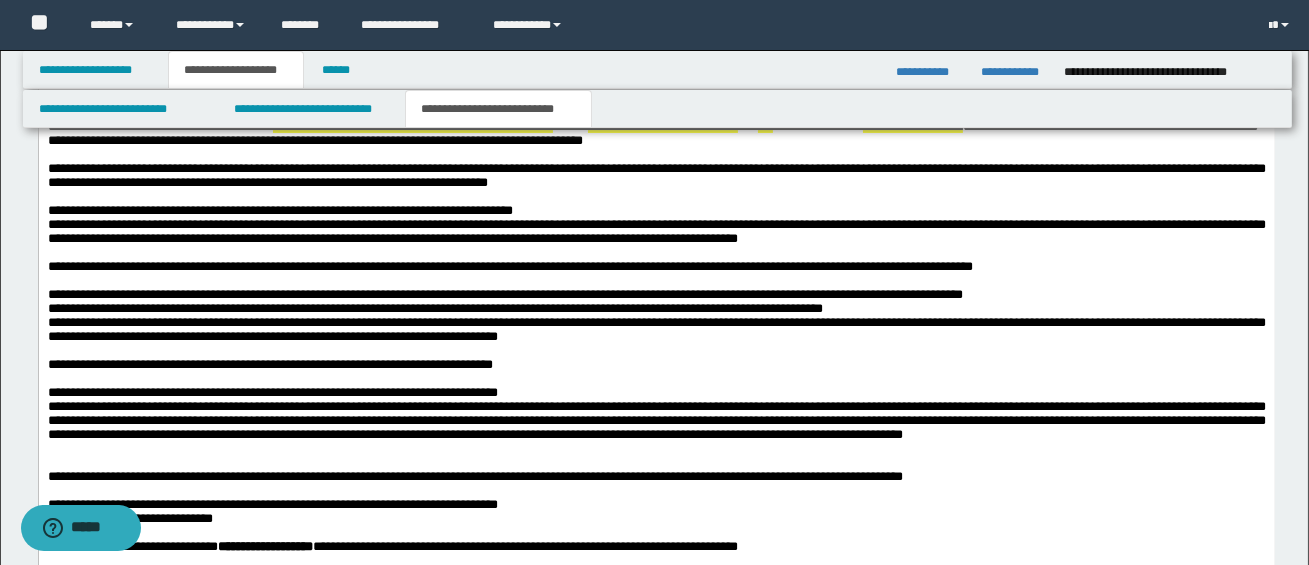 scroll, scrollTop: 1229, scrollLeft: 0, axis: vertical 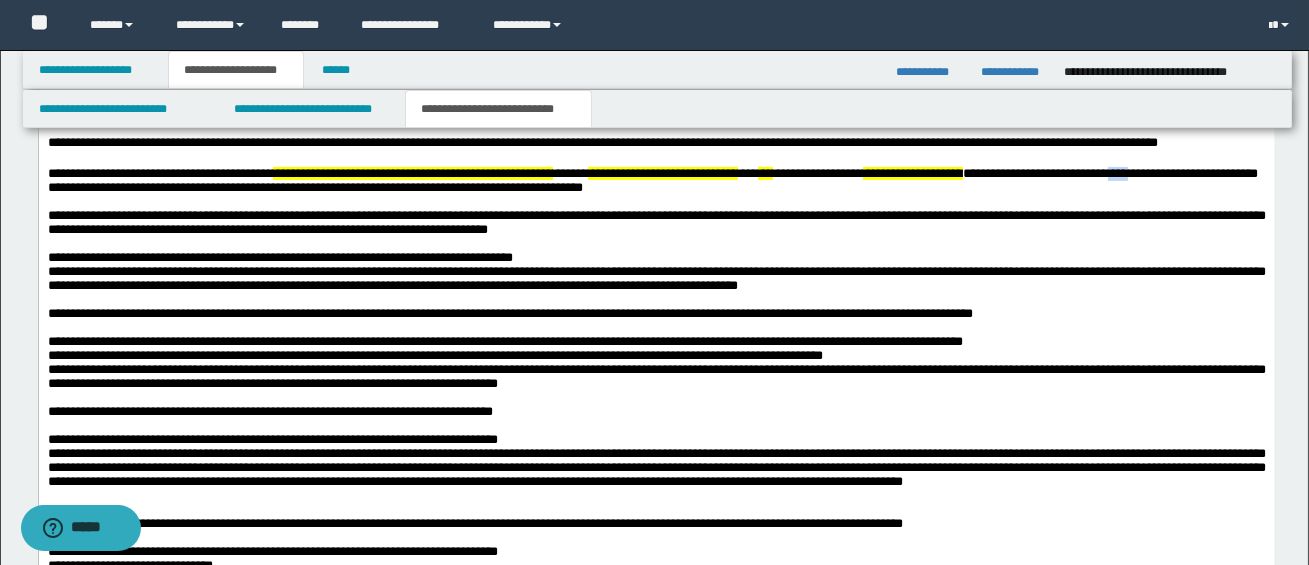 drag, startPoint x: 1192, startPoint y: 181, endPoint x: 1229, endPoint y: 185, distance: 37.215588 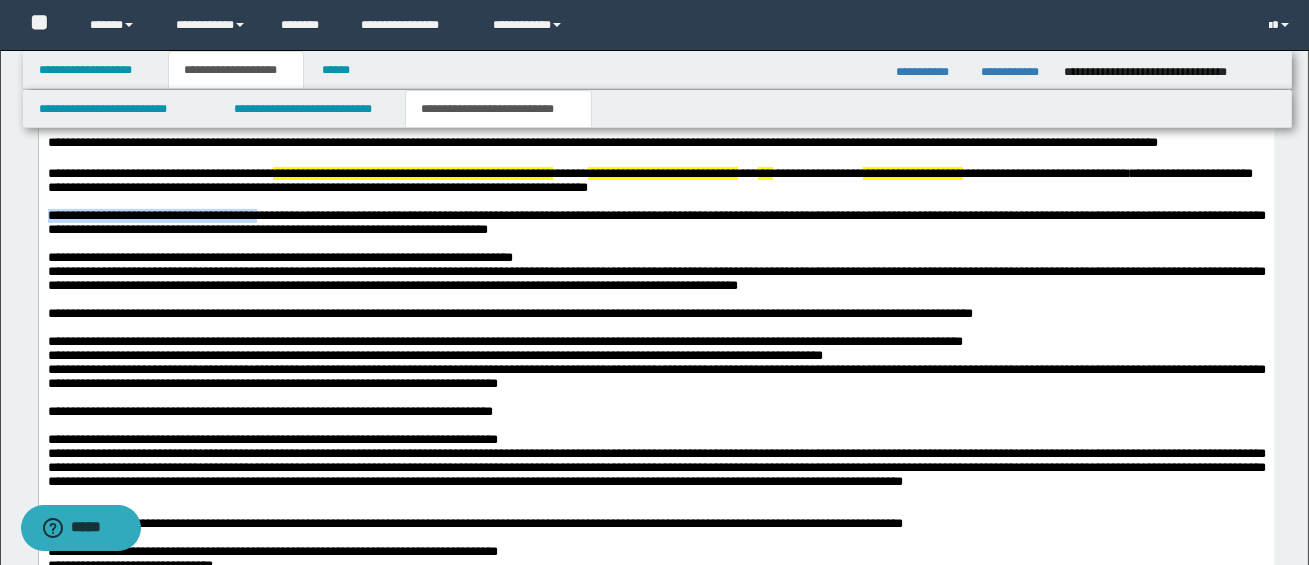 drag, startPoint x: 48, startPoint y: 226, endPoint x: 281, endPoint y: 226, distance: 233 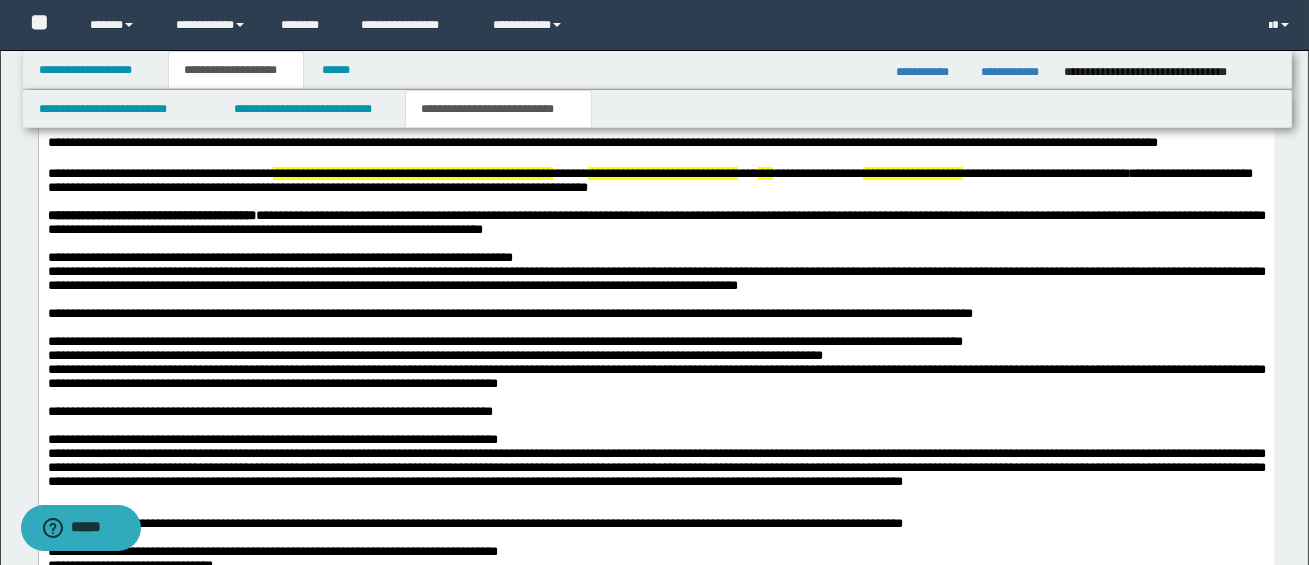 click on "**********" at bounding box center [656, 390] 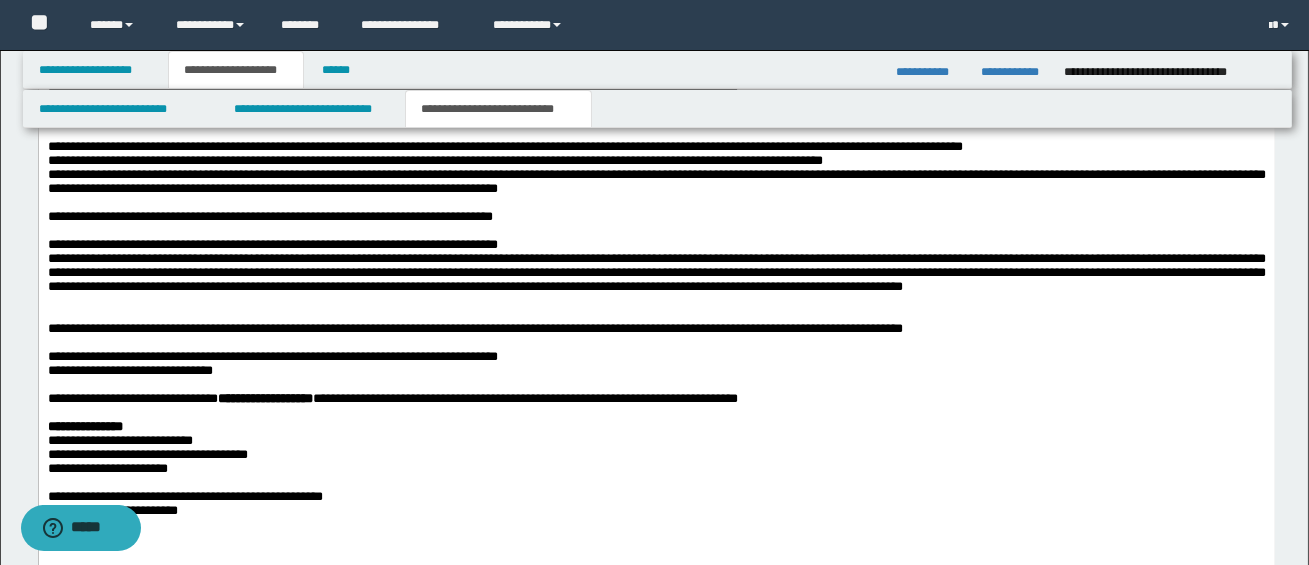 scroll, scrollTop: 1593, scrollLeft: 0, axis: vertical 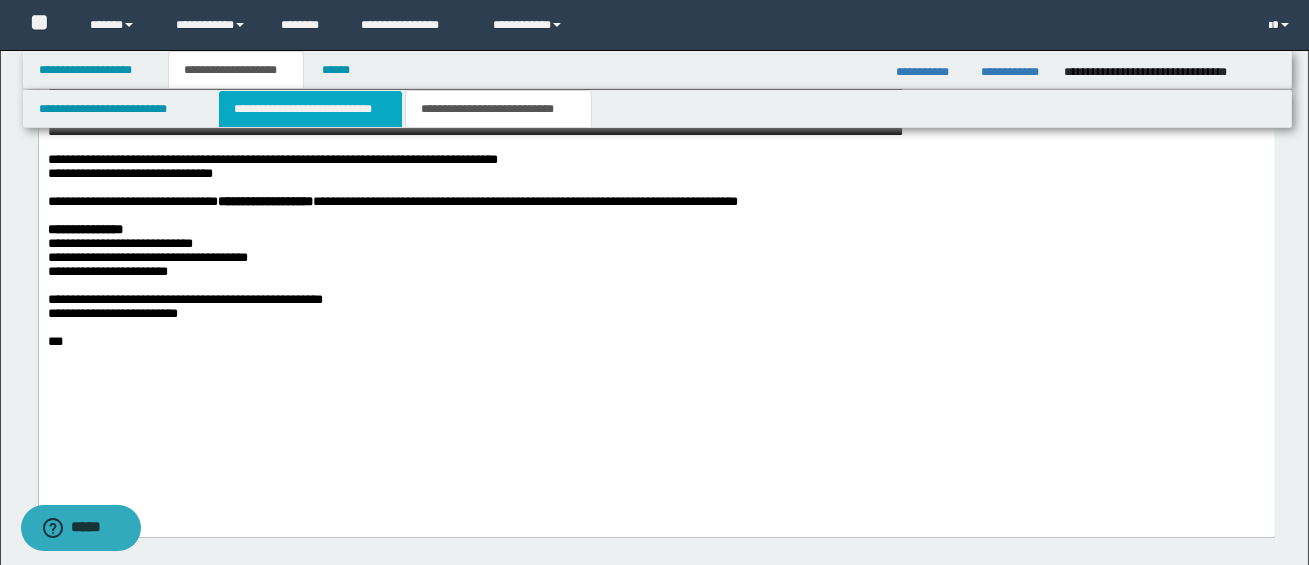 click on "**********" at bounding box center [310, 109] 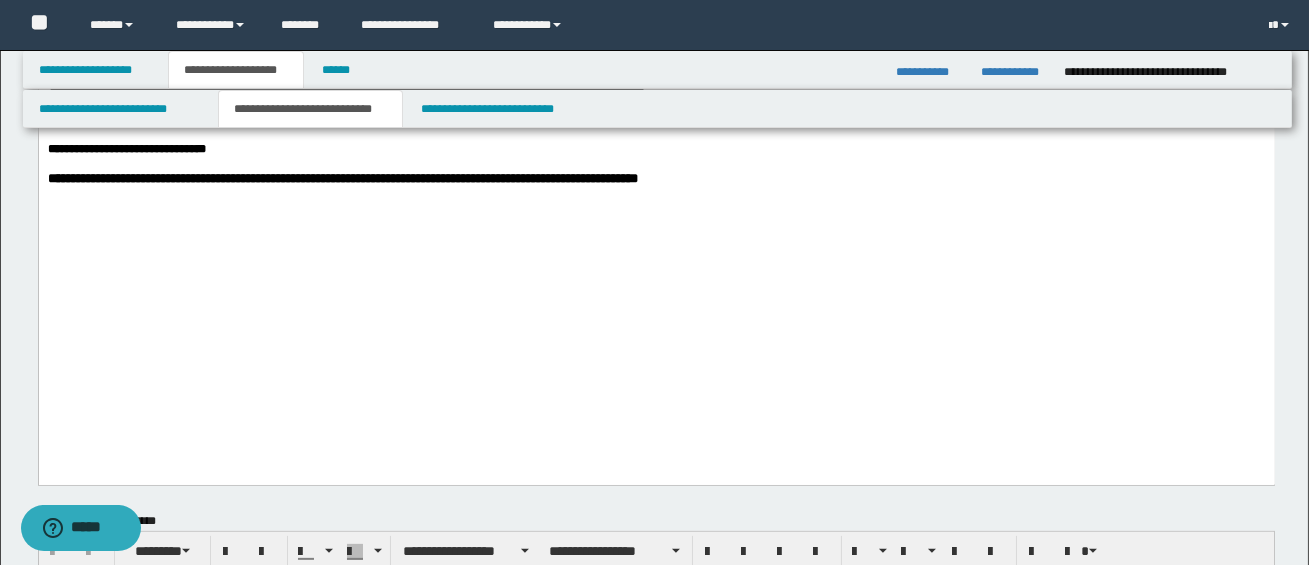 scroll, scrollTop: 1591, scrollLeft: 0, axis: vertical 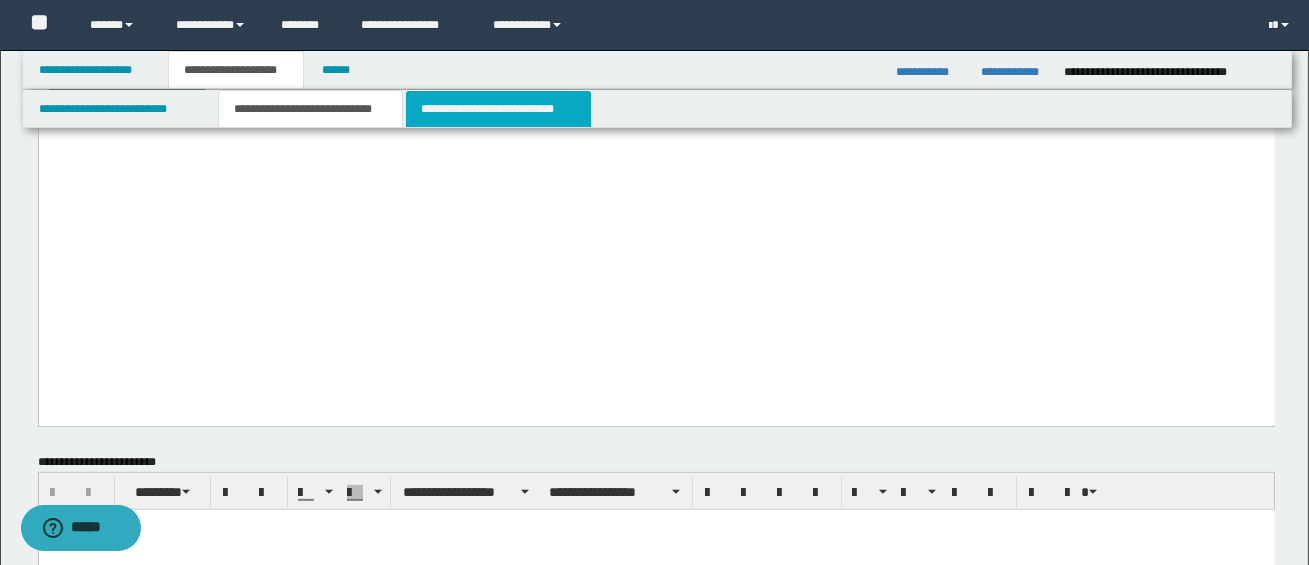 click on "**********" at bounding box center [498, 109] 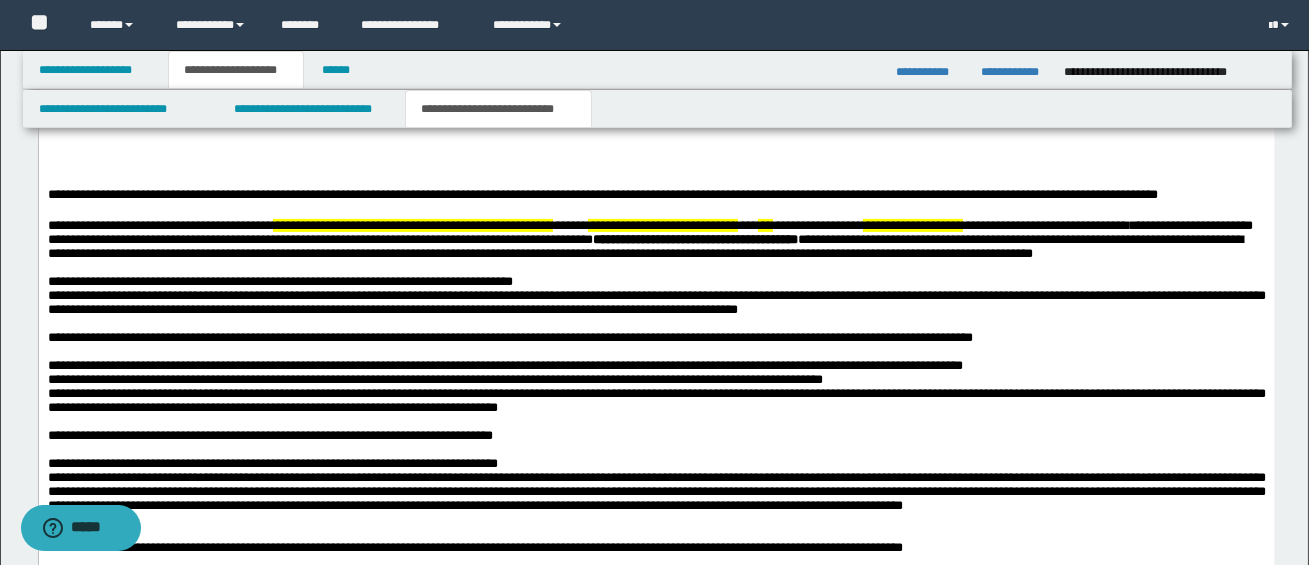 scroll, scrollTop: 1179, scrollLeft: 0, axis: vertical 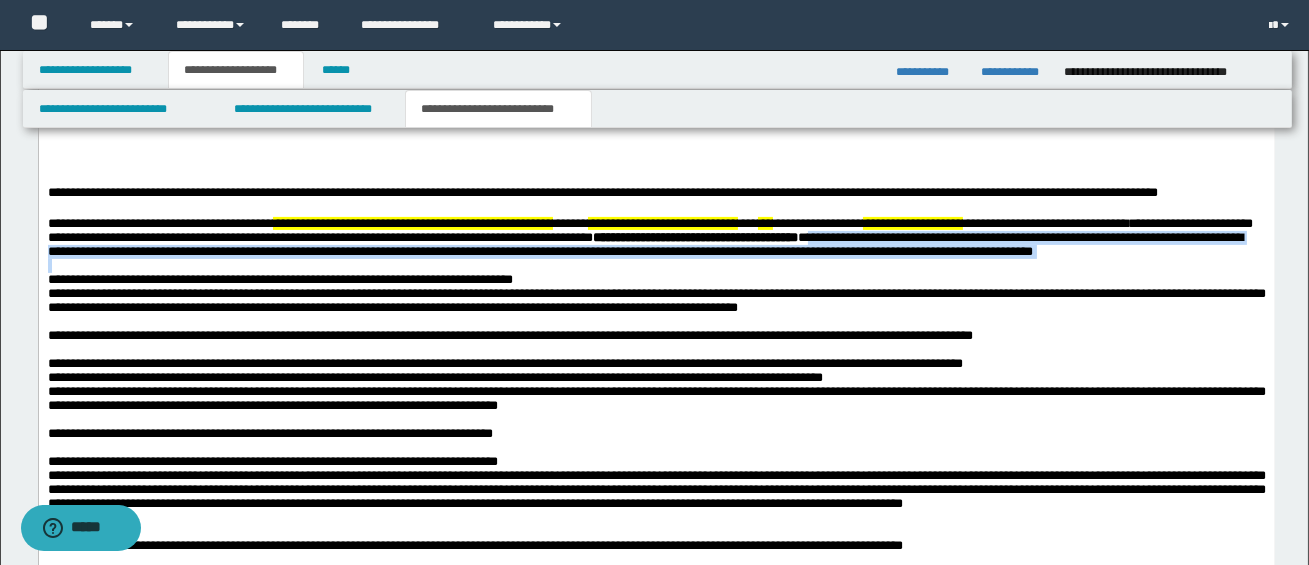 drag, startPoint x: 1047, startPoint y: 247, endPoint x: 355, endPoint y: 291, distance: 693.39746 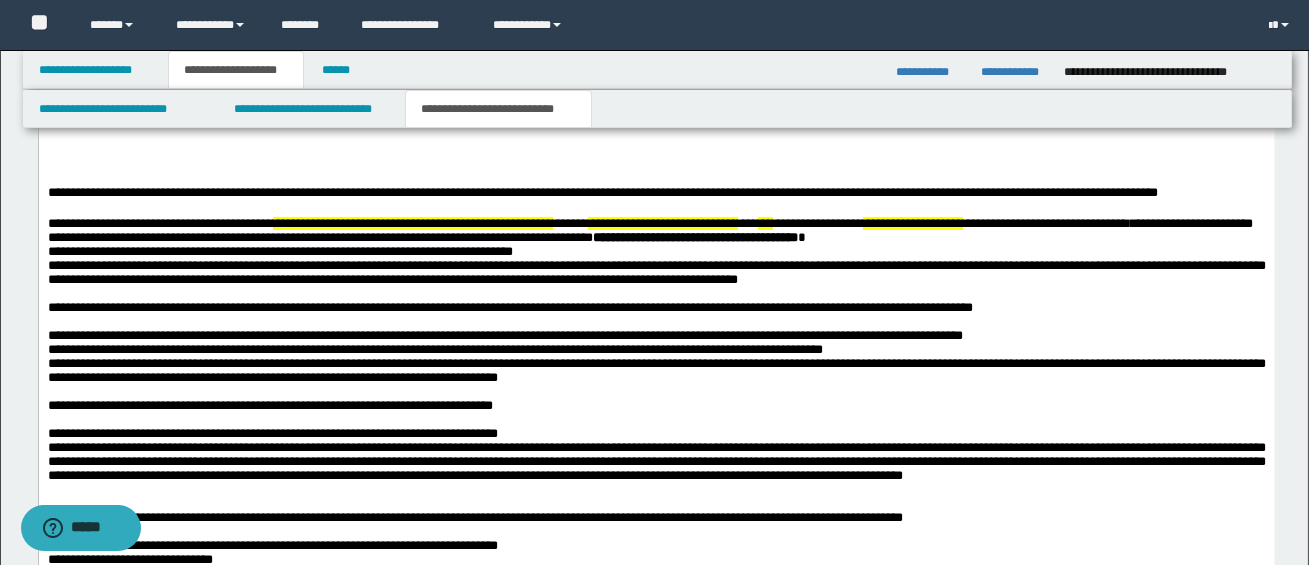click on "**********" at bounding box center [656, 411] 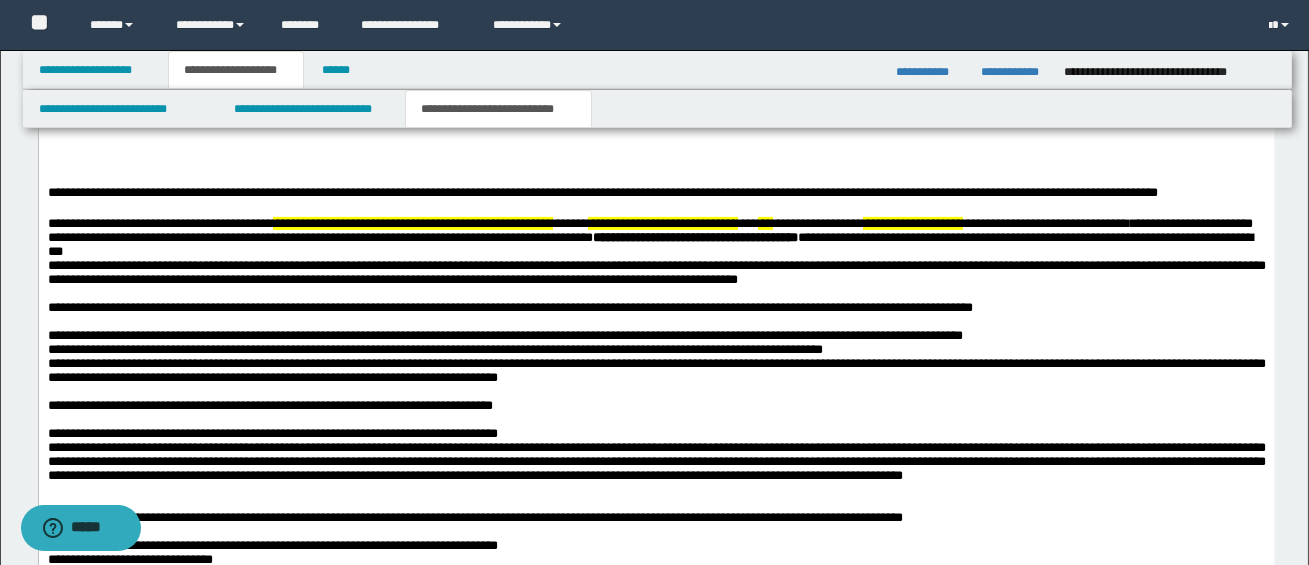 click on "**********" at bounding box center [656, 411] 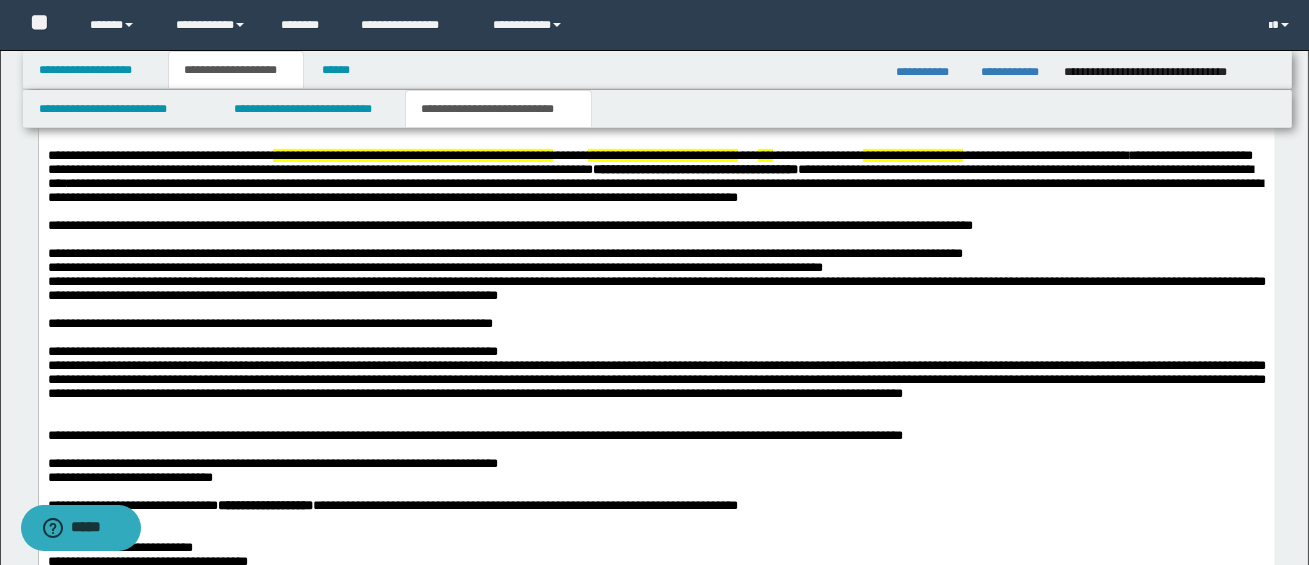 scroll, scrollTop: 1244, scrollLeft: 0, axis: vertical 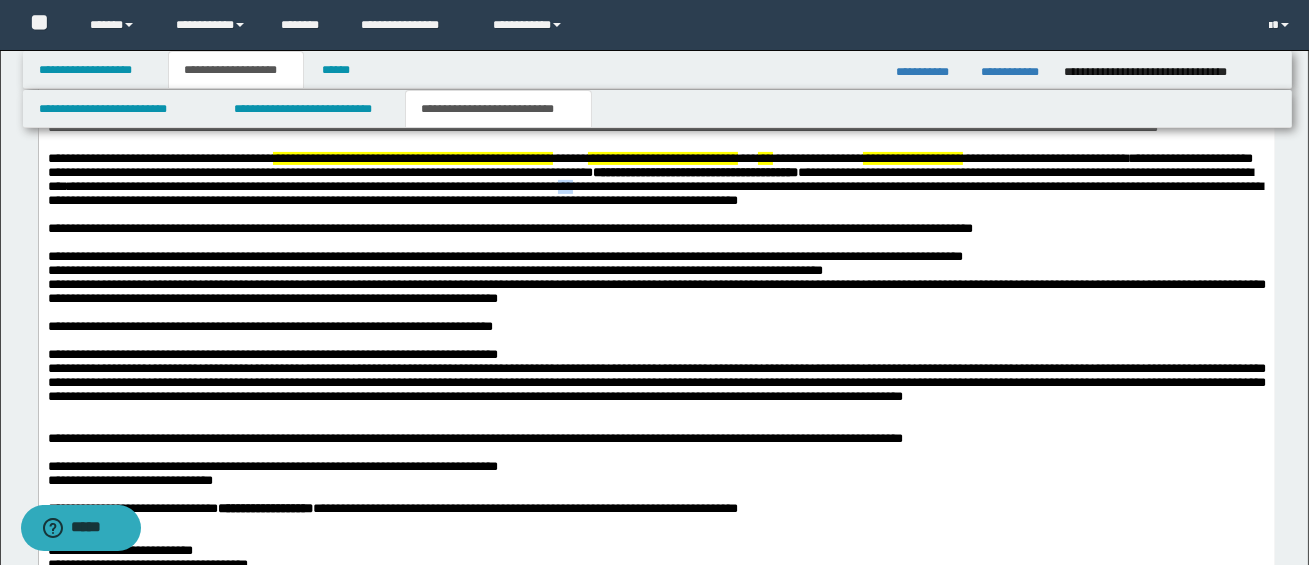 drag, startPoint x: 867, startPoint y: 200, endPoint x: 885, endPoint y: 200, distance: 18 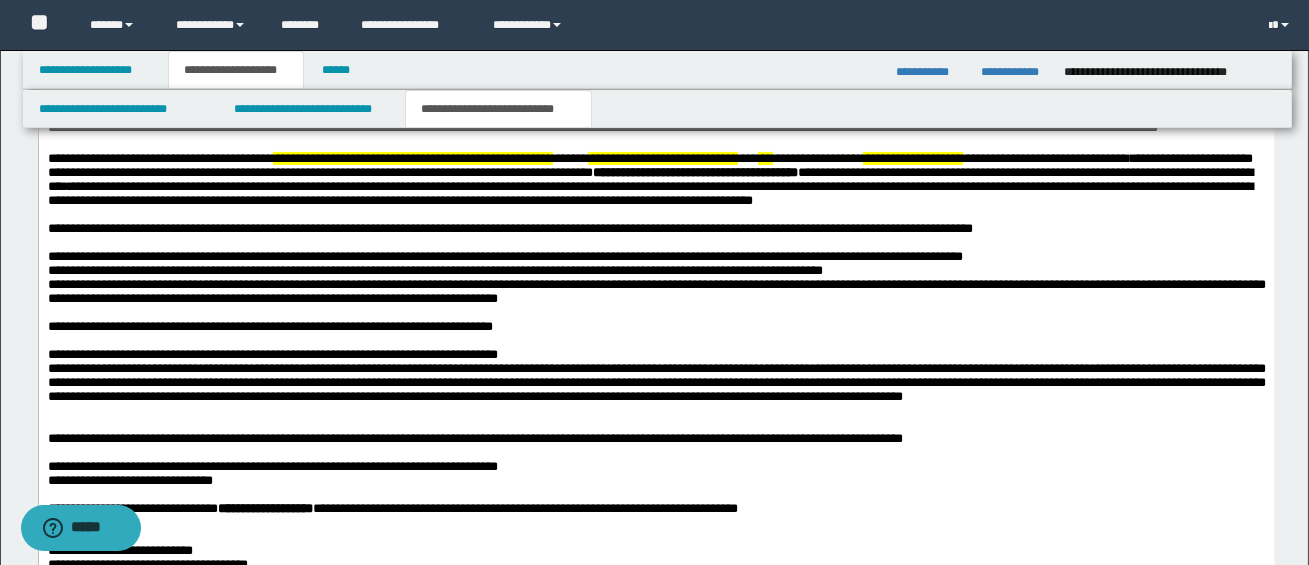 click on "**********" at bounding box center [649, 193] 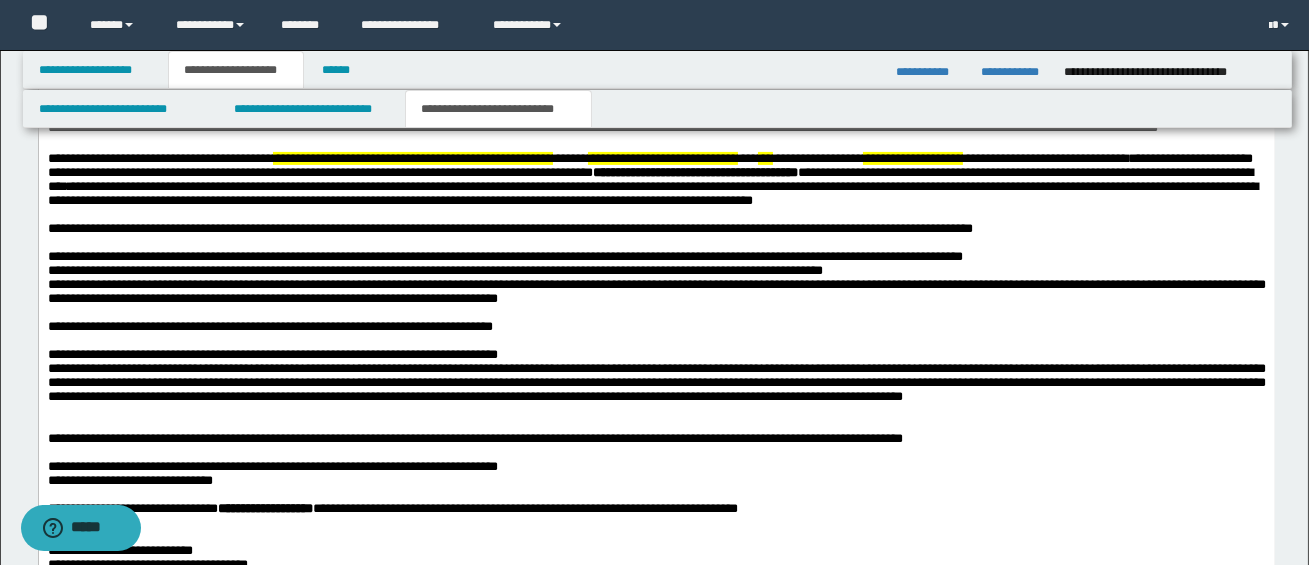 click on "**********" at bounding box center (652, 193) 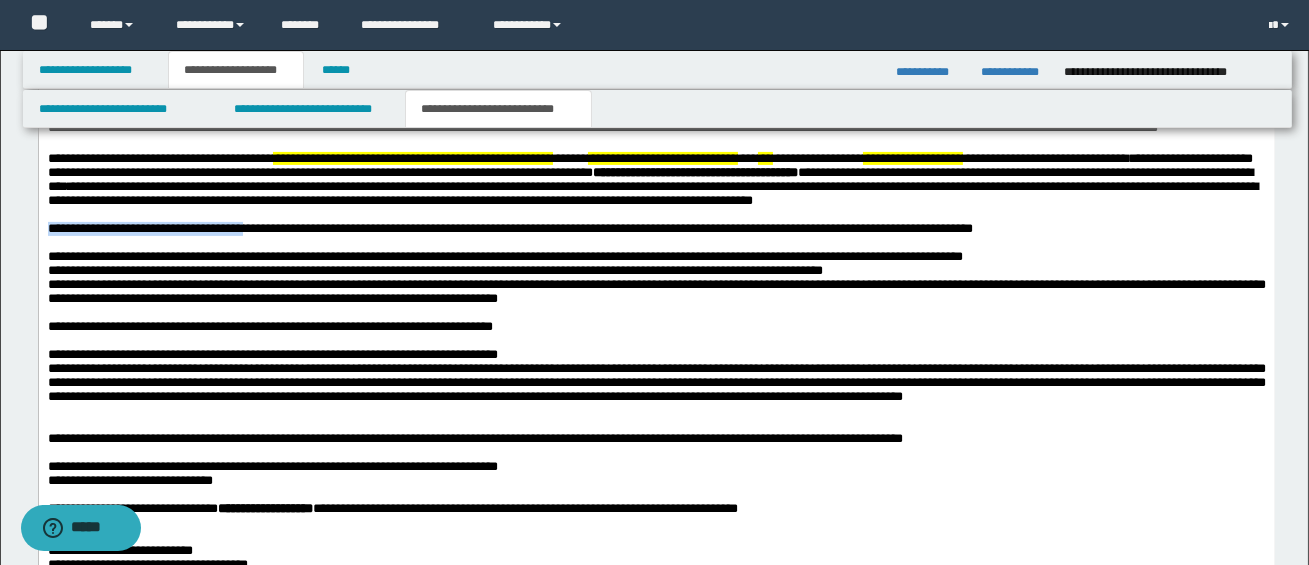 drag, startPoint x: 45, startPoint y: 243, endPoint x: 276, endPoint y: 243, distance: 231 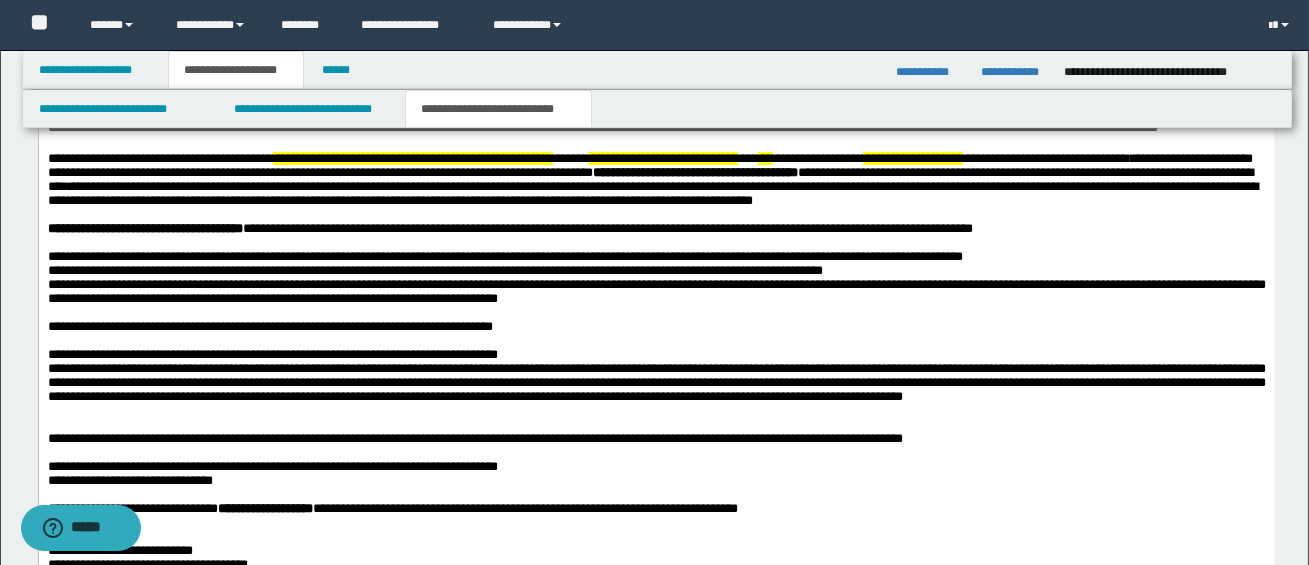 click on "**********" at bounding box center (656, 340) 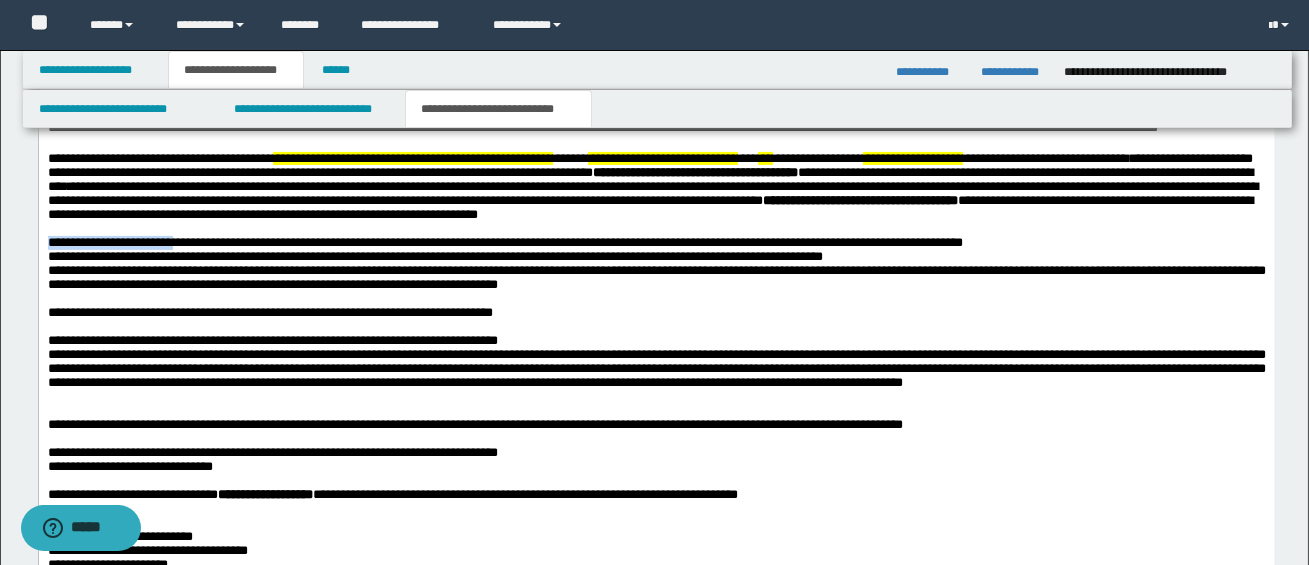 drag, startPoint x: 45, startPoint y: 257, endPoint x: 185, endPoint y: 262, distance: 140.08926 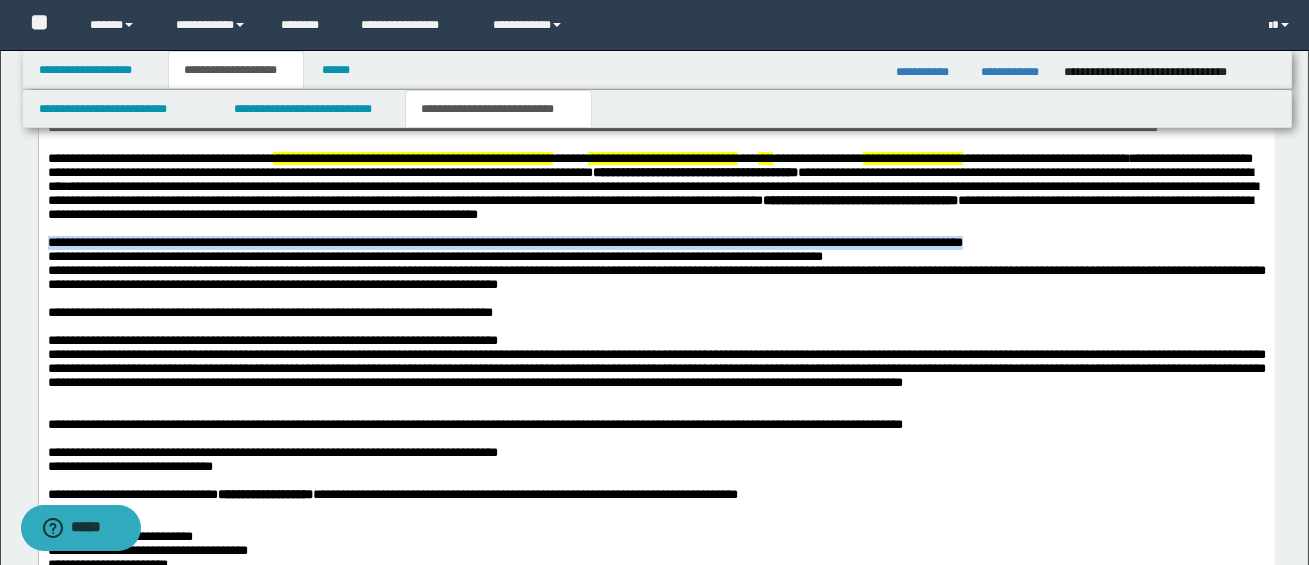 drag, startPoint x: 48, startPoint y: 259, endPoint x: 1050, endPoint y: 262, distance: 1002.0045 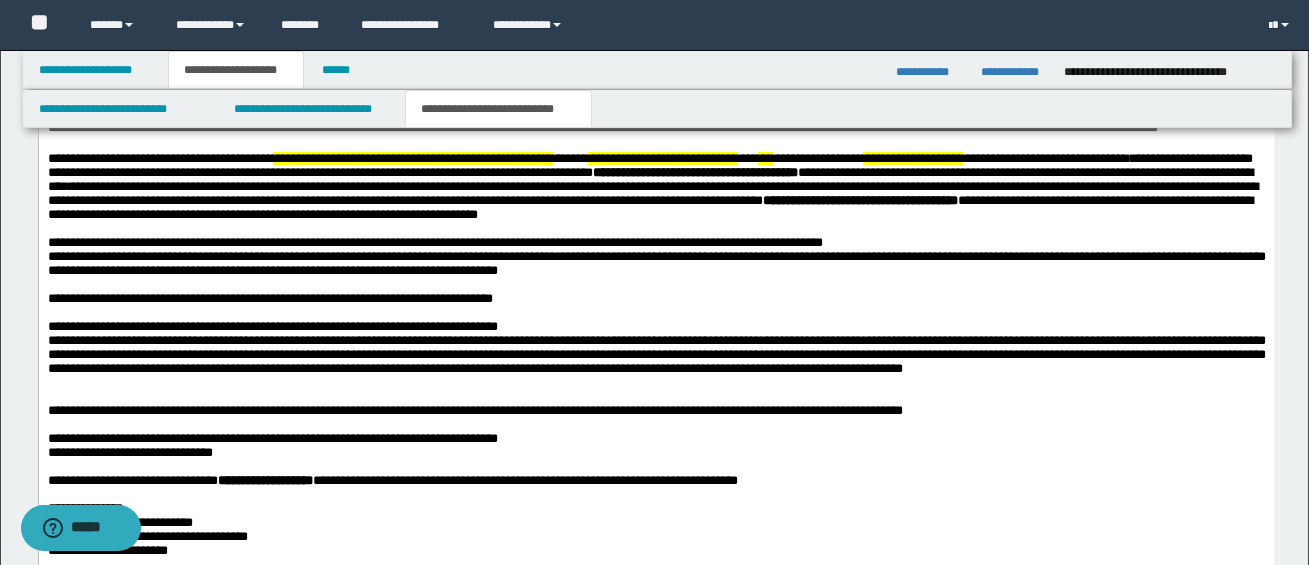 click on "**********" at bounding box center (656, 326) 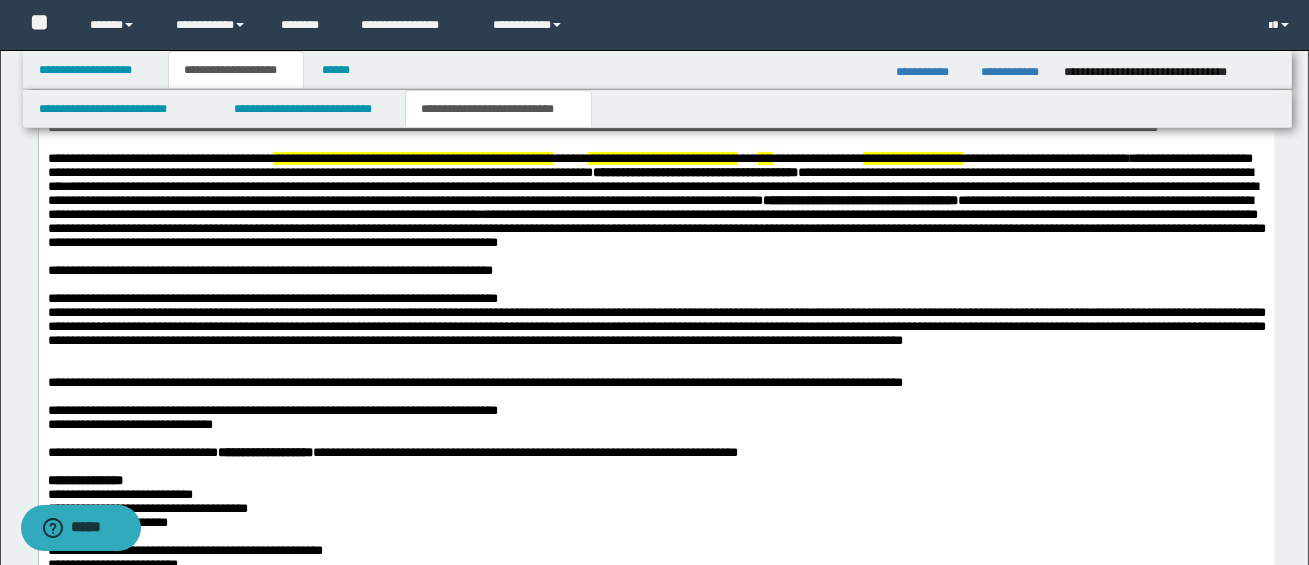 click on "**********" at bounding box center (869, 214) 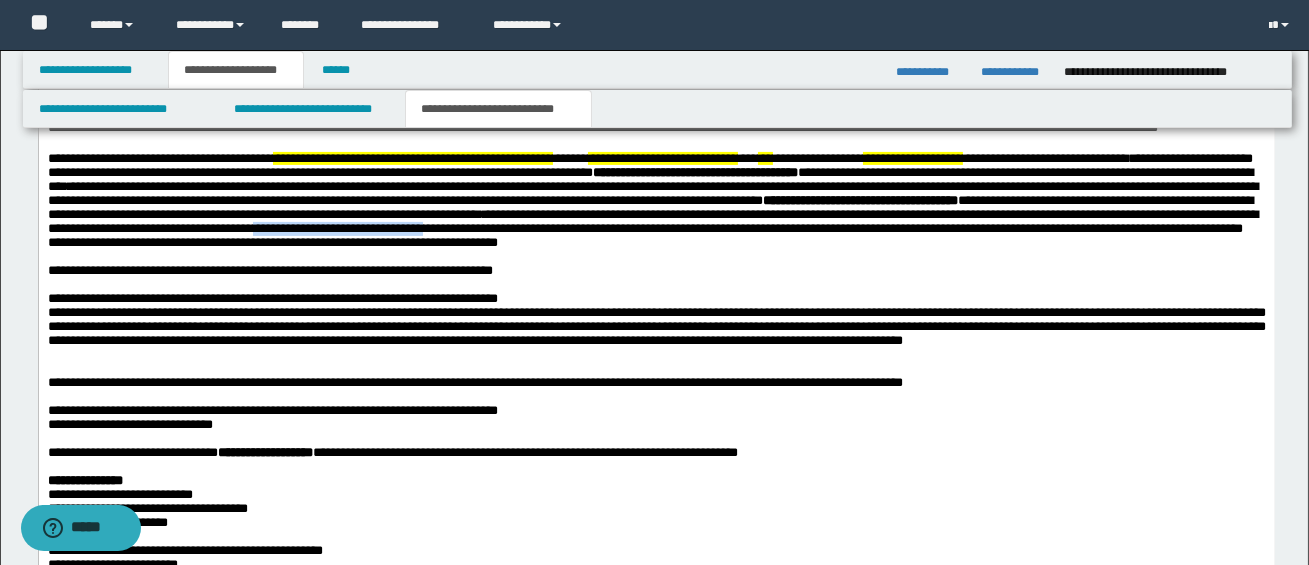 drag, startPoint x: 1004, startPoint y: 245, endPoint x: 1193, endPoint y: 247, distance: 189.01057 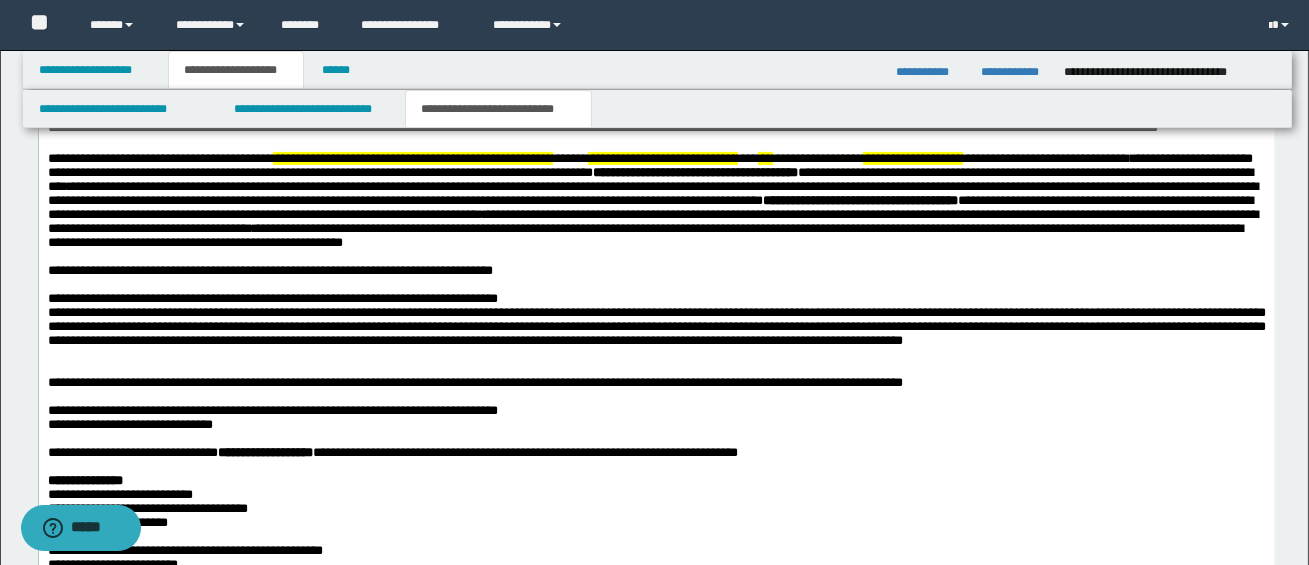 click on "**********" at bounding box center [644, 235] 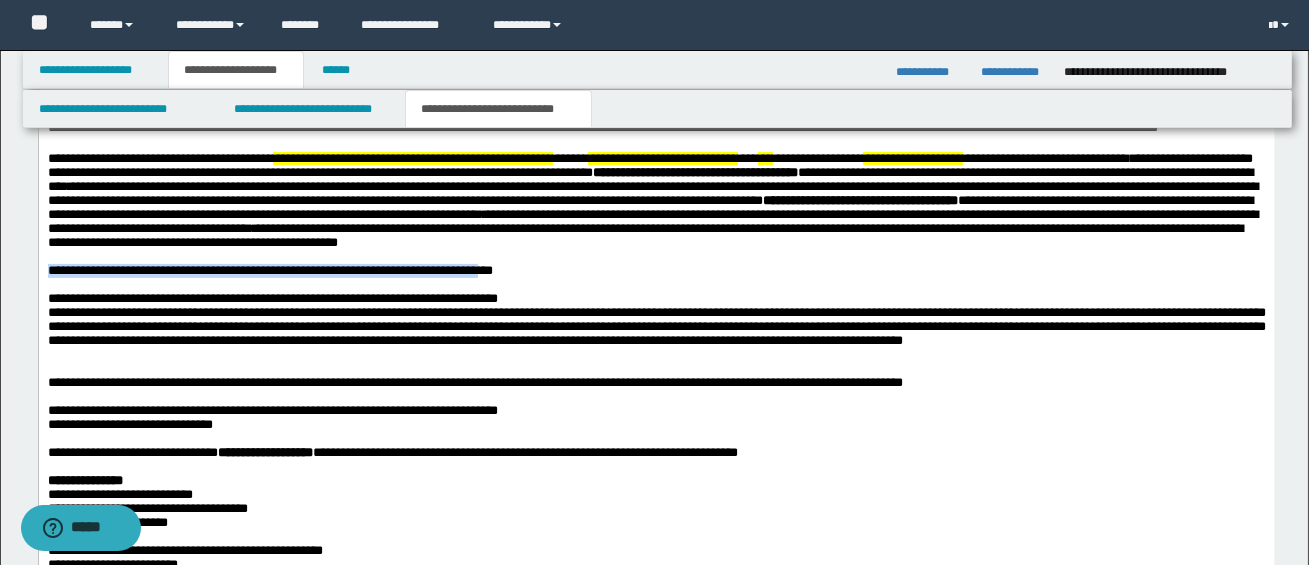 drag, startPoint x: 46, startPoint y: 287, endPoint x: 503, endPoint y: 296, distance: 457.08862 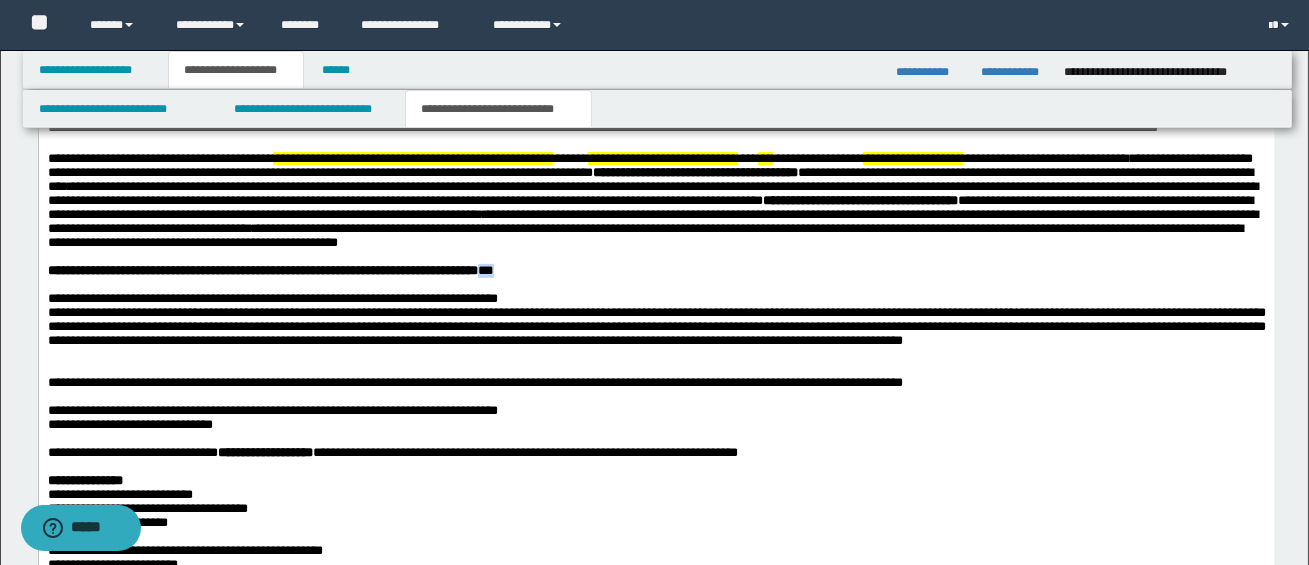drag, startPoint x: 534, startPoint y: 291, endPoint x: 549, endPoint y: 292, distance: 15.033297 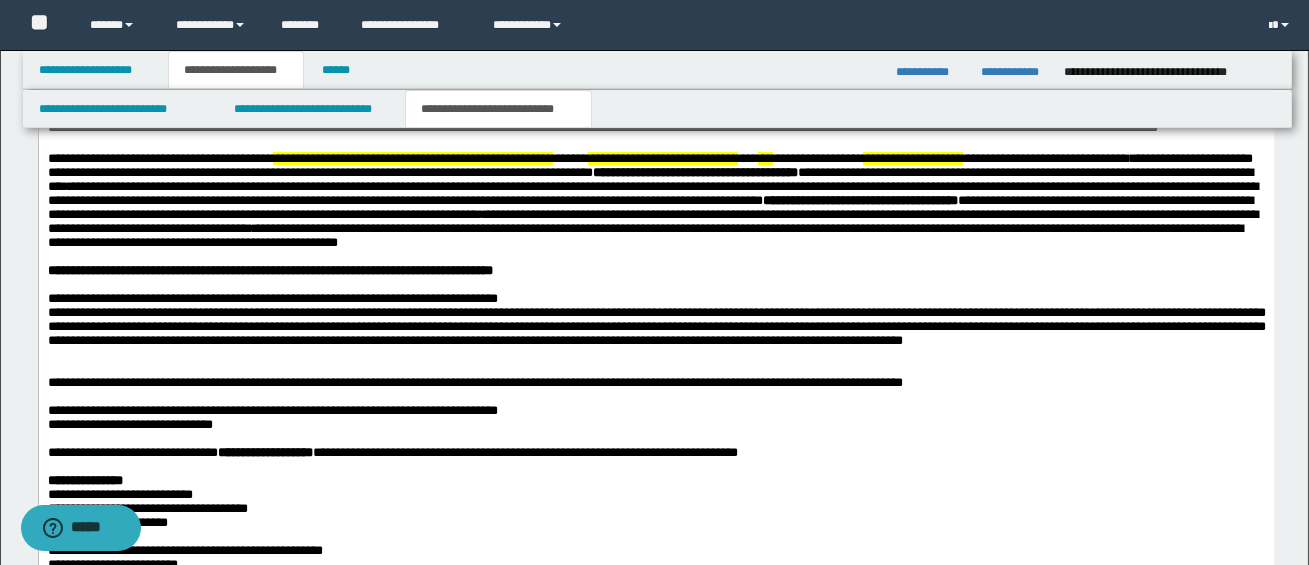 click on "**********" at bounding box center (656, 312) 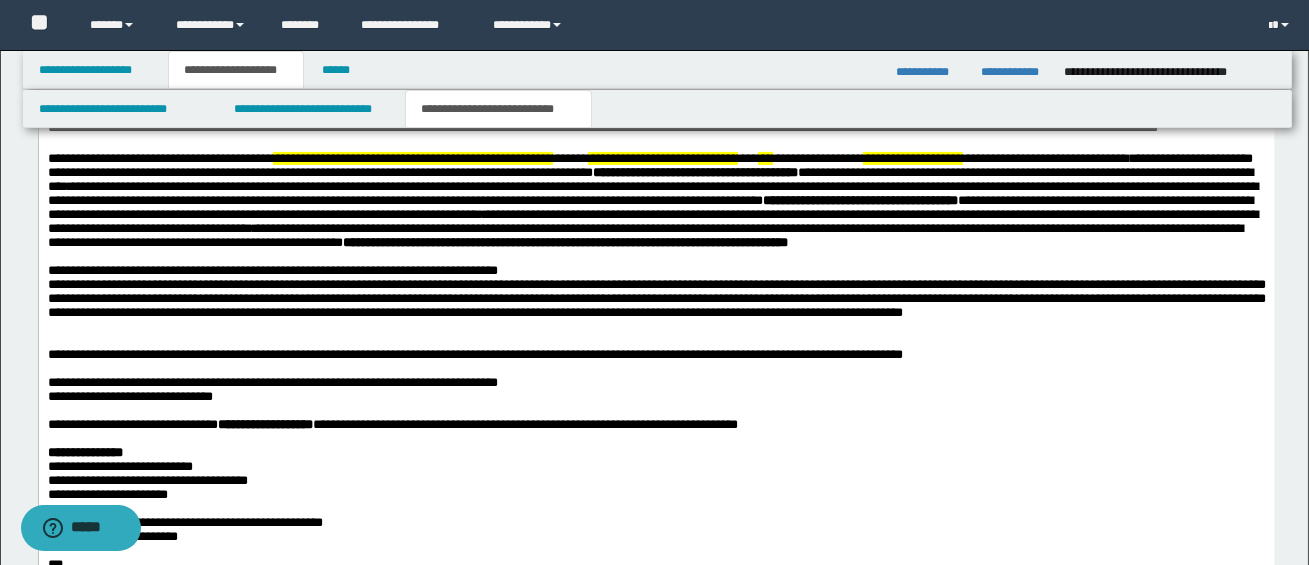 click on "**********" at bounding box center (656, 201) 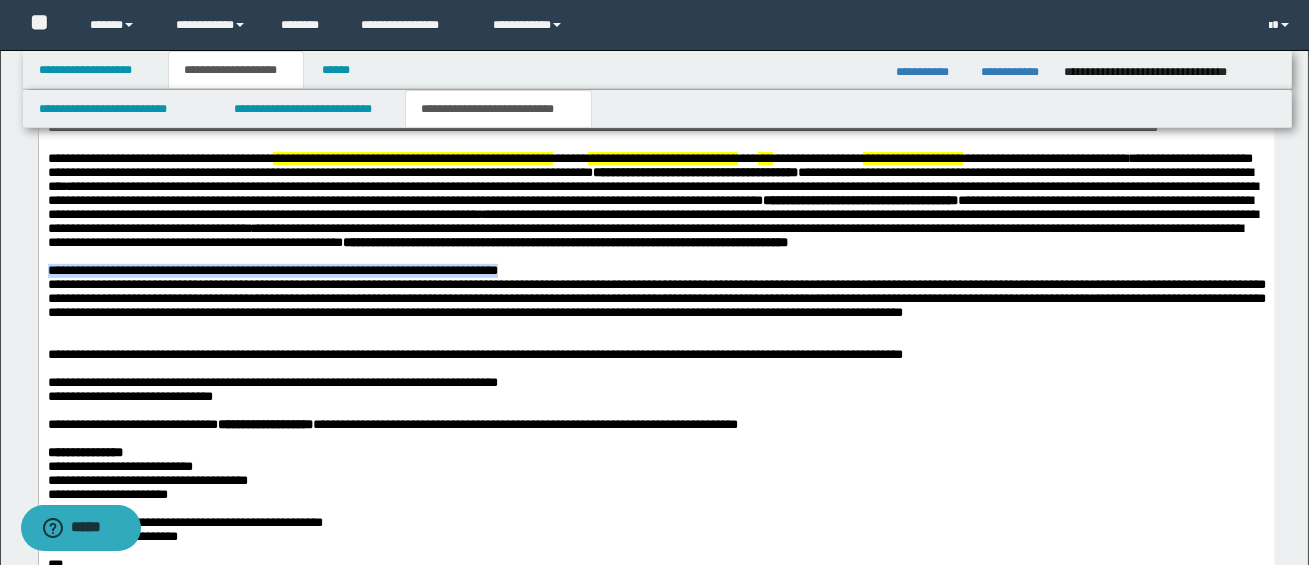 drag, startPoint x: 48, startPoint y: 303, endPoint x: 549, endPoint y: 303, distance: 501 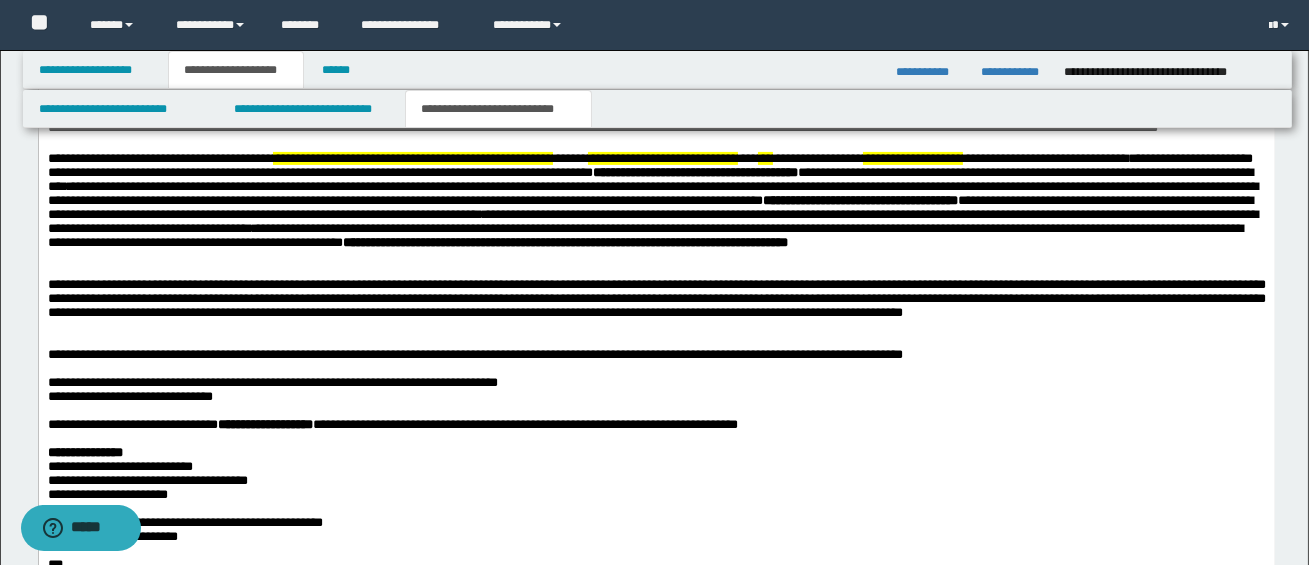 click on "**********" at bounding box center (656, 298) 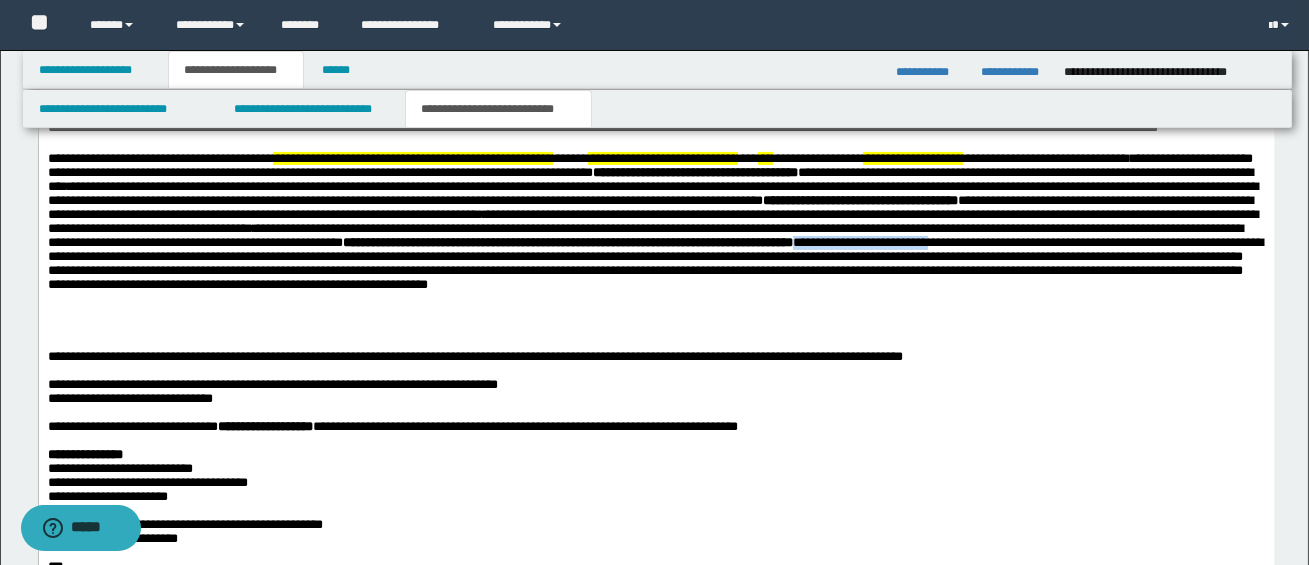 drag, startPoint x: 619, startPoint y: 274, endPoint x: 769, endPoint y: 273, distance: 150.00333 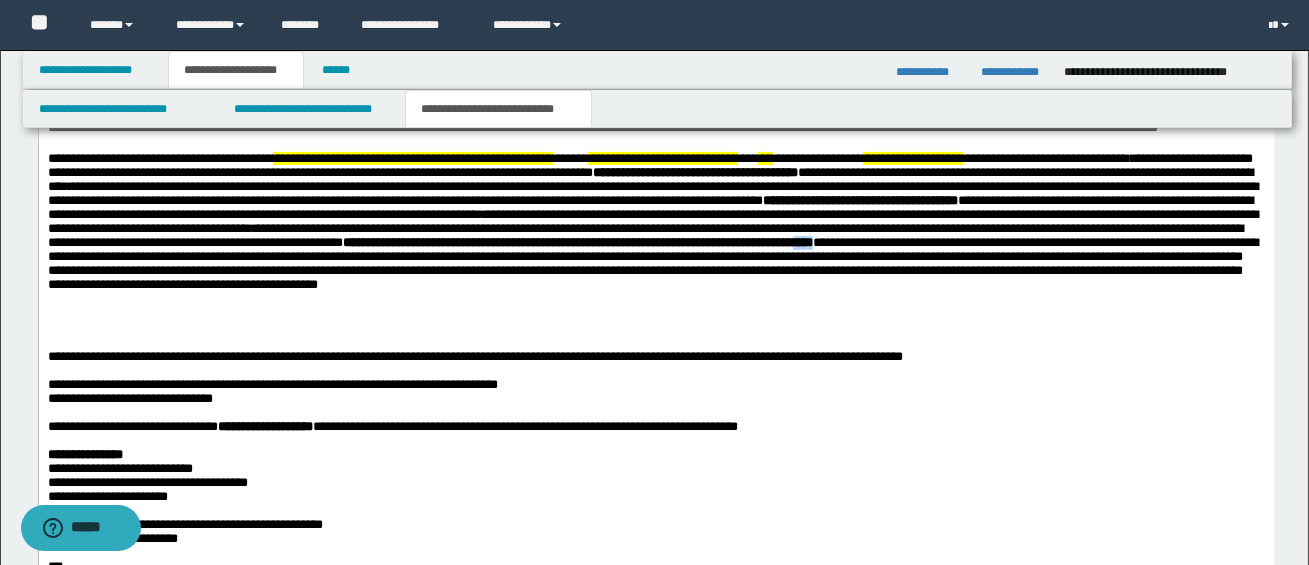 drag, startPoint x: 616, startPoint y: 274, endPoint x: 647, endPoint y: 275, distance: 31.016125 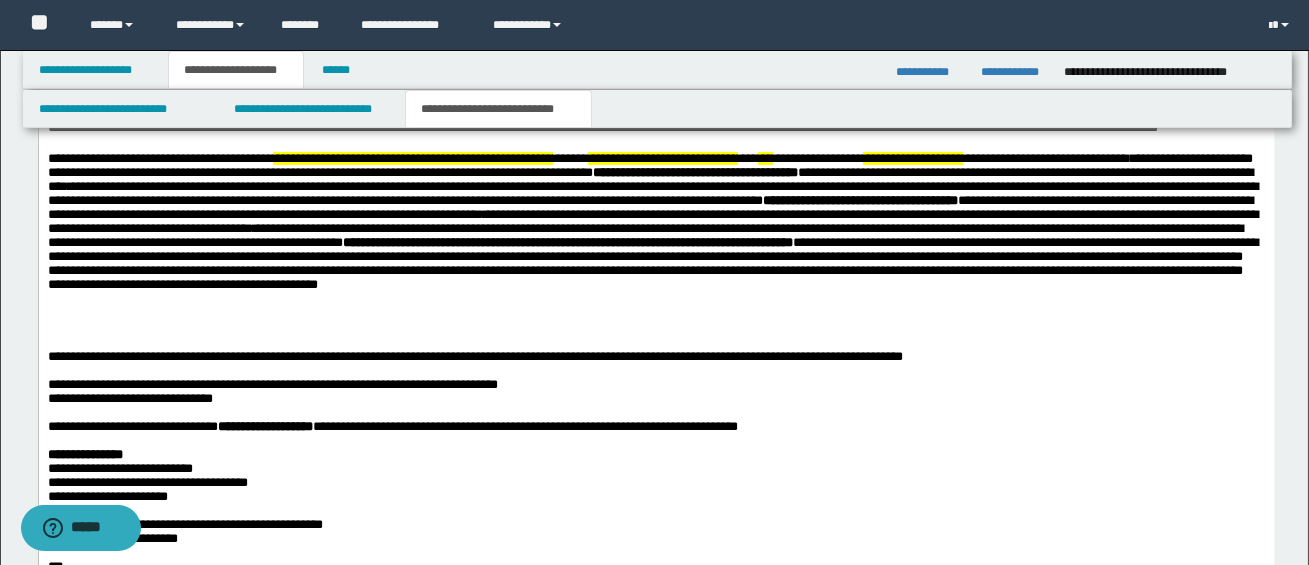 click on "**********" at bounding box center [655, 237] 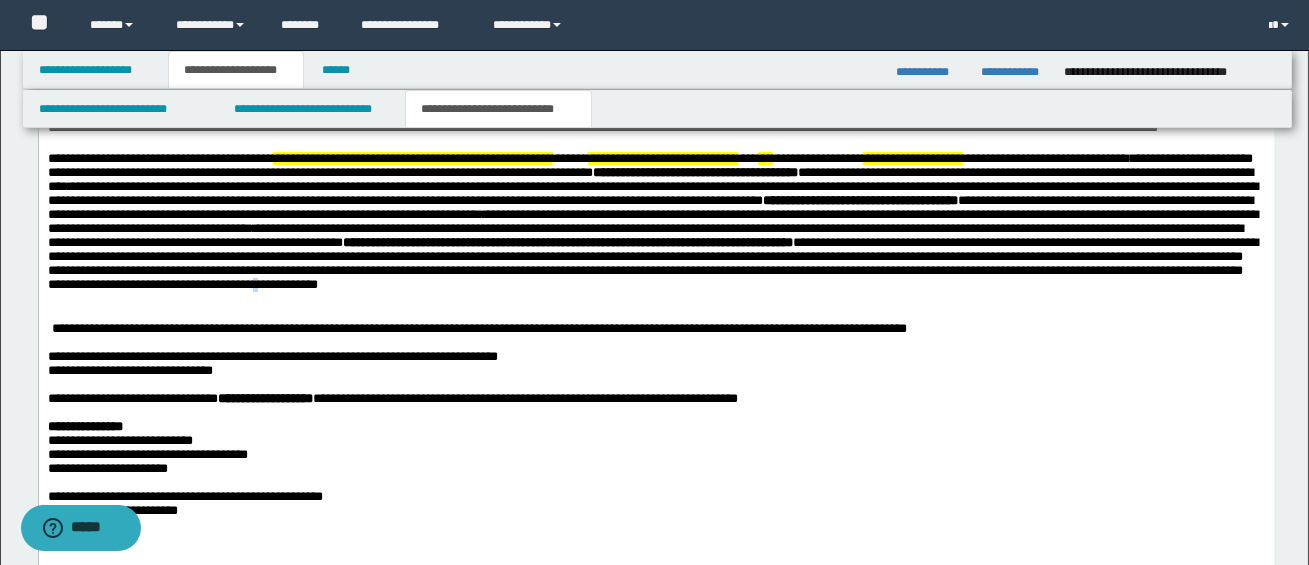 click on "**********" at bounding box center [655, 237] 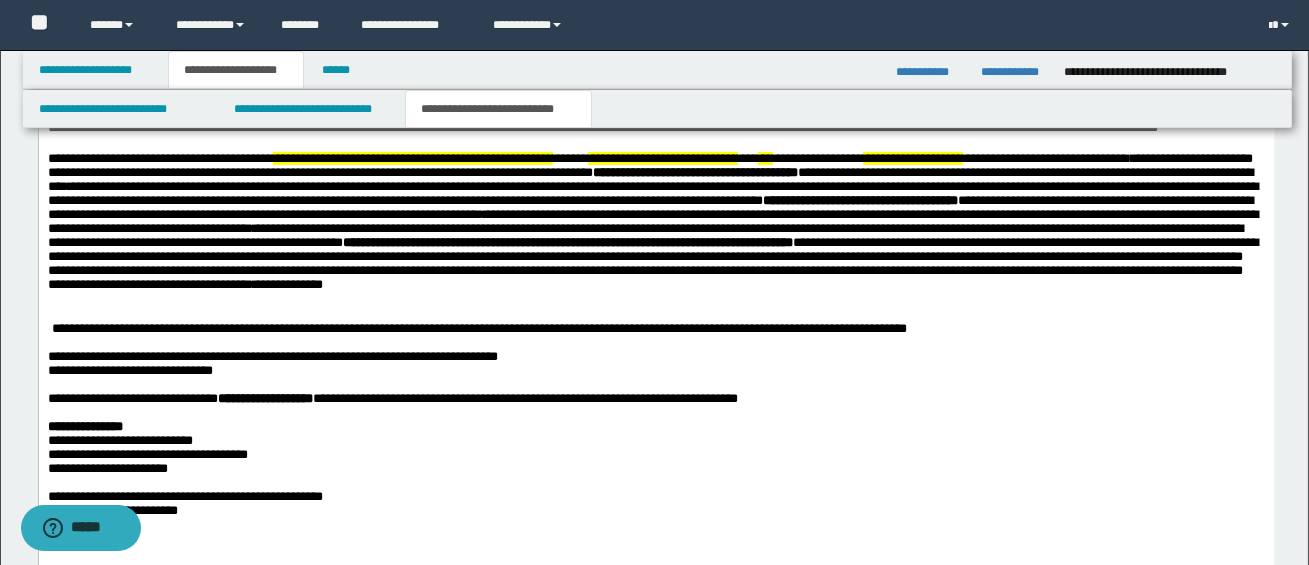 click at bounding box center [49, 328] 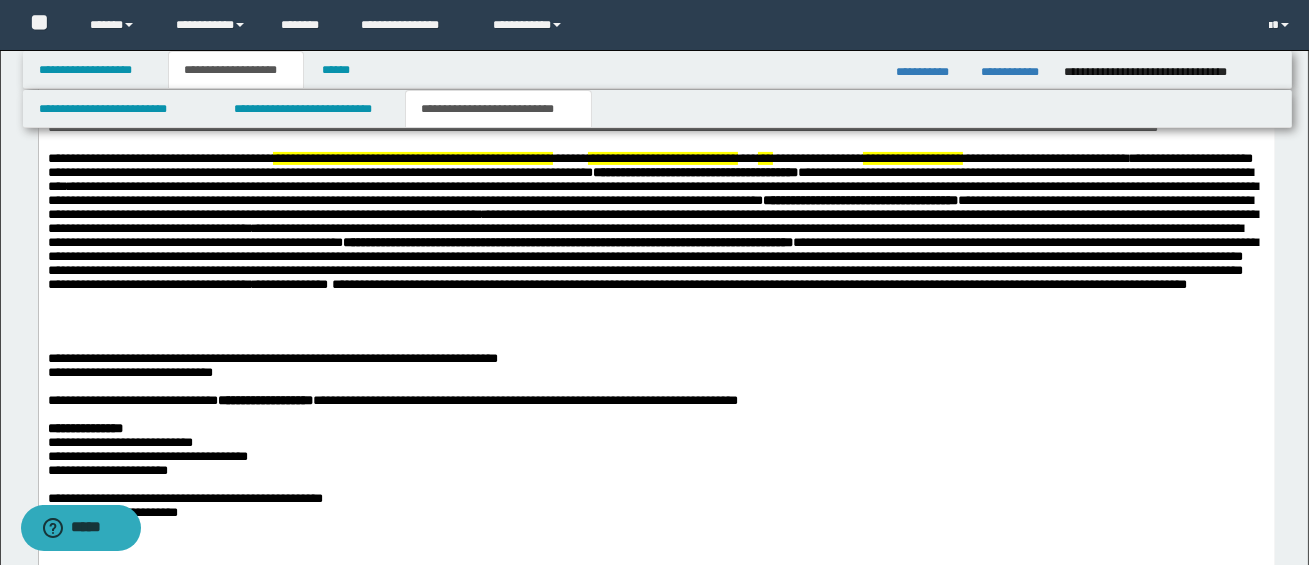 click on "**********" at bounding box center [656, 286] 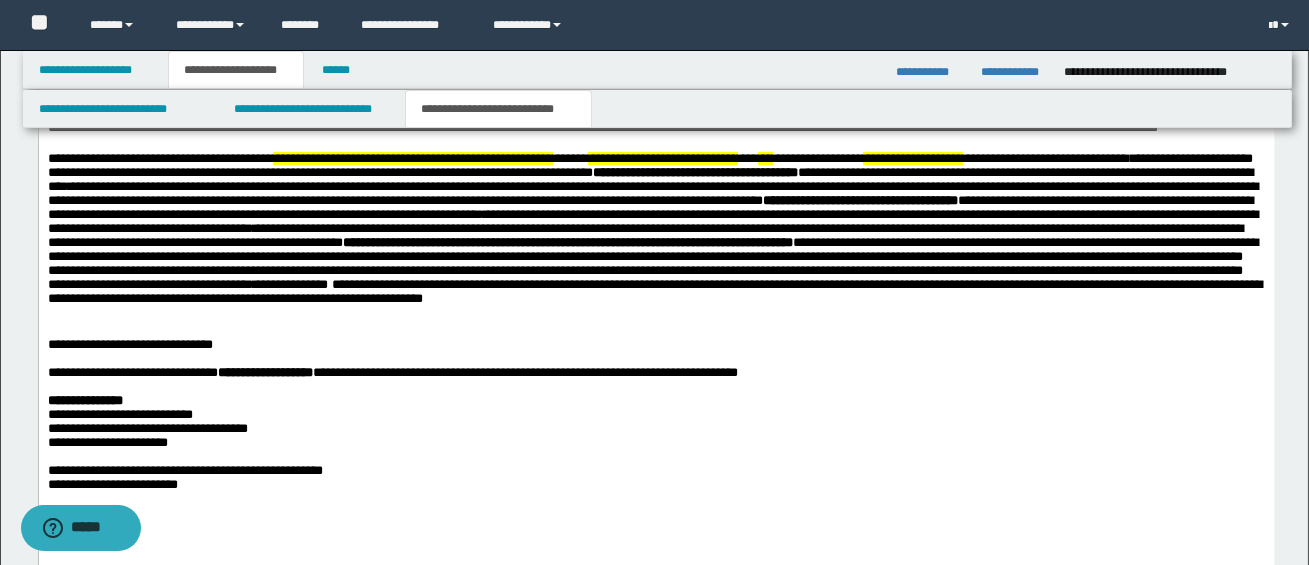click on "**********" at bounding box center [656, 272] 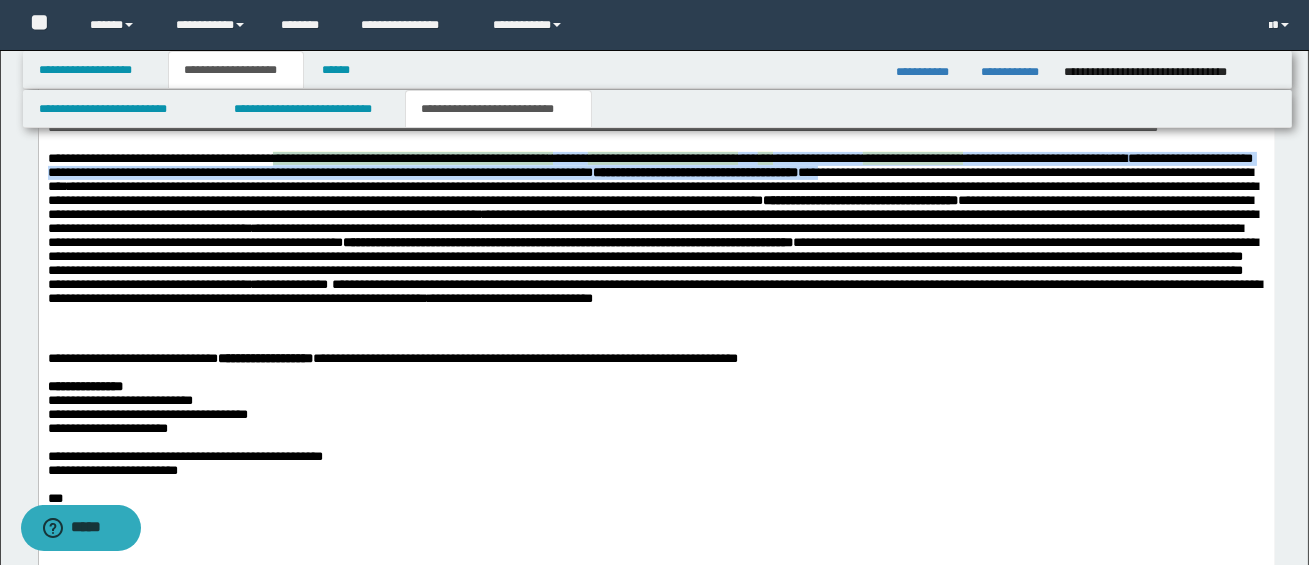 drag, startPoint x: 281, startPoint y: 165, endPoint x: 1058, endPoint y: 175, distance: 777.06433 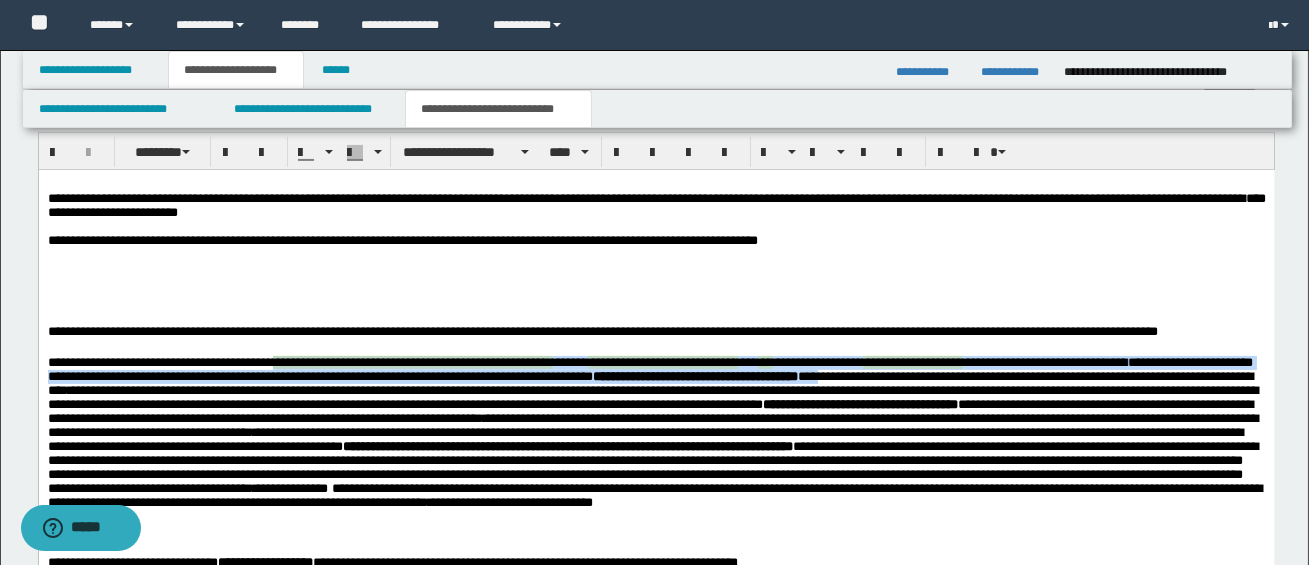 scroll, scrollTop: 1040, scrollLeft: 0, axis: vertical 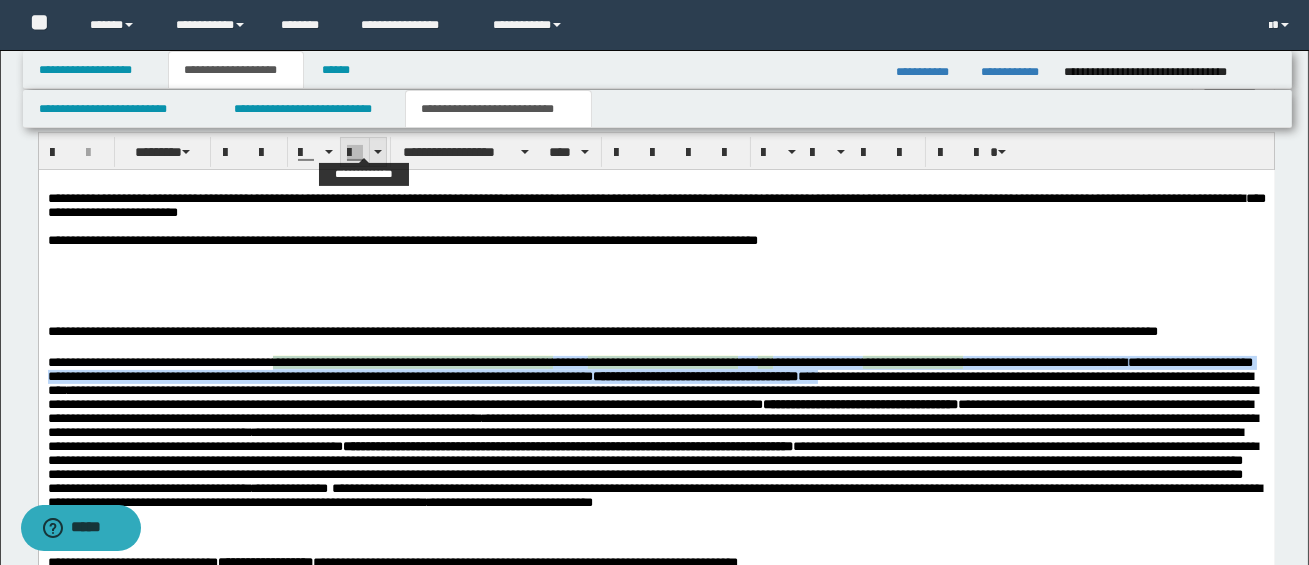 click at bounding box center [378, 152] 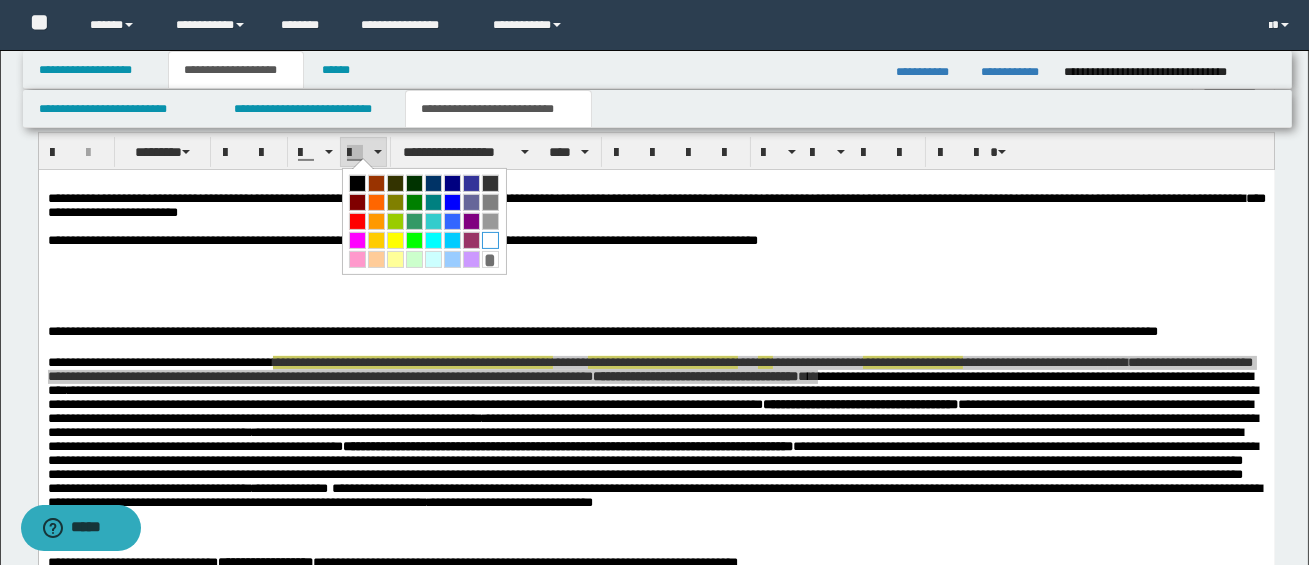 click at bounding box center [490, 240] 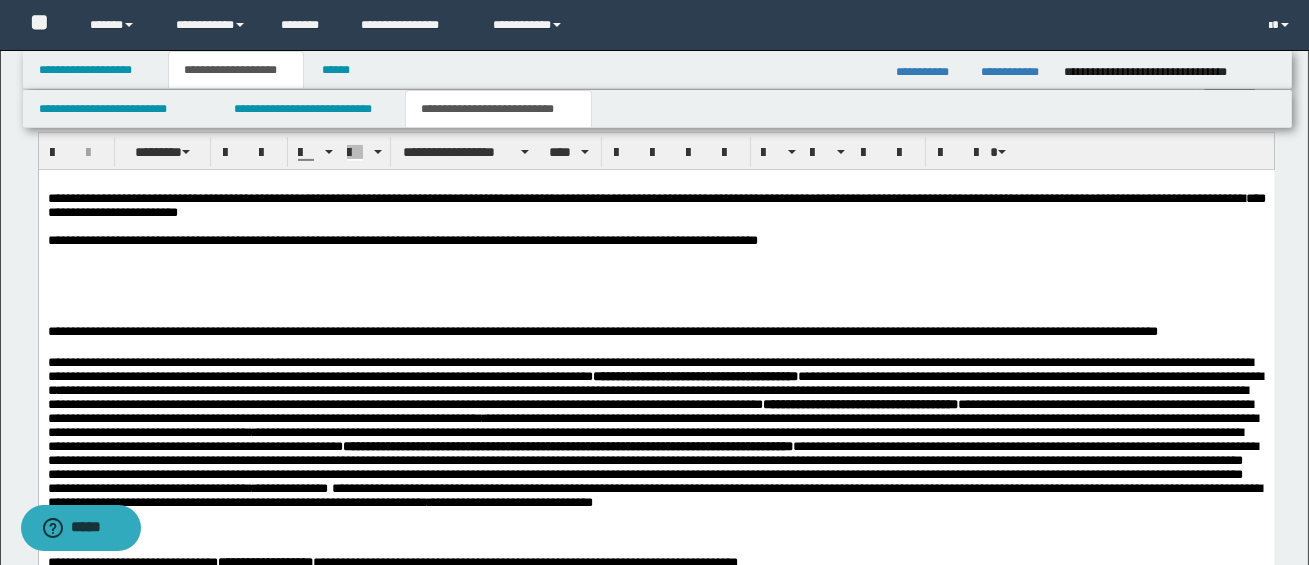 click on "**********" at bounding box center [647, 396] 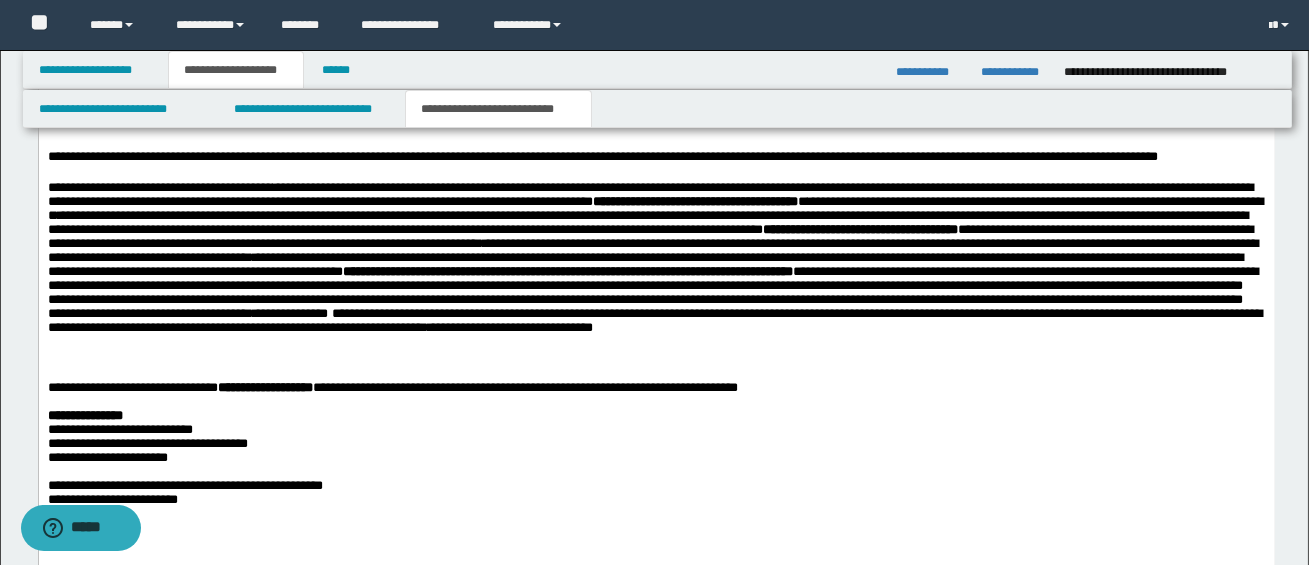 scroll, scrollTop: 1211, scrollLeft: 0, axis: vertical 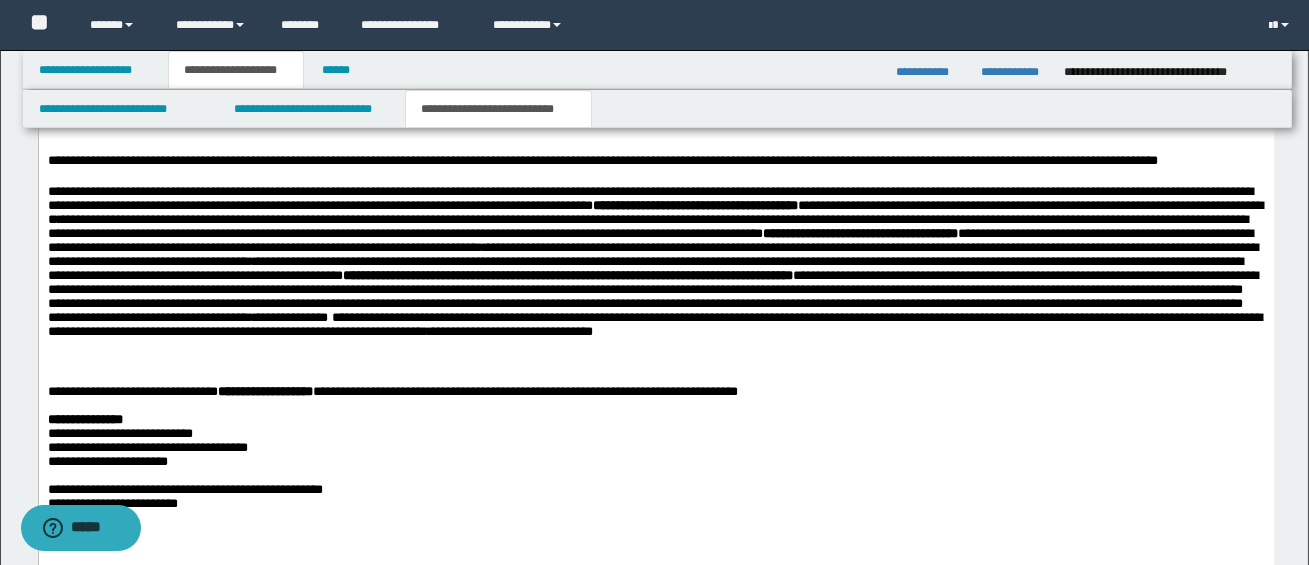 click on "**********" at bounding box center [647, 226] 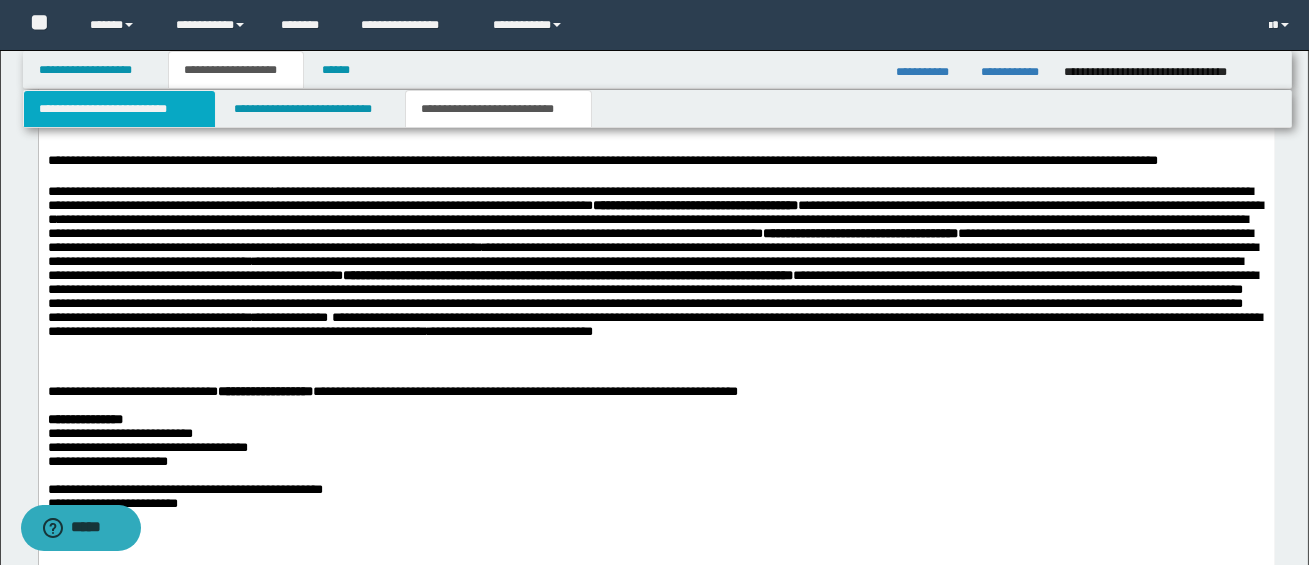 click on "**********" at bounding box center [119, 109] 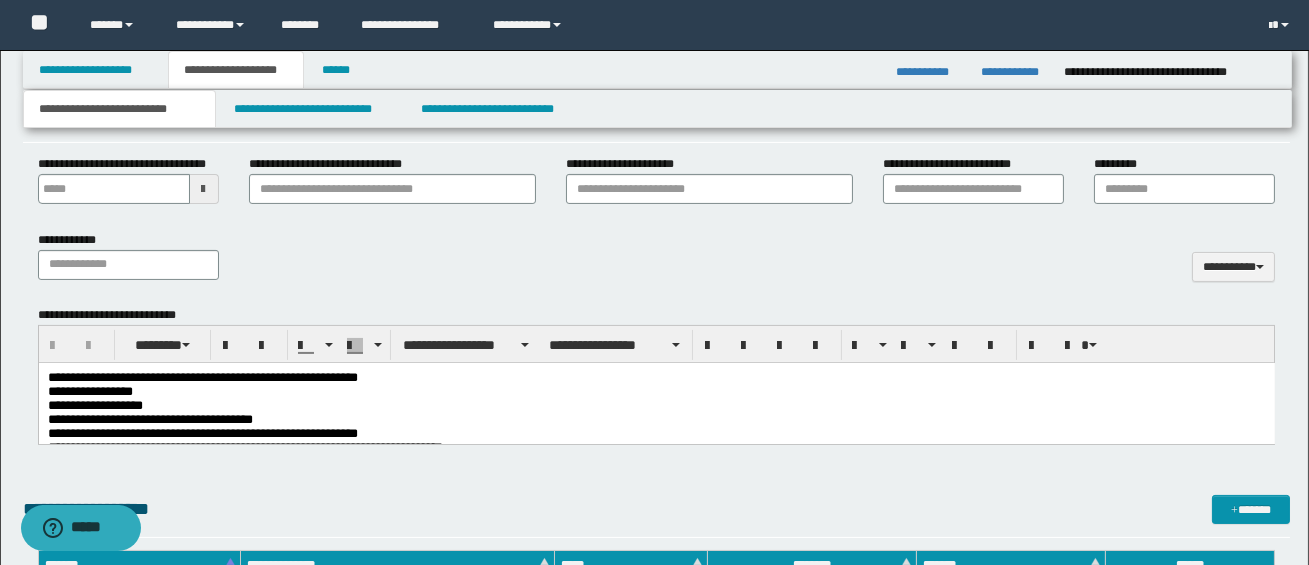 click on "**********" at bounding box center (656, 391) 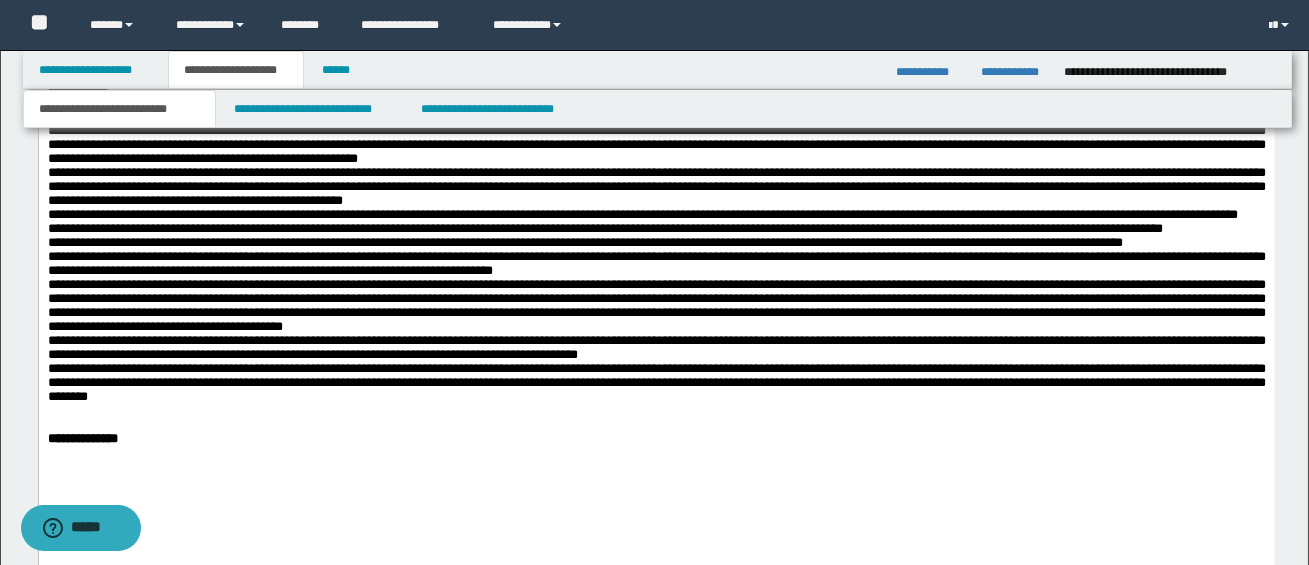 scroll, scrollTop: 1831, scrollLeft: 0, axis: vertical 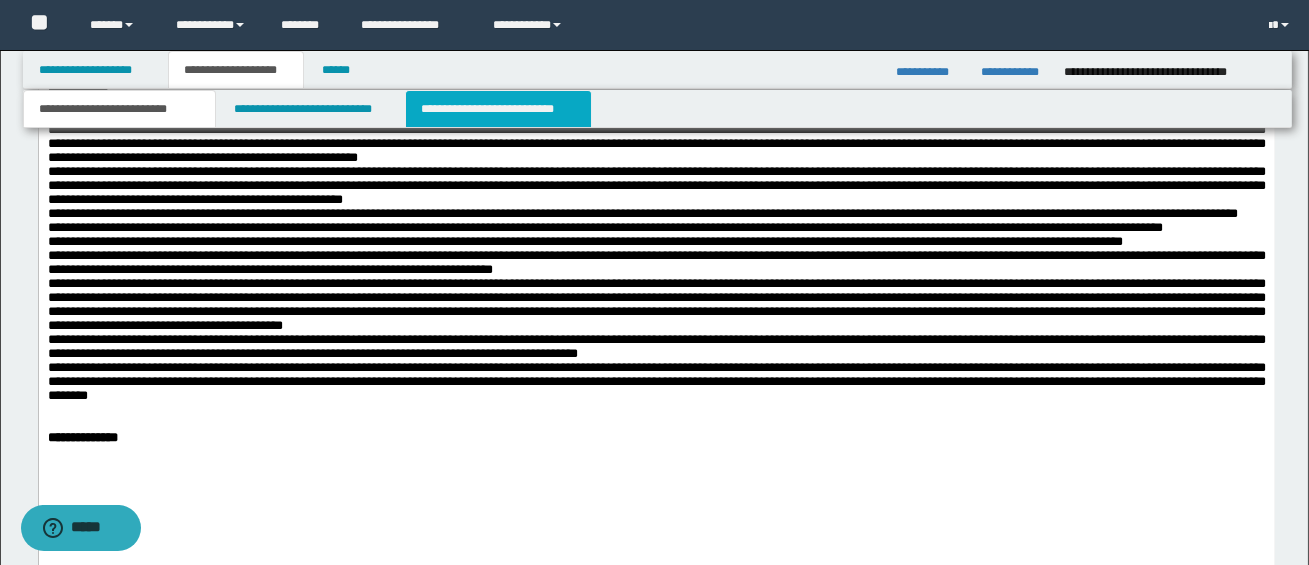 click on "**********" at bounding box center (498, 109) 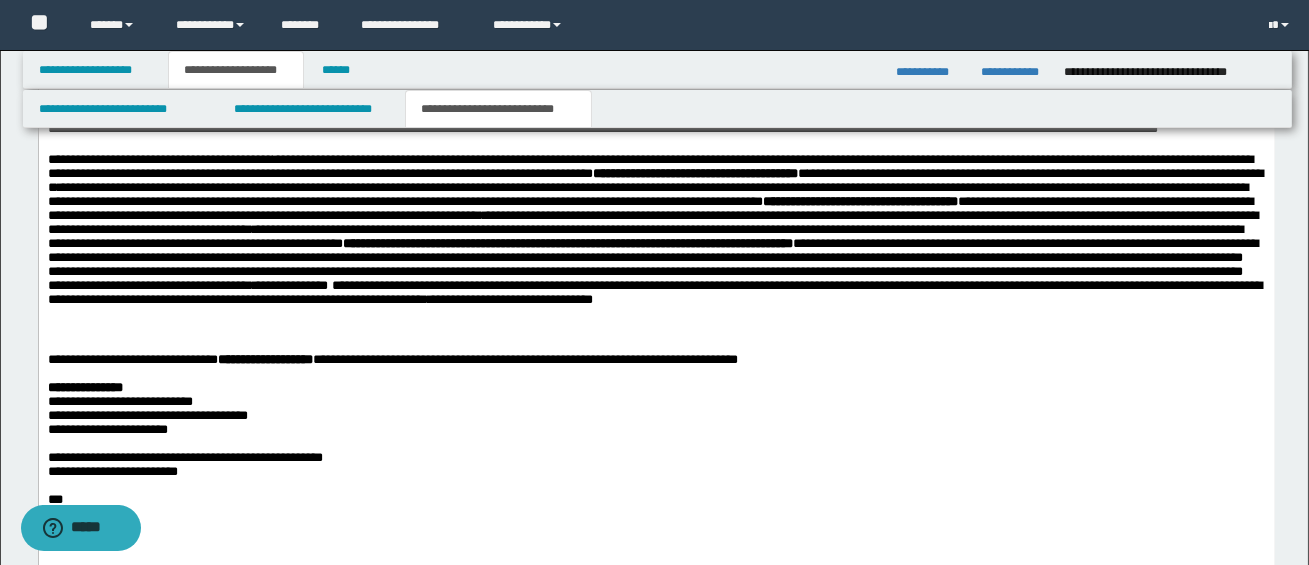scroll, scrollTop: 1242, scrollLeft: 0, axis: vertical 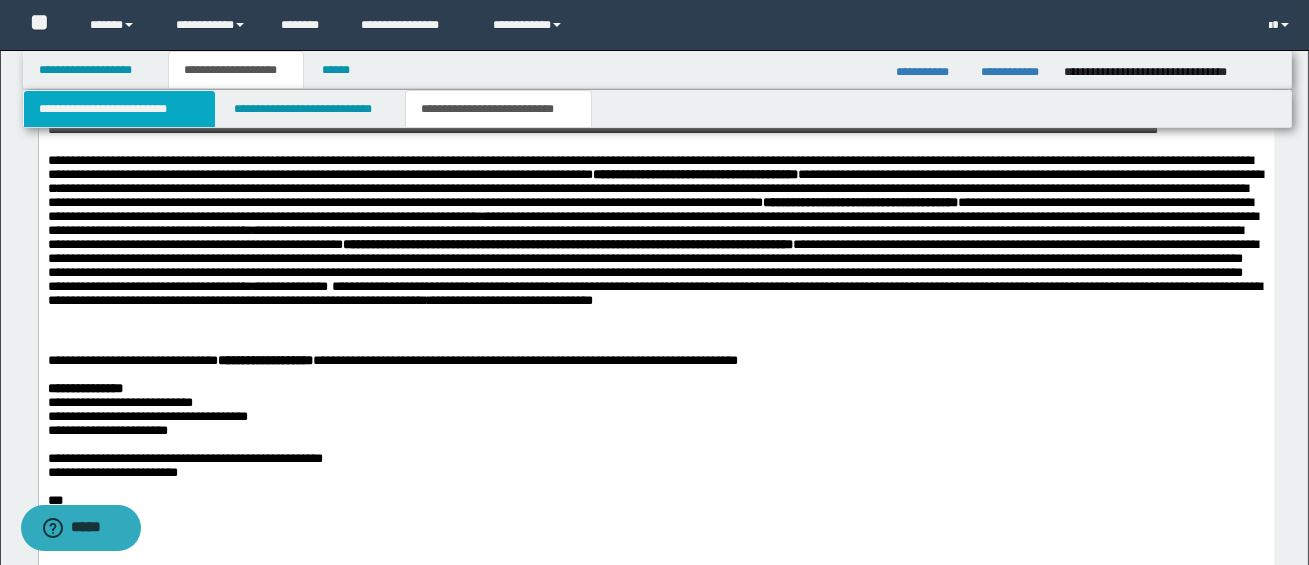 click on "**********" at bounding box center [119, 109] 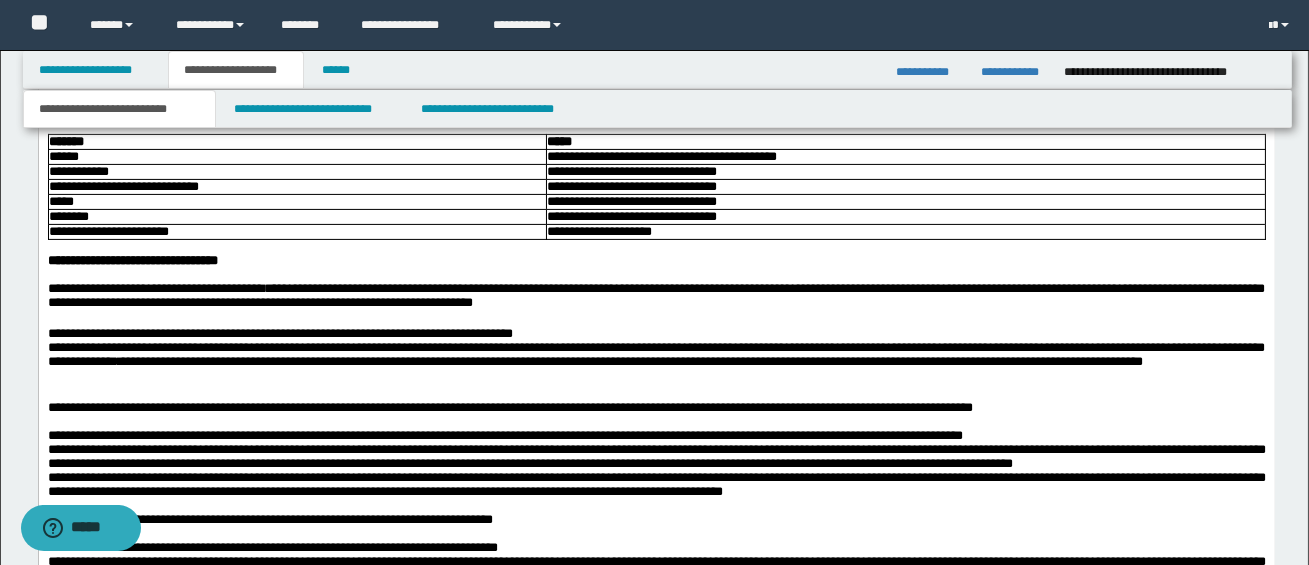 scroll, scrollTop: 1156, scrollLeft: 0, axis: vertical 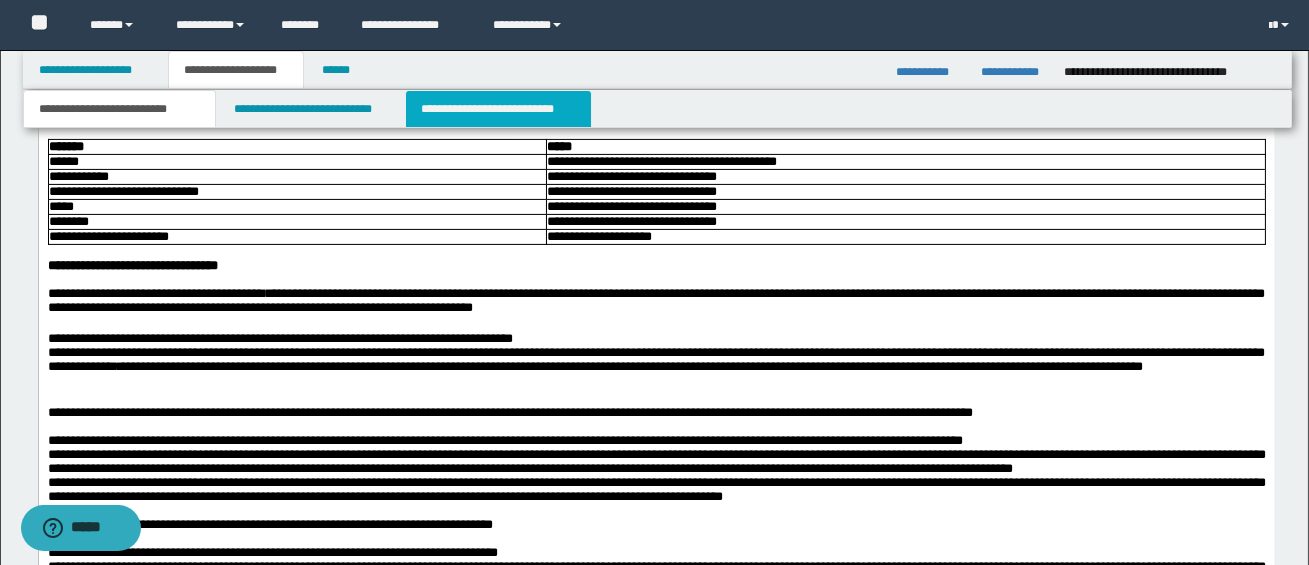 click on "**********" at bounding box center [498, 109] 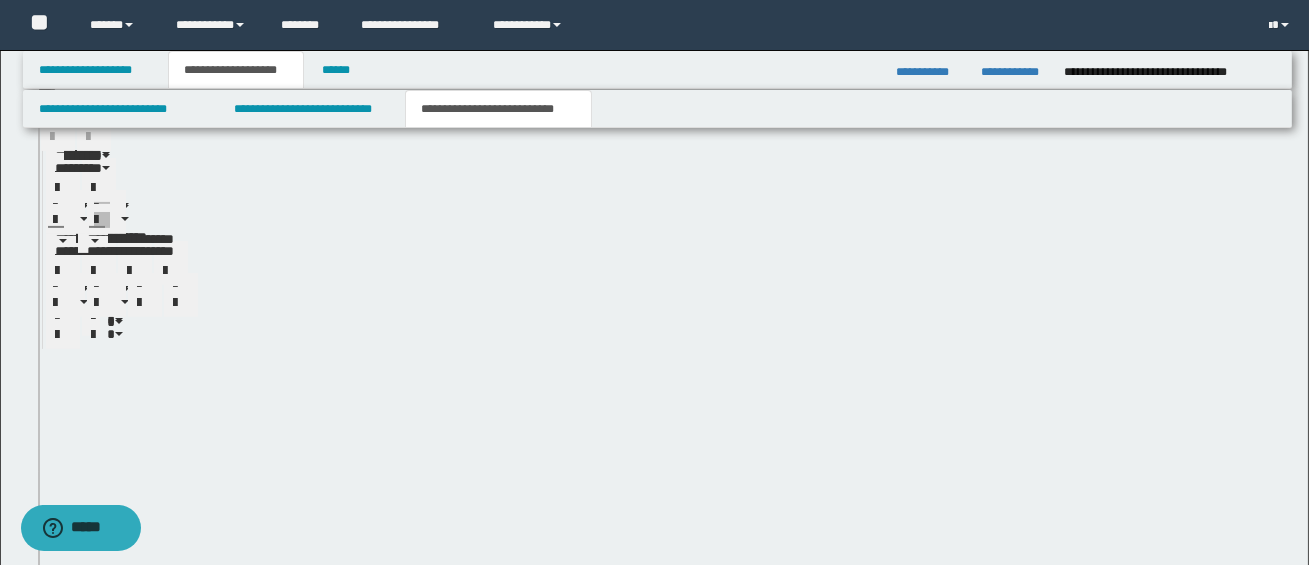click at bounding box center (0, 0) 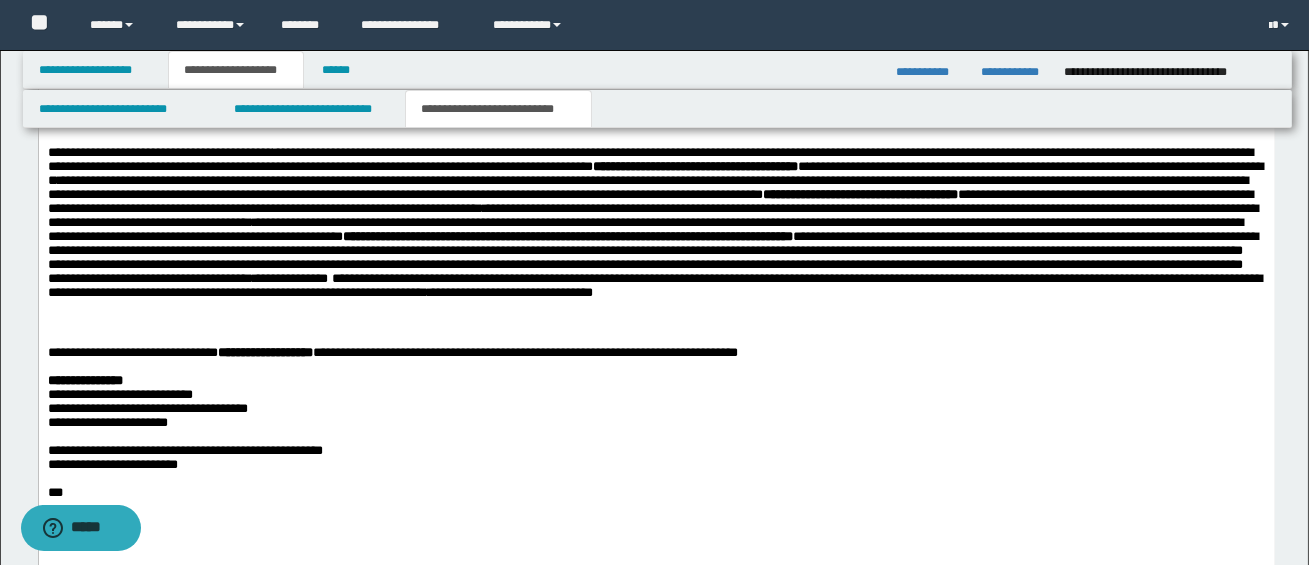 scroll, scrollTop: 1251, scrollLeft: 0, axis: vertical 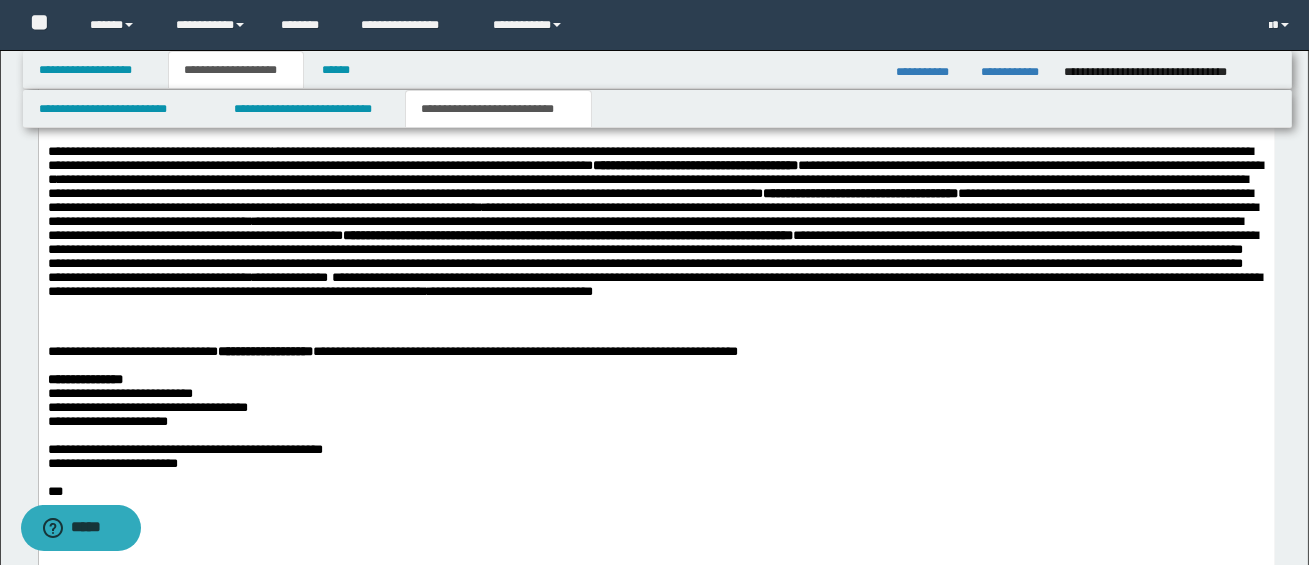 click on "**********" at bounding box center [655, 237] 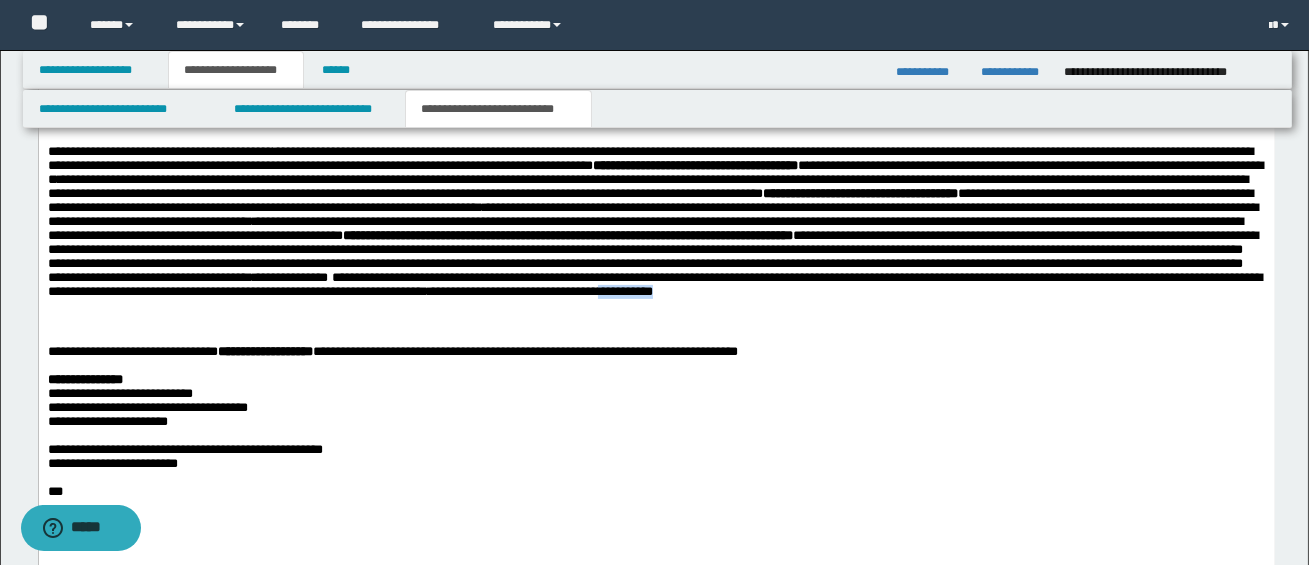 drag, startPoint x: 762, startPoint y: 330, endPoint x: 833, endPoint y: 329, distance: 71.00704 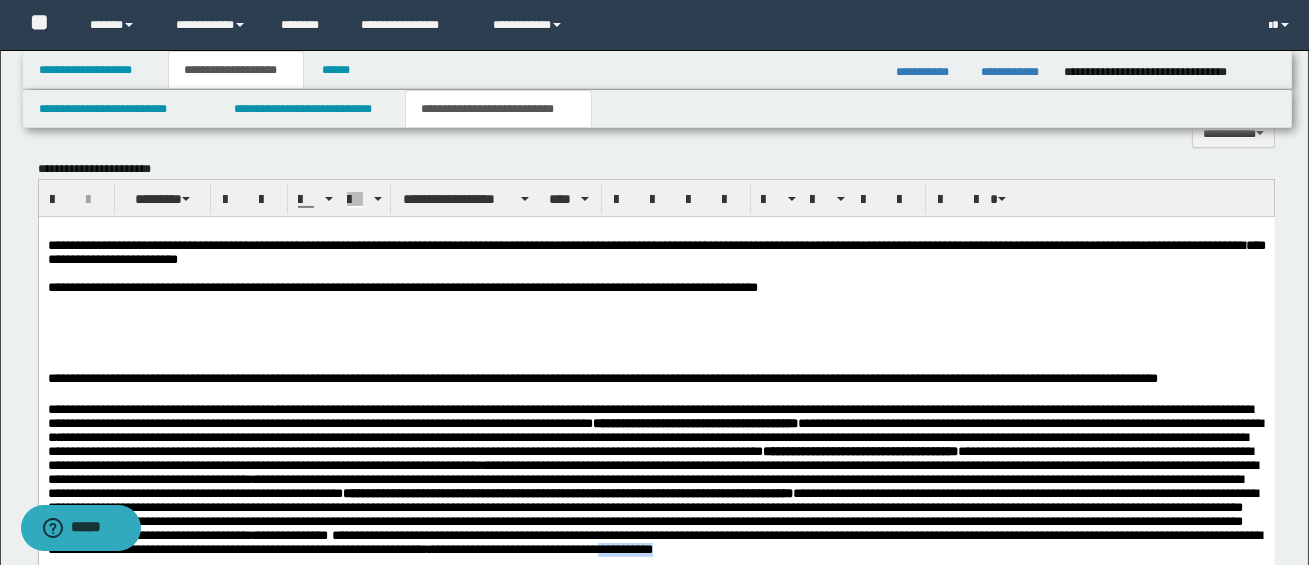 scroll, scrollTop: 936, scrollLeft: 0, axis: vertical 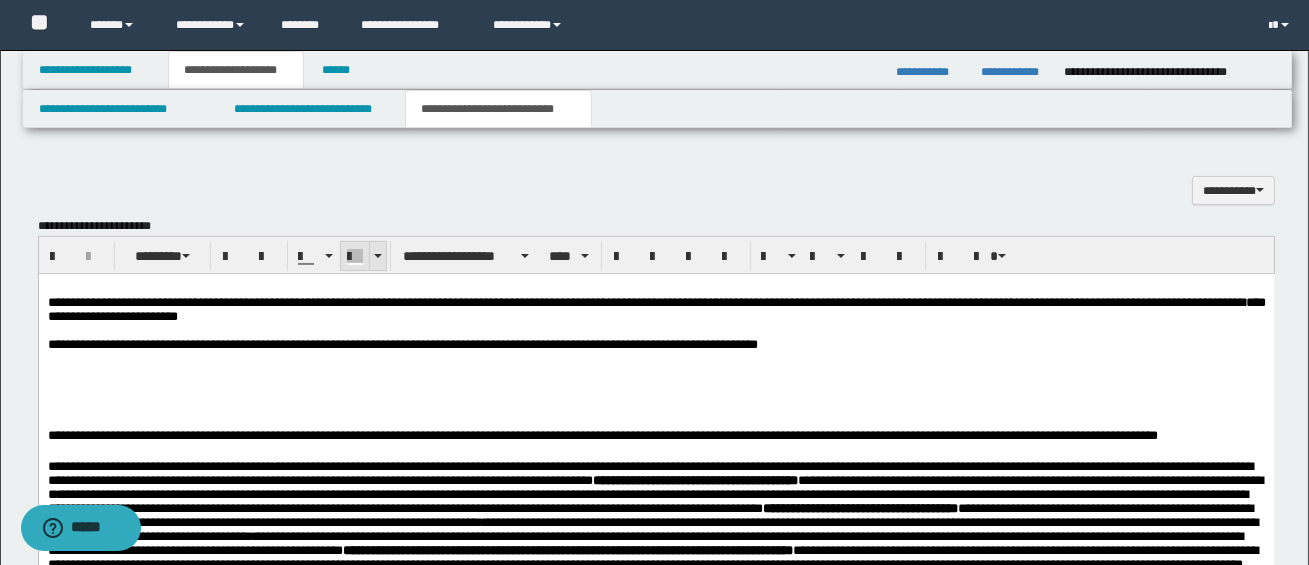 click at bounding box center (377, 256) 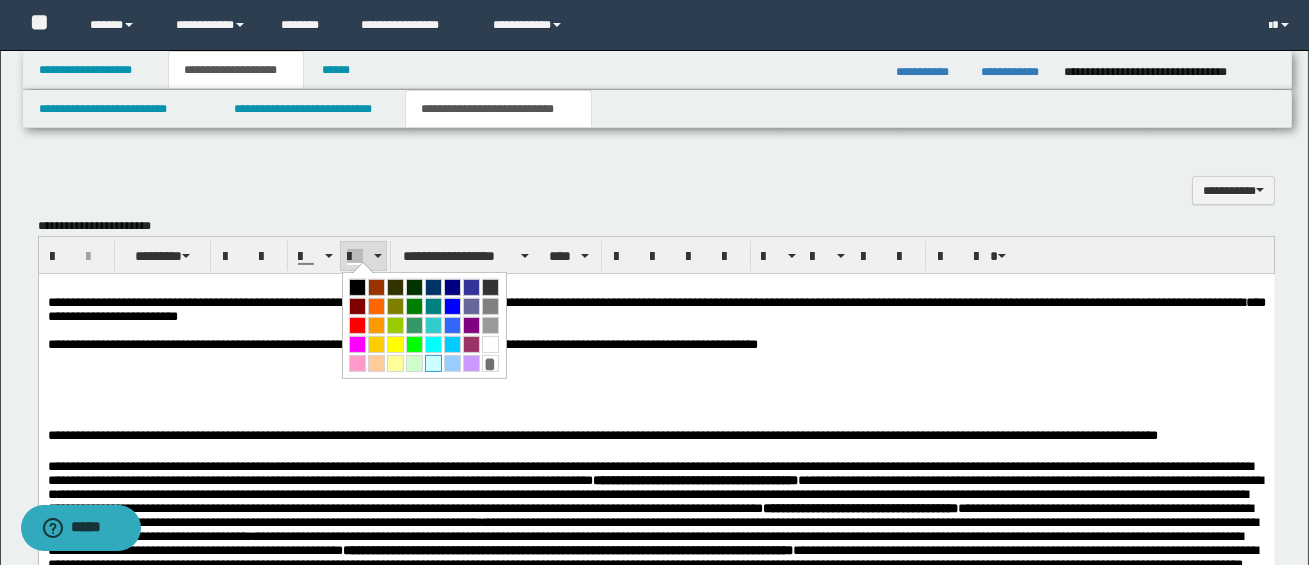 click at bounding box center (433, 363) 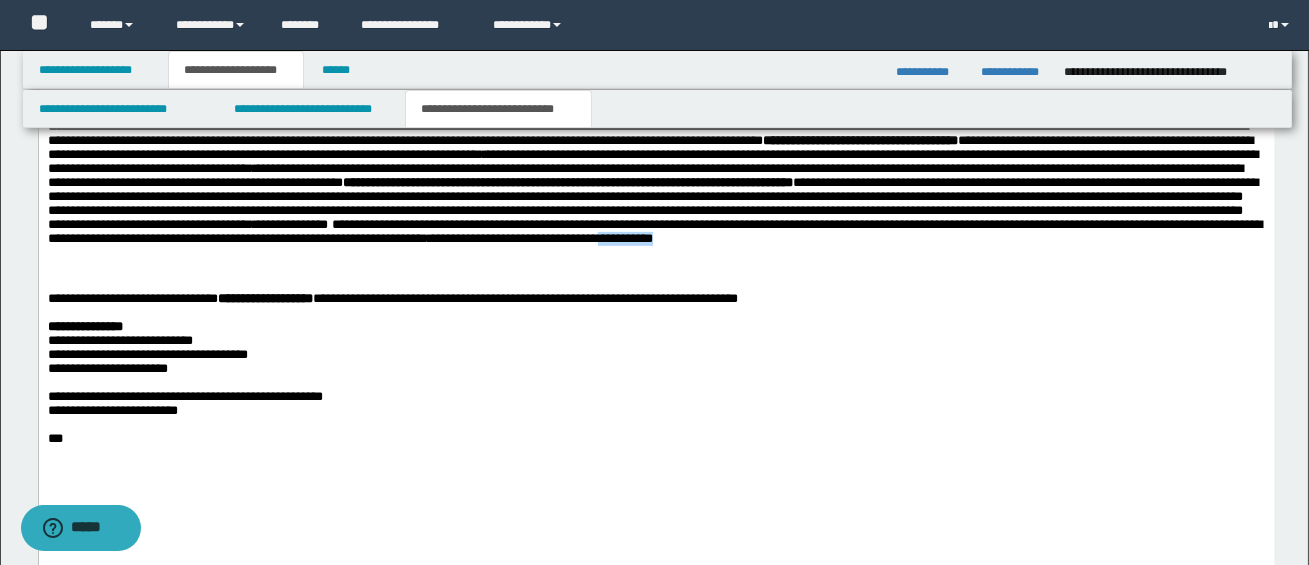 scroll, scrollTop: 1370, scrollLeft: 0, axis: vertical 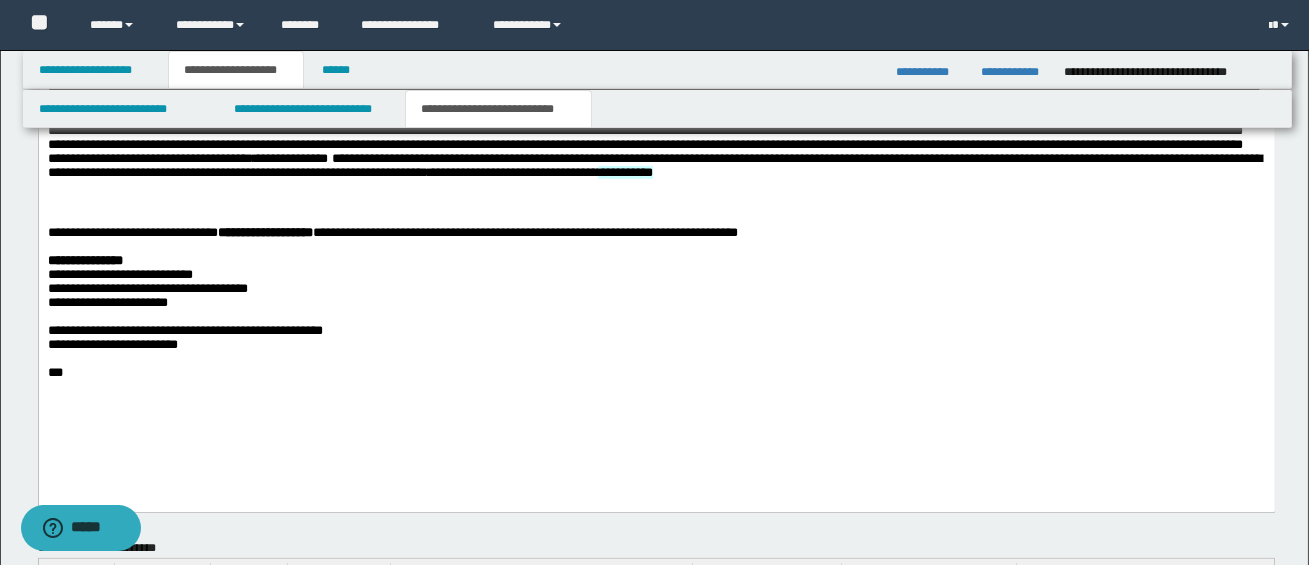 click on "**********" at bounding box center [656, 139] 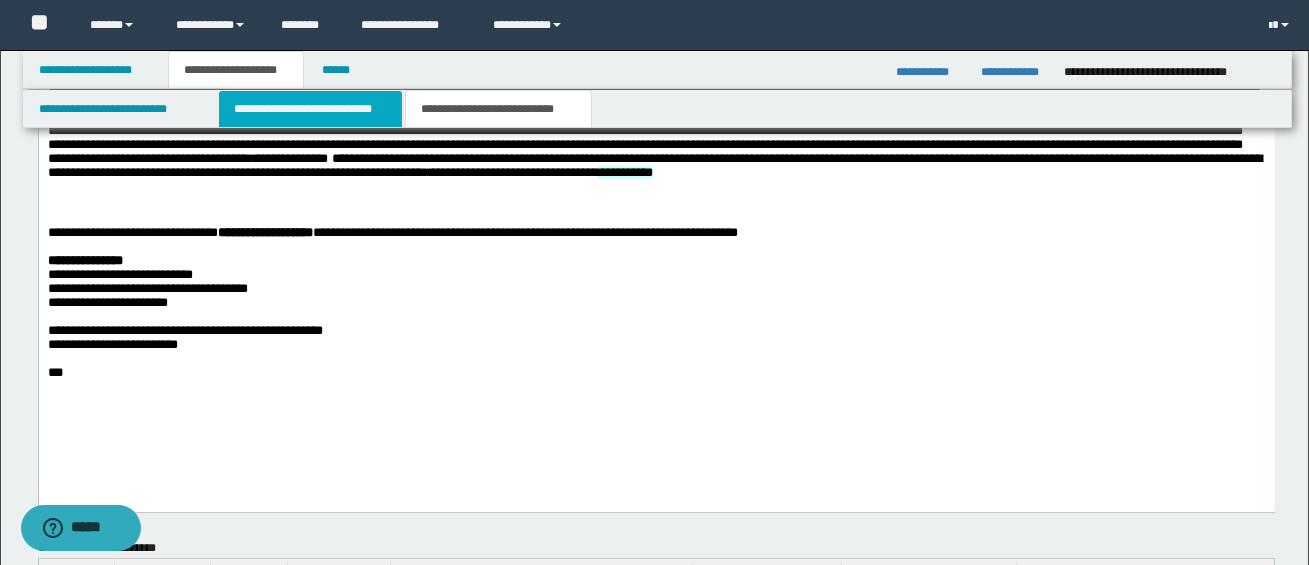 click on "**********" at bounding box center [310, 109] 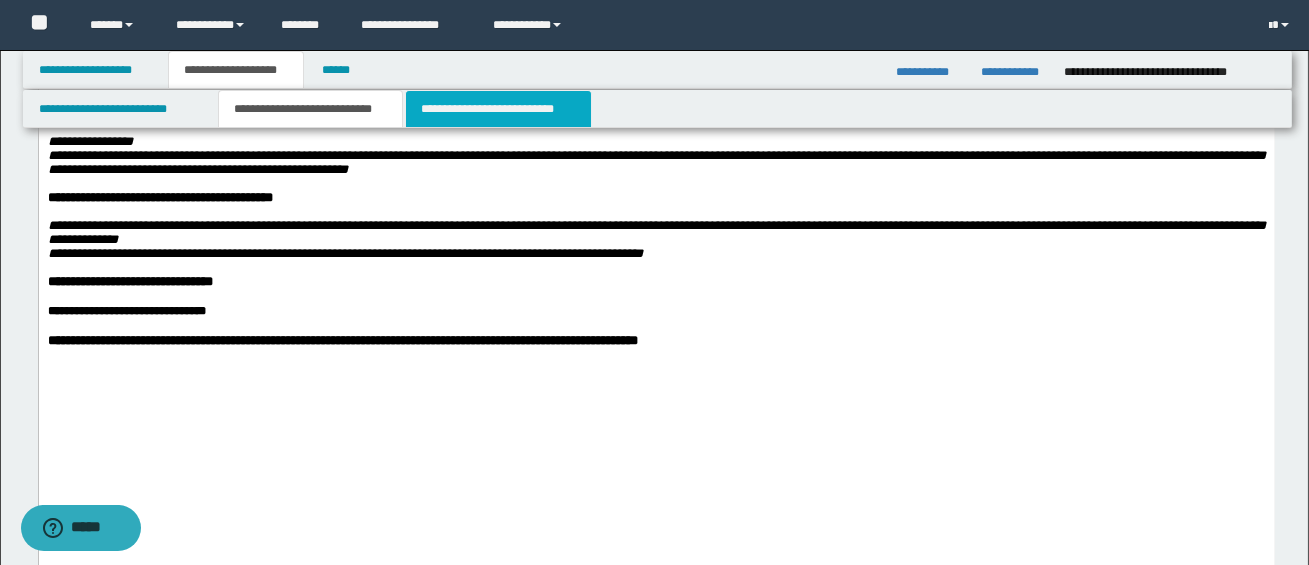 click on "**********" at bounding box center [498, 109] 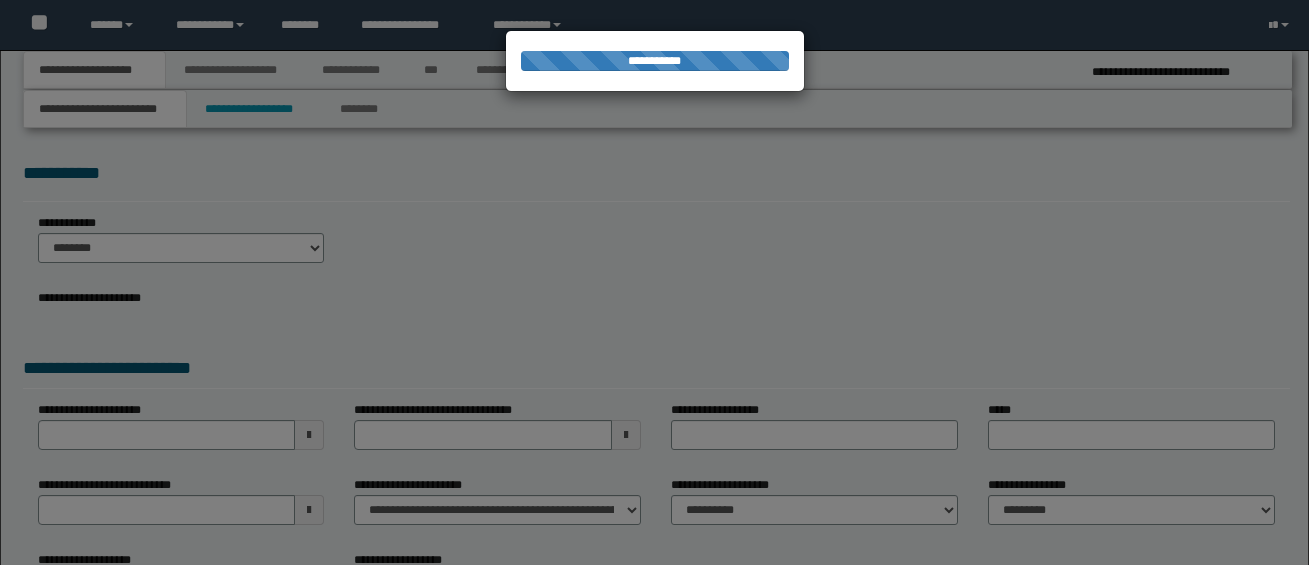 scroll, scrollTop: 0, scrollLeft: 0, axis: both 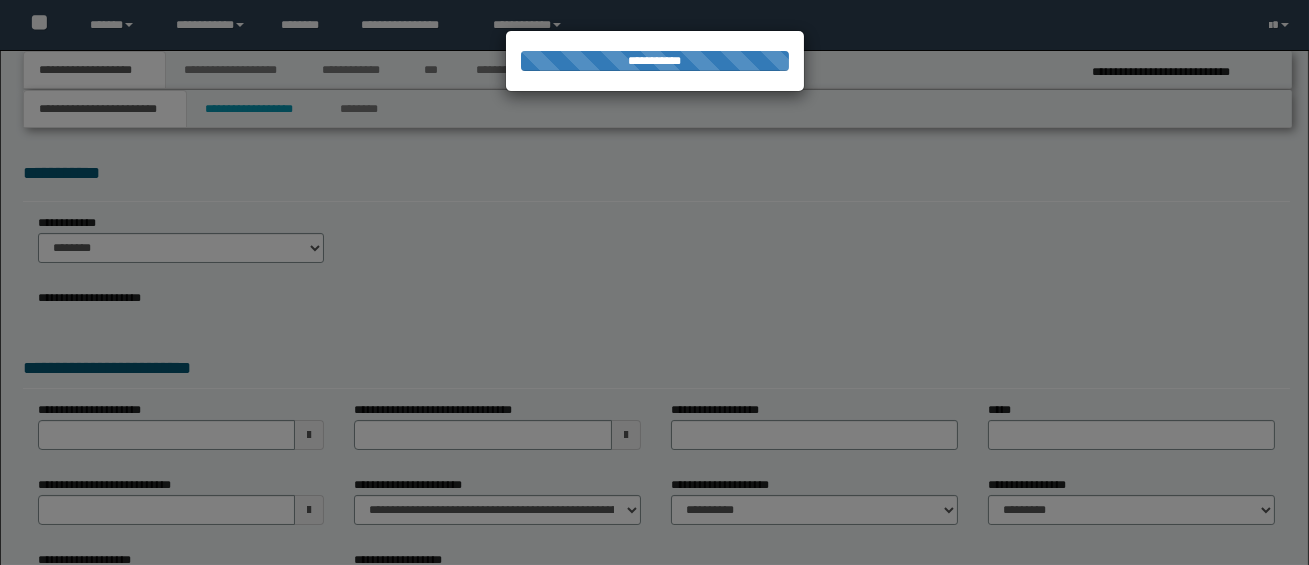 select on "*" 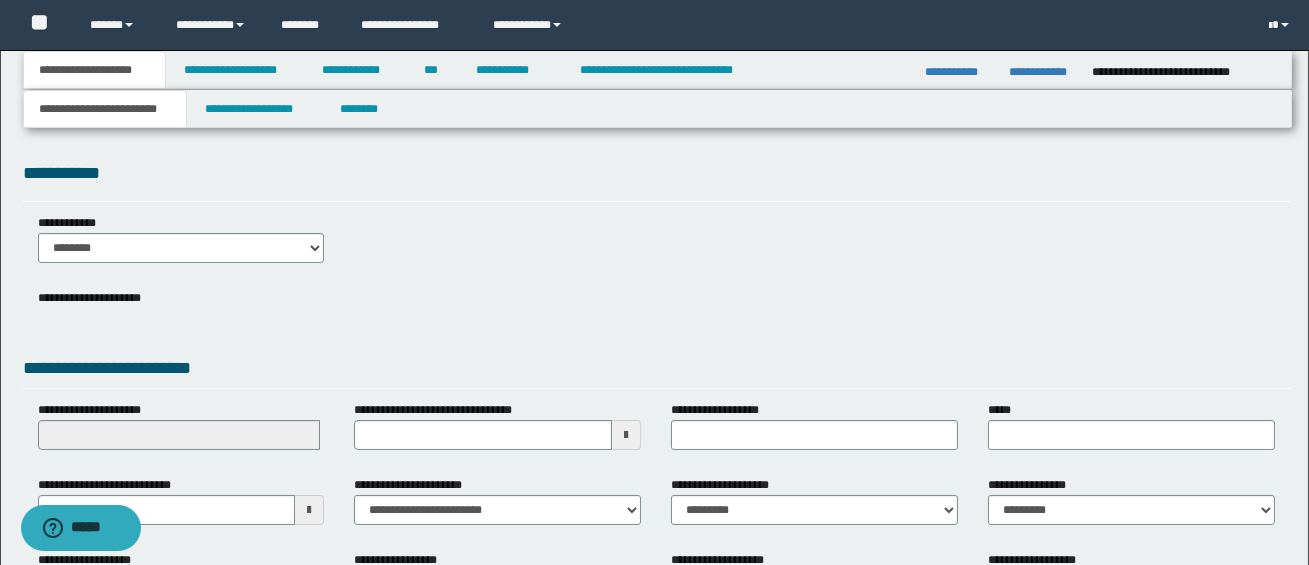 scroll, scrollTop: 0, scrollLeft: 0, axis: both 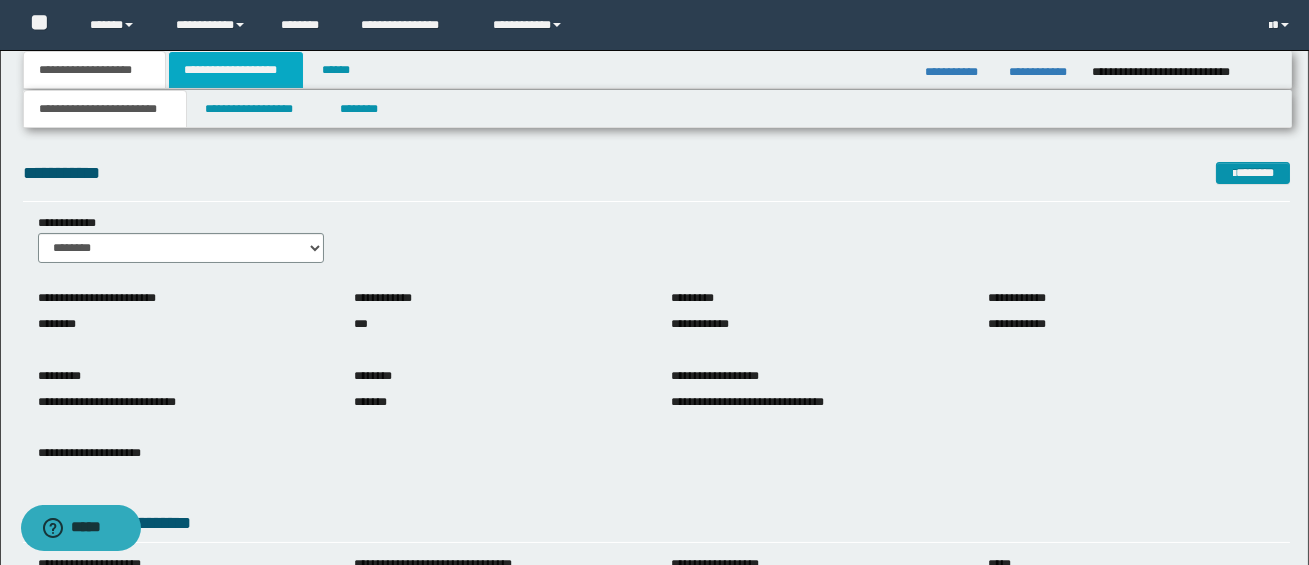 click on "**********" at bounding box center [236, 70] 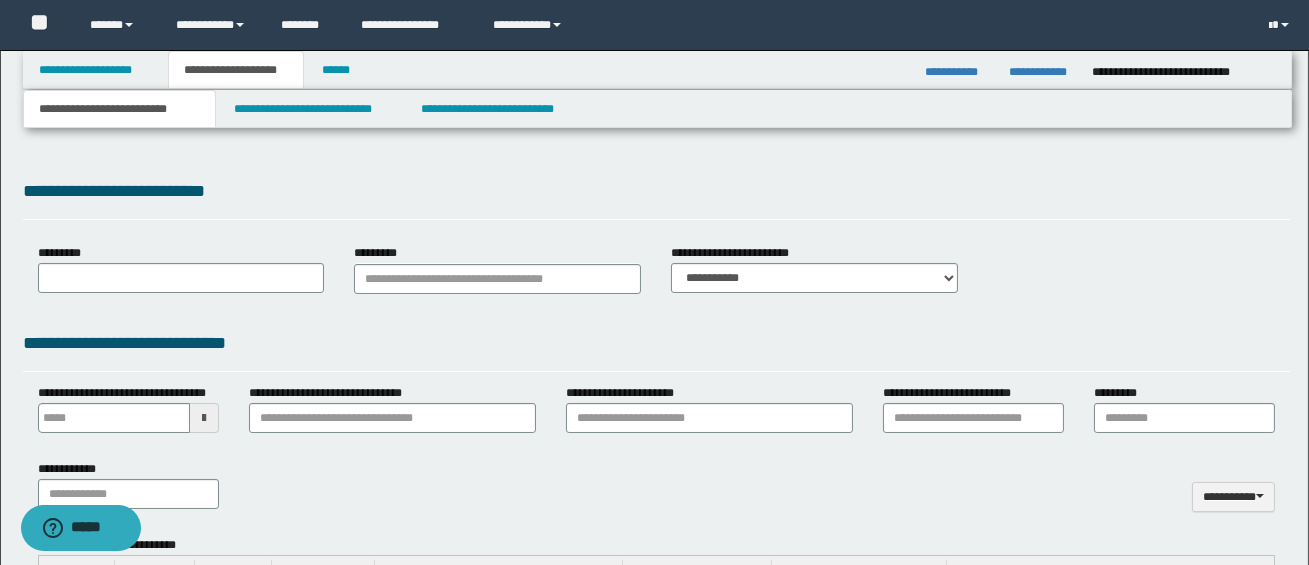 type 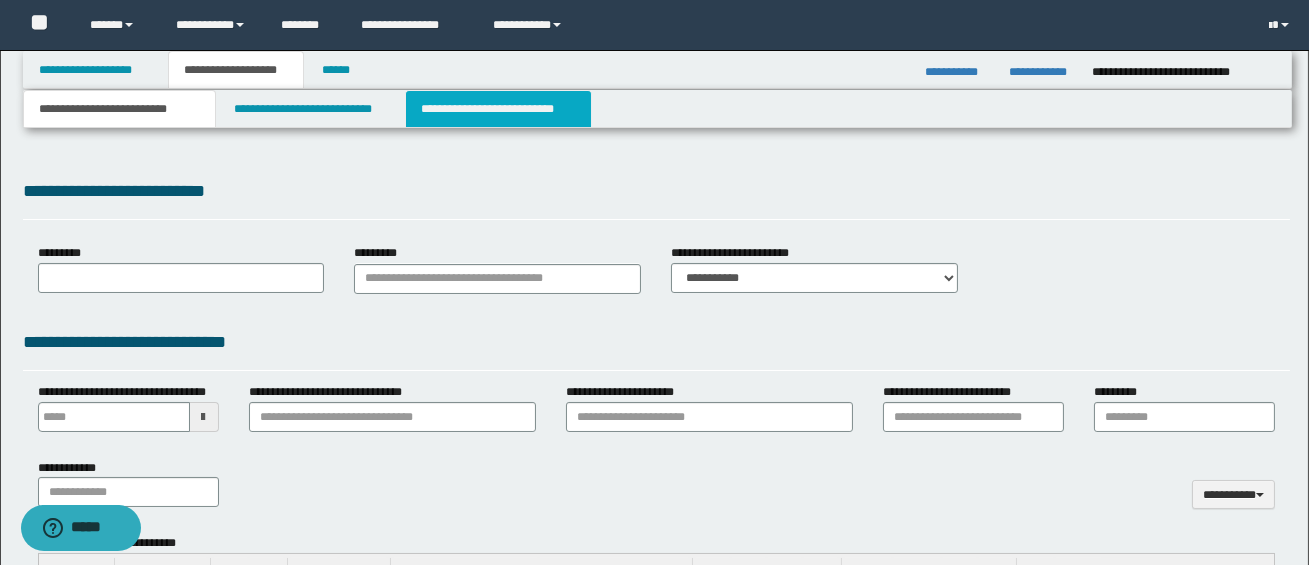 scroll, scrollTop: 0, scrollLeft: 0, axis: both 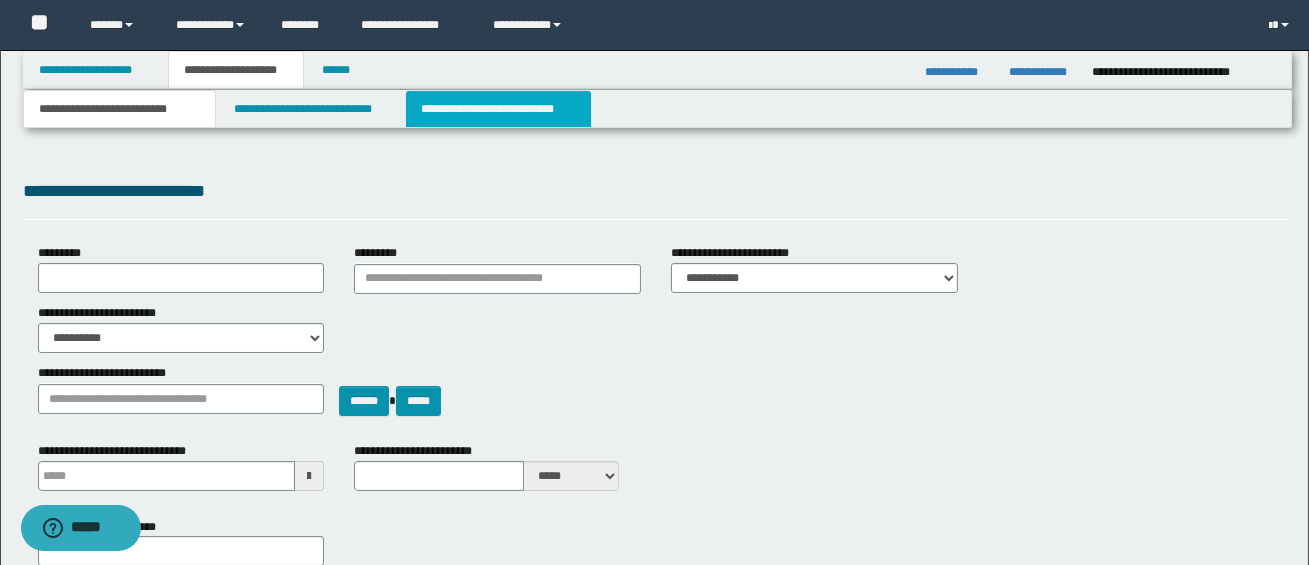 select on "*" 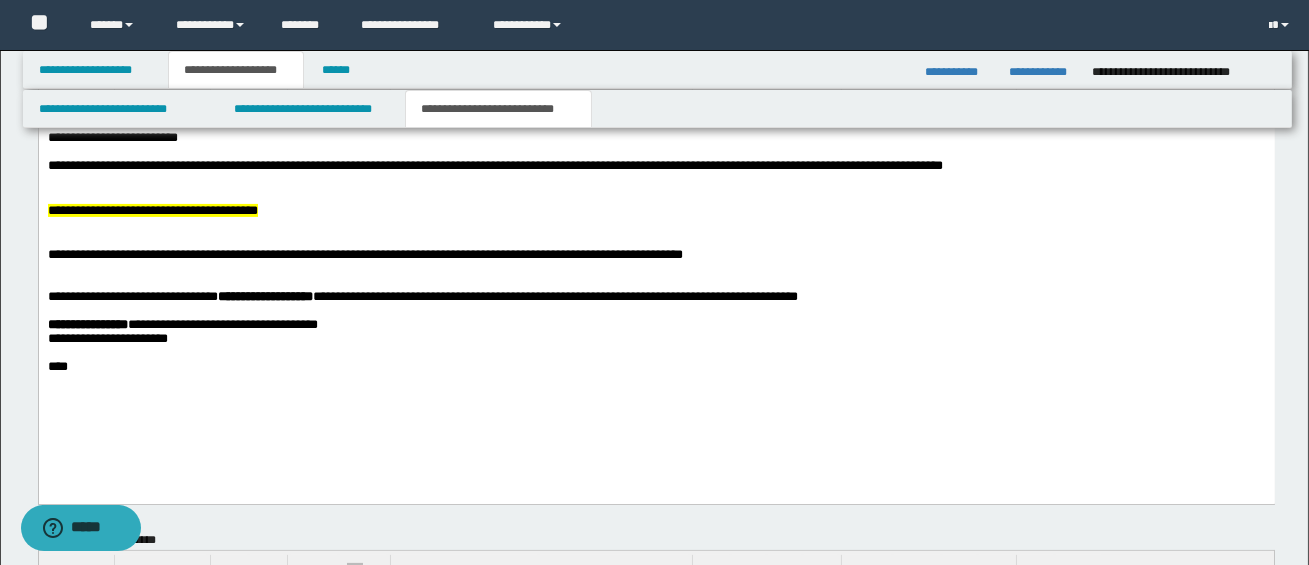 scroll, scrollTop: 1061, scrollLeft: 0, axis: vertical 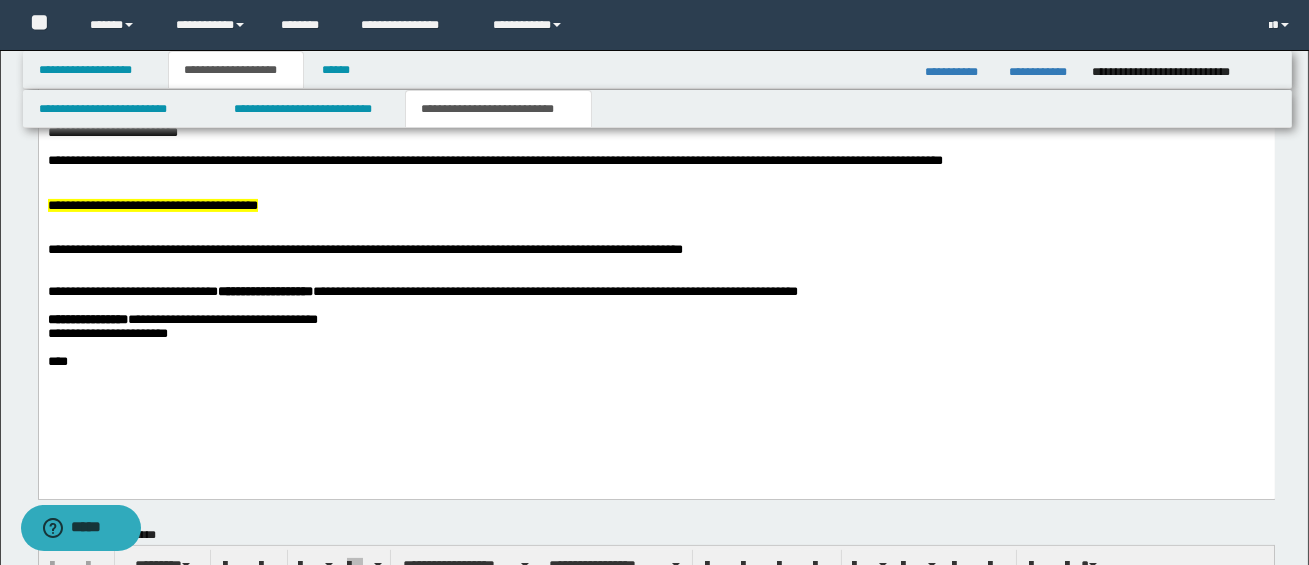 click on "**********" at bounding box center [656, 249] 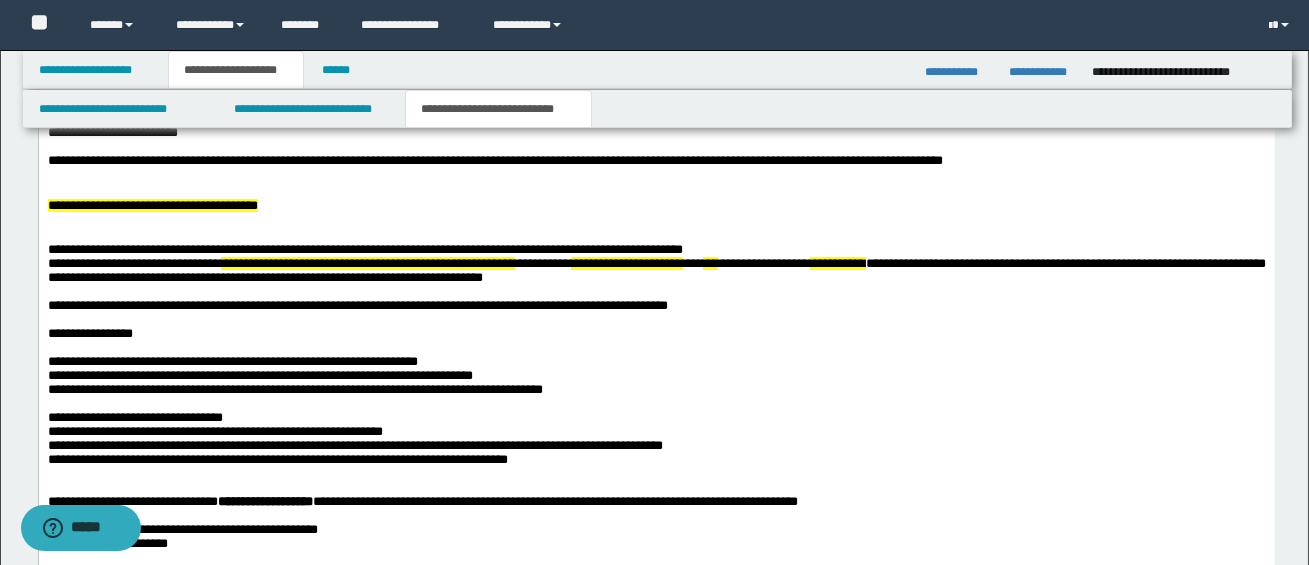 click on "**********" at bounding box center [656, 362] 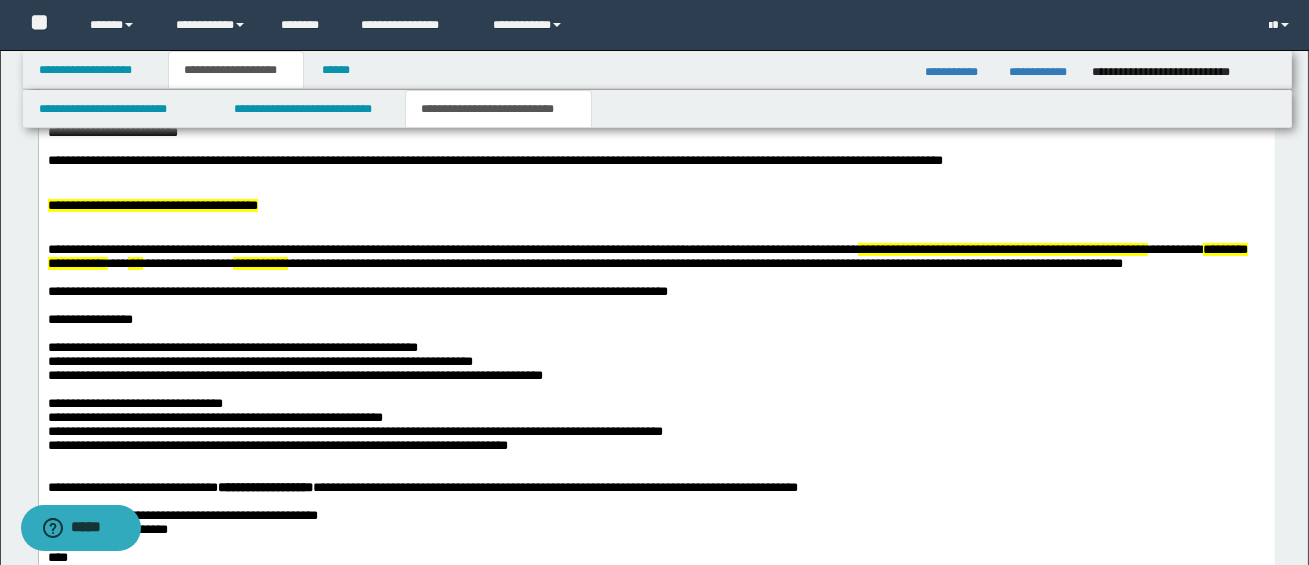 click on "**********" at bounding box center (772, 248) 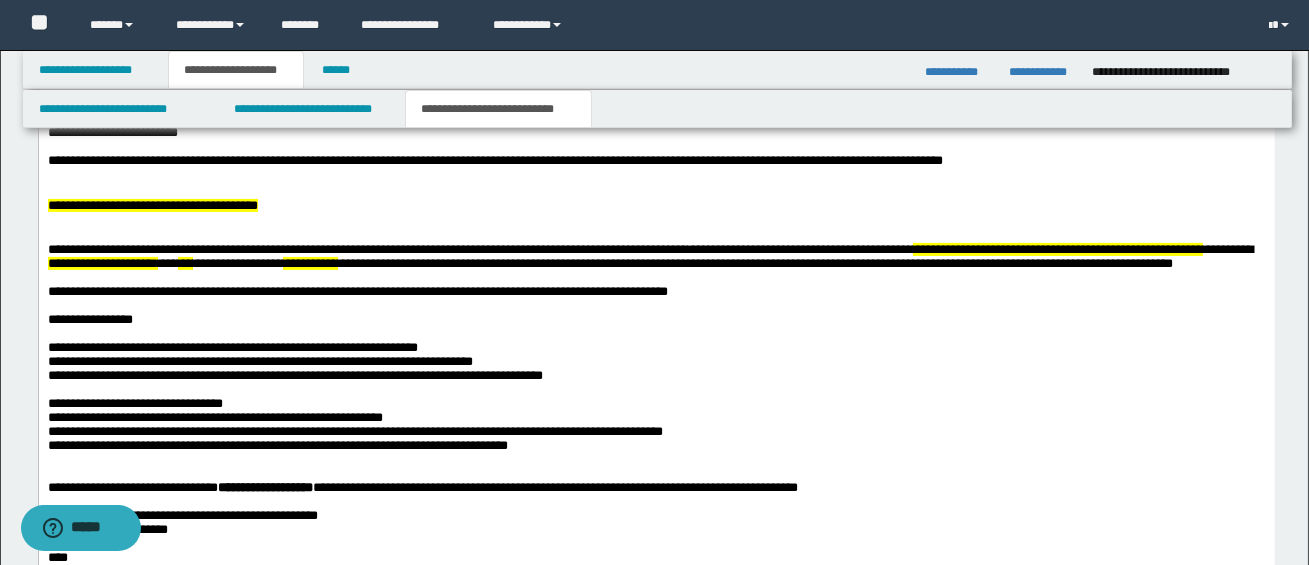 click on "**********" at bounding box center [1057, 248] 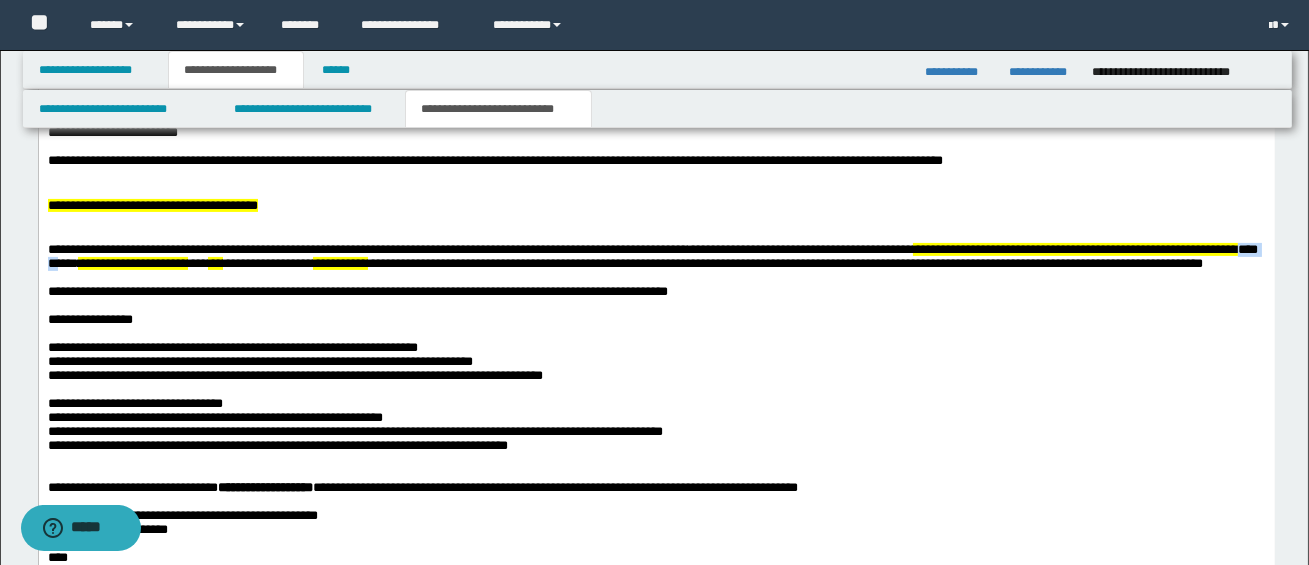 drag, startPoint x: 130, startPoint y: 271, endPoint x: 177, endPoint y: 272, distance: 47.010635 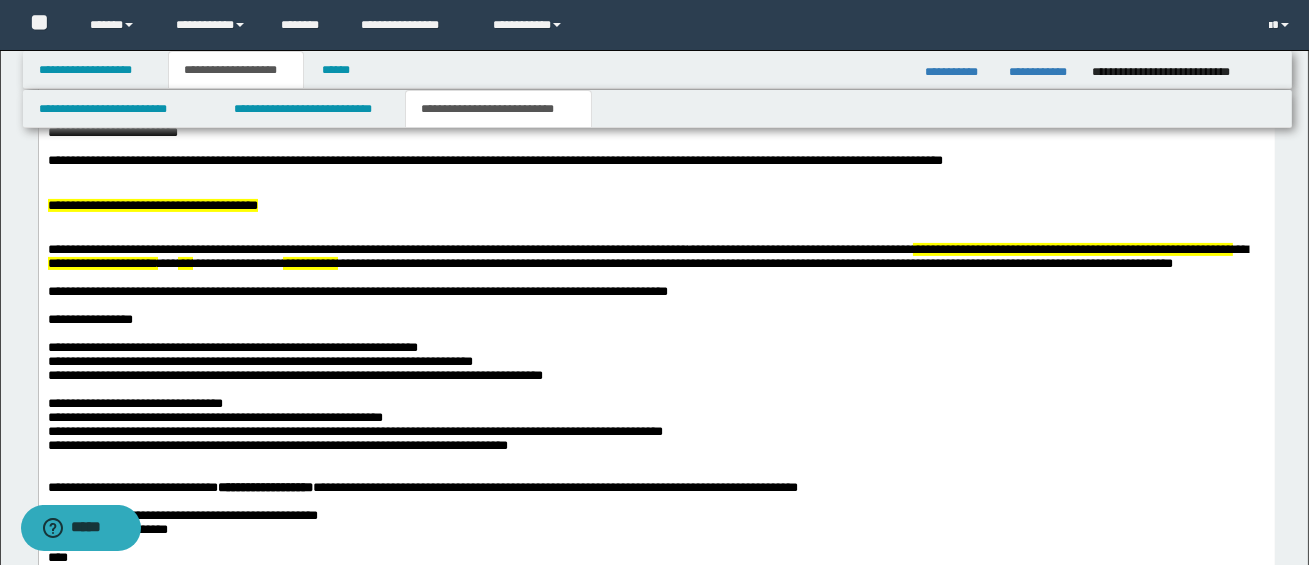 click on "**********" at bounding box center [102, 262] 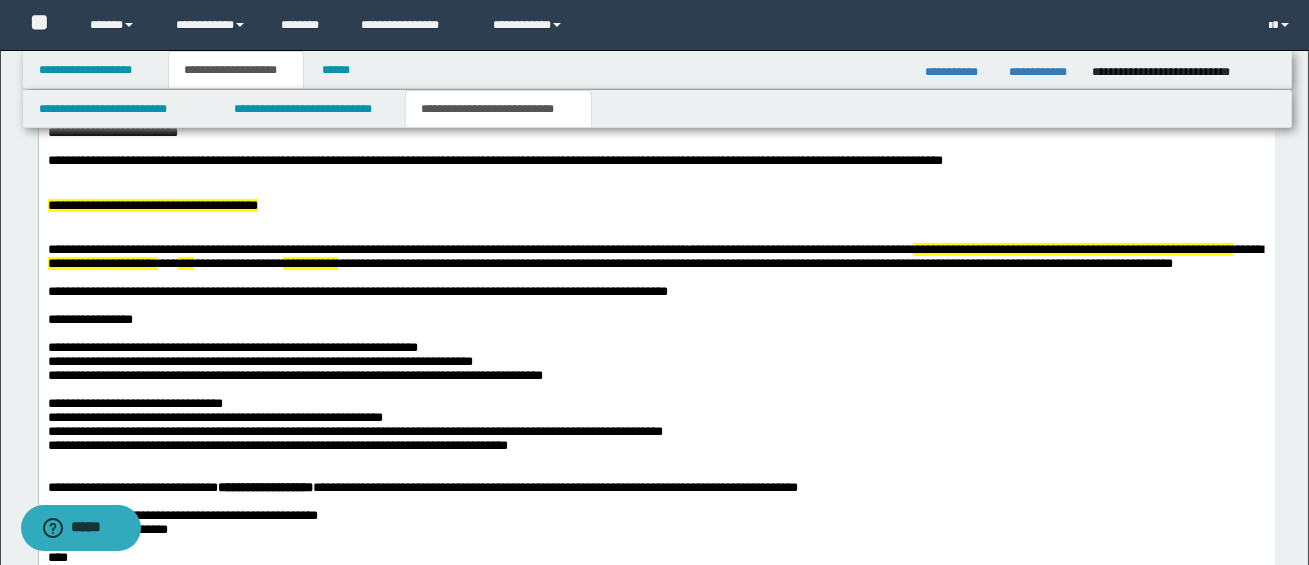 click on "**********" at bounding box center [102, 262] 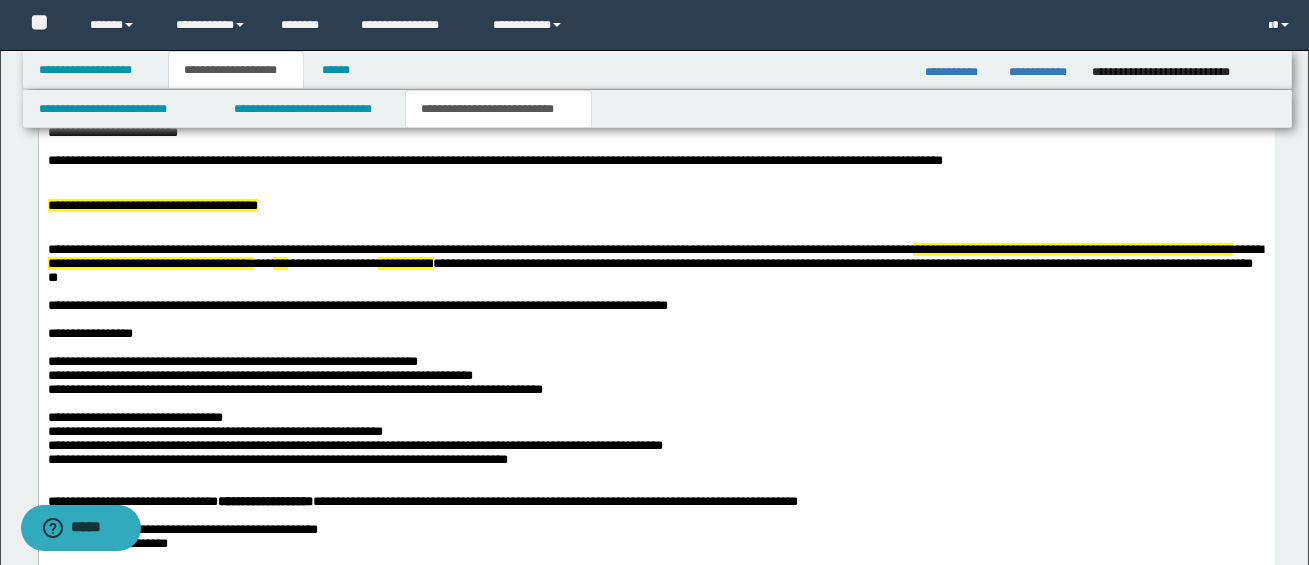 click on "**********" at bounding box center (404, 262) 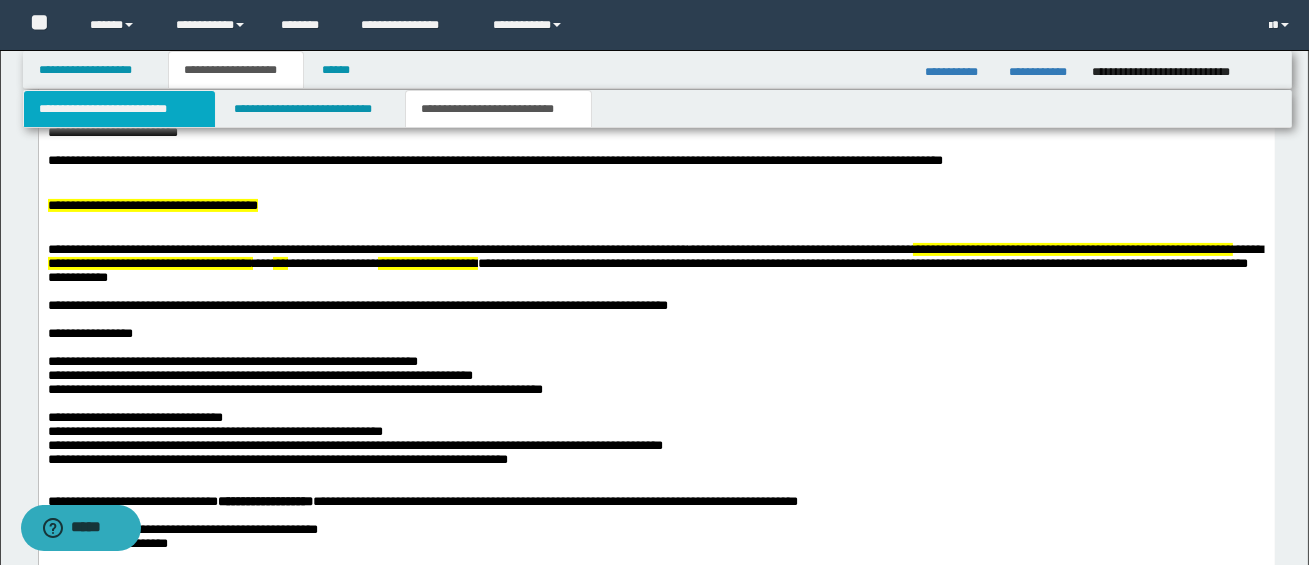 click on "**********" at bounding box center [119, 109] 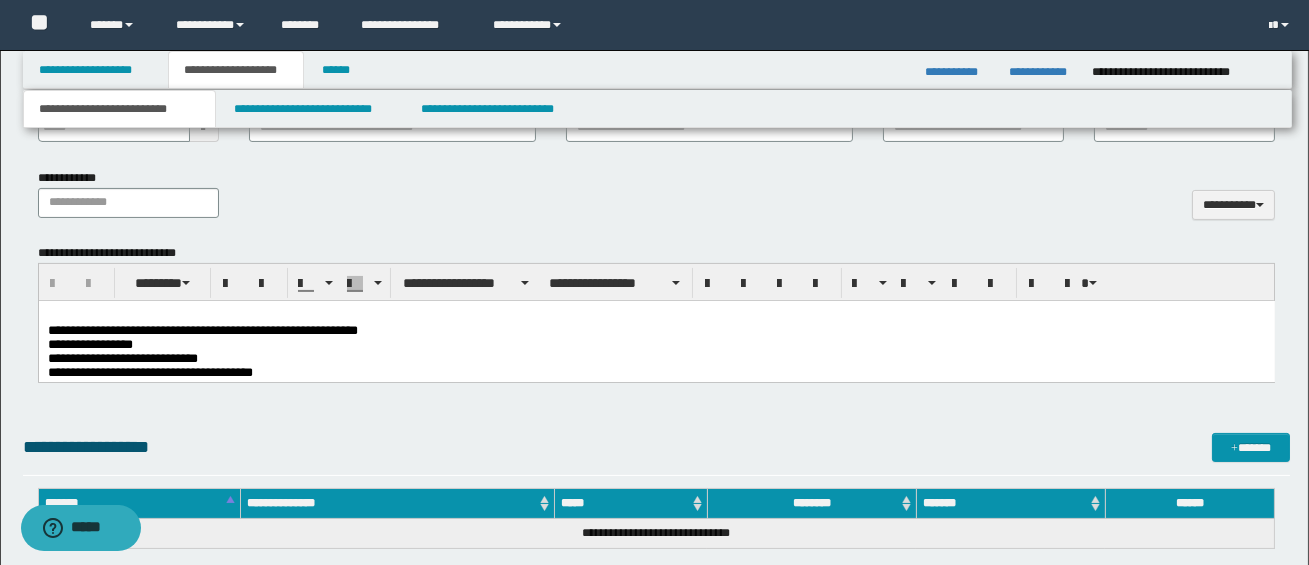scroll, scrollTop: 918, scrollLeft: 0, axis: vertical 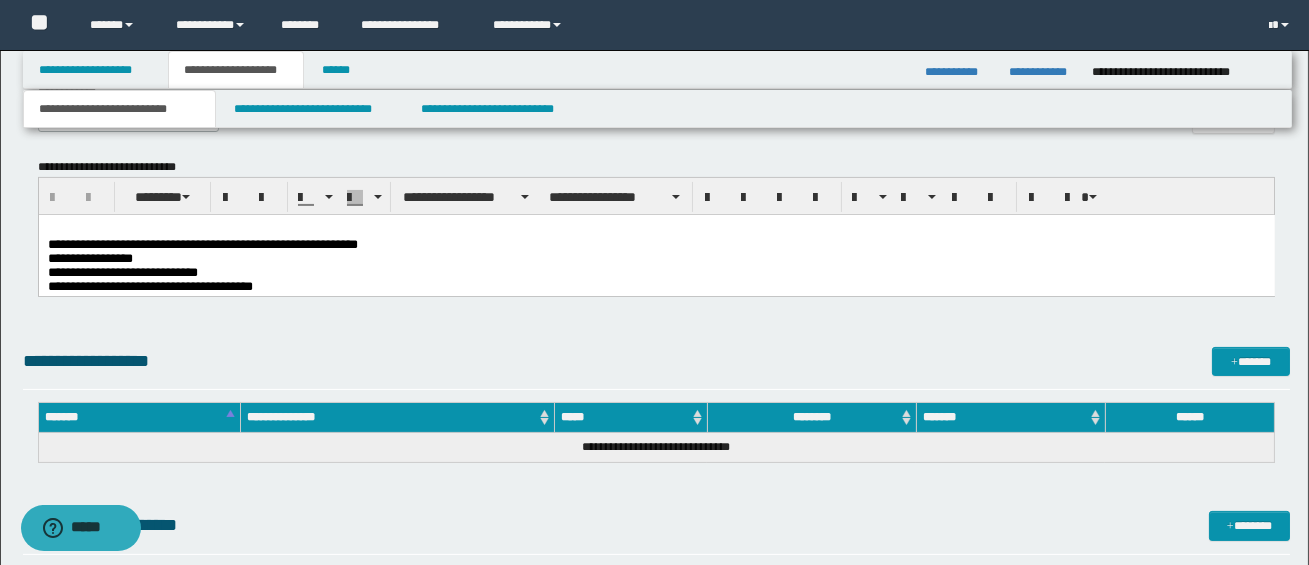 click on "**********" at bounding box center (656, 272) 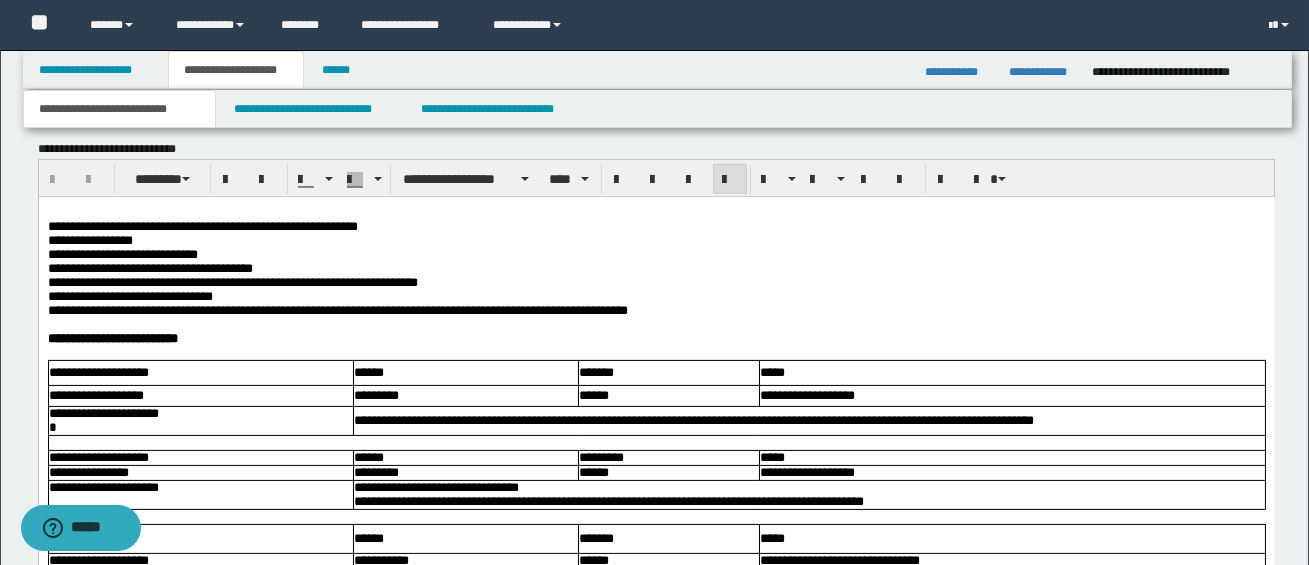 scroll, scrollTop: 940, scrollLeft: 0, axis: vertical 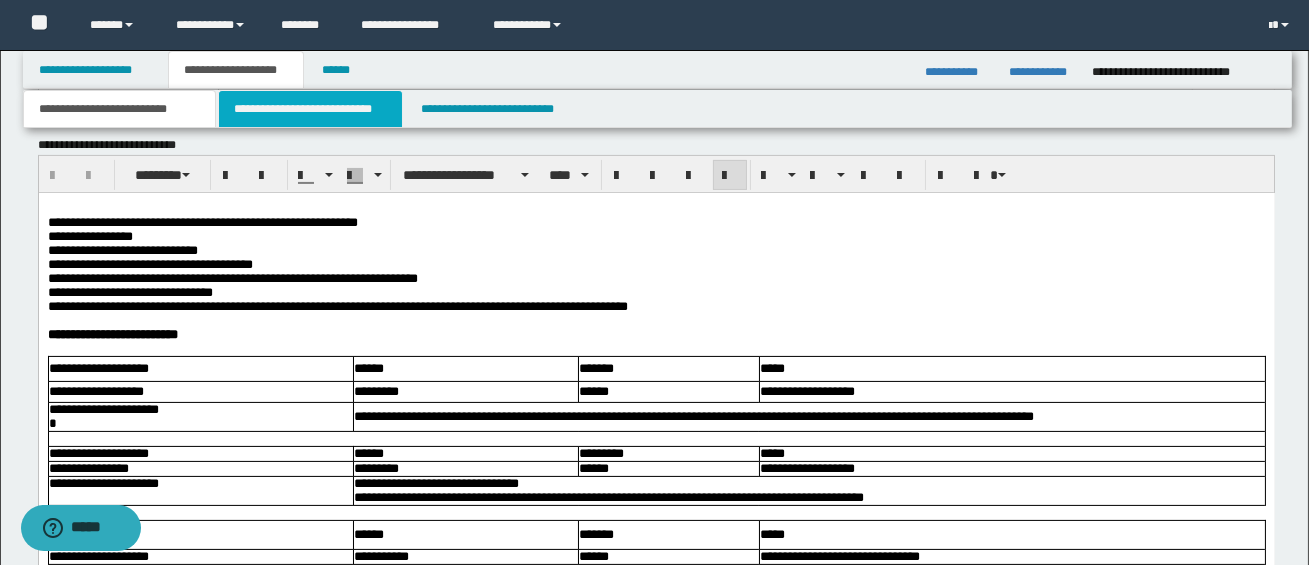 click on "**********" at bounding box center (310, 109) 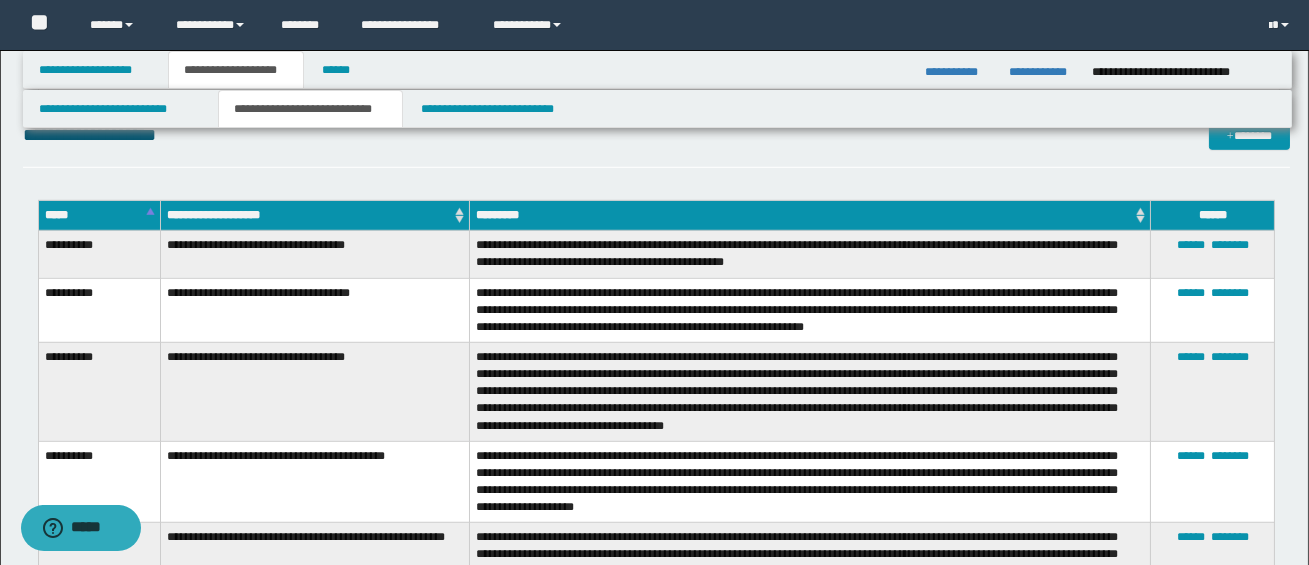 scroll, scrollTop: 2930, scrollLeft: 0, axis: vertical 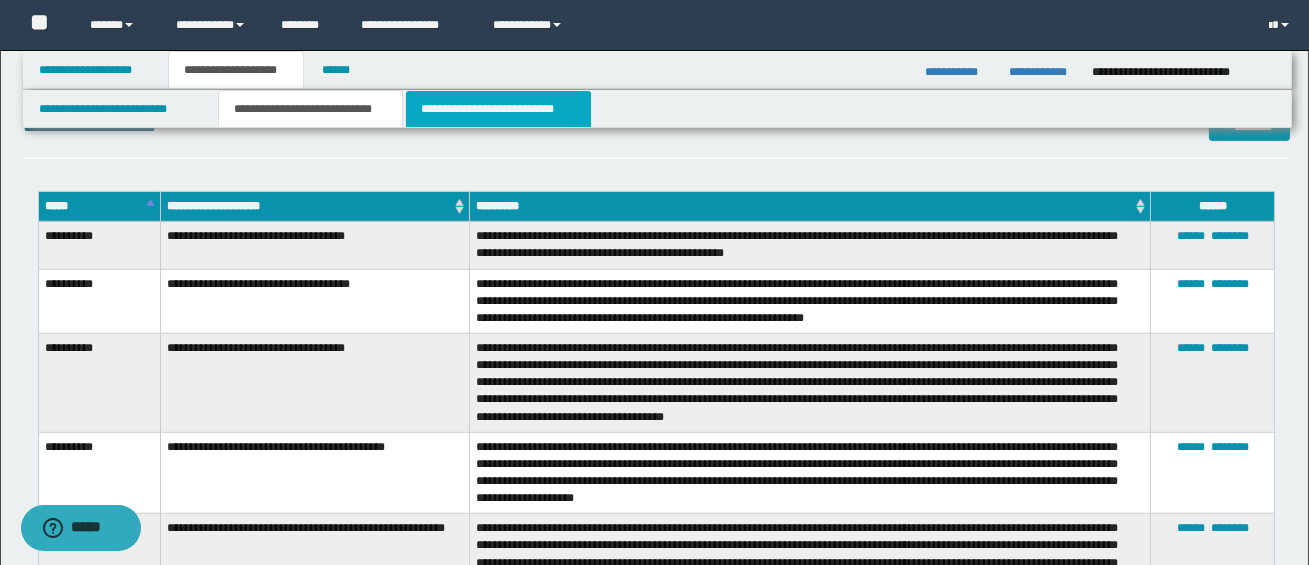 click on "**********" at bounding box center [498, 109] 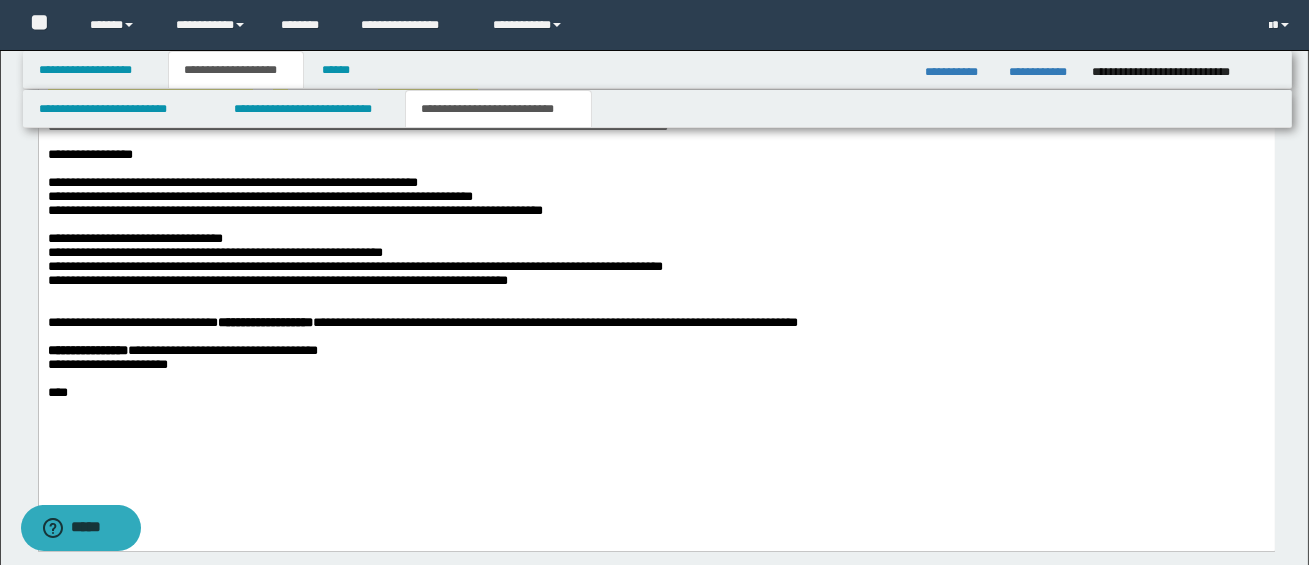 scroll, scrollTop: 1115, scrollLeft: 0, axis: vertical 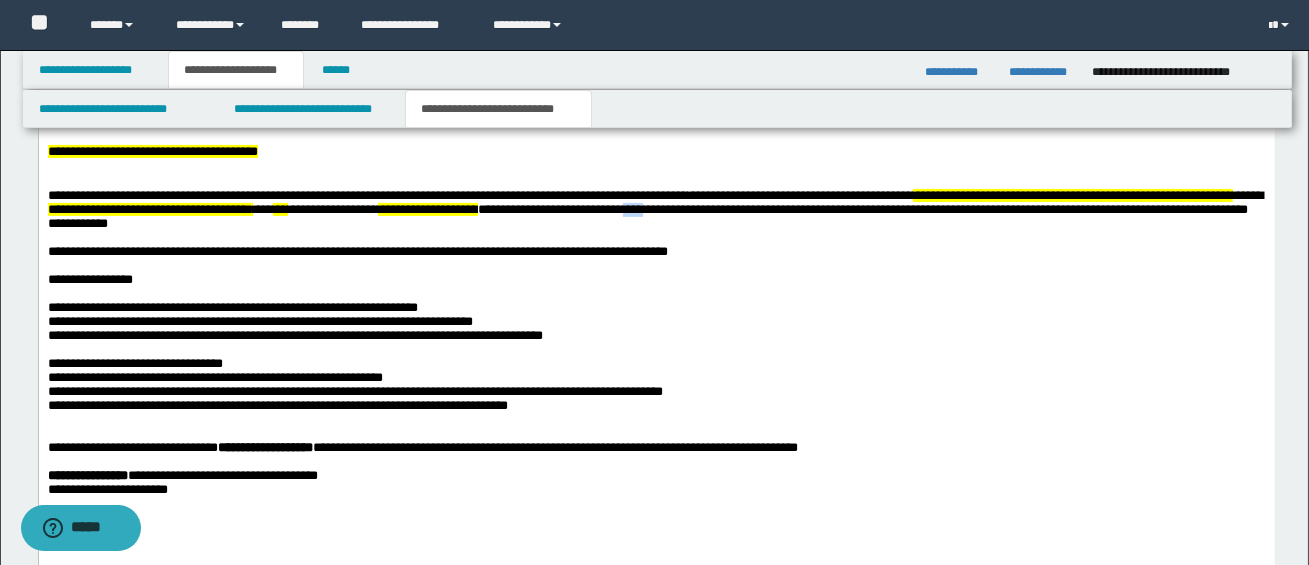 drag, startPoint x: 785, startPoint y: 216, endPoint x: 823, endPoint y: 218, distance: 38.052597 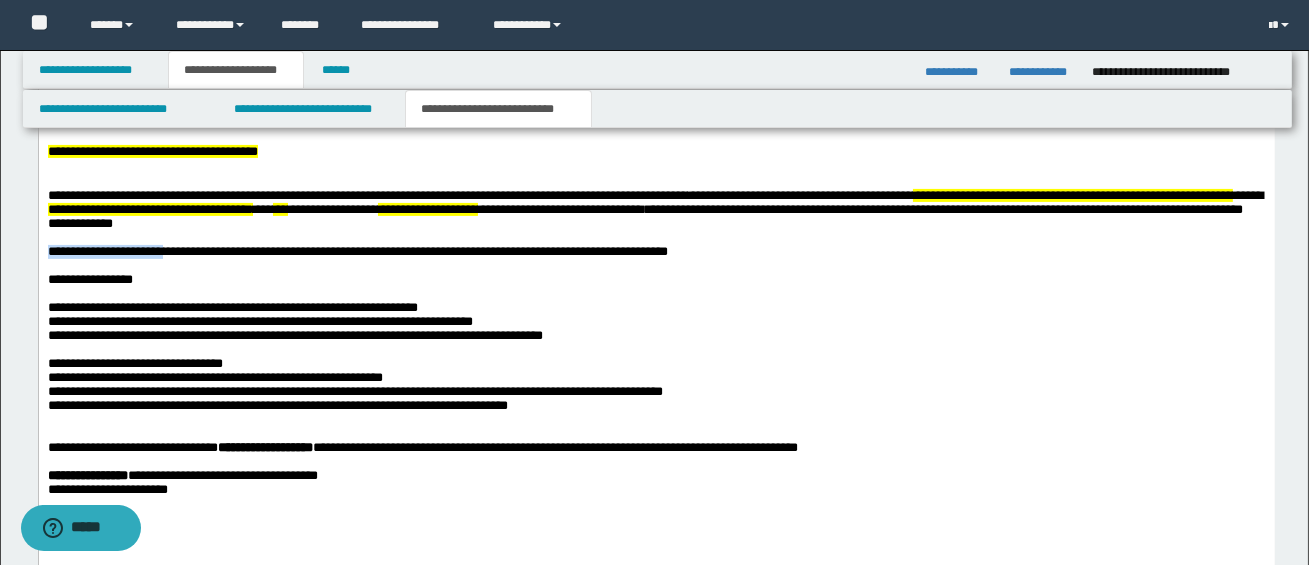 drag, startPoint x: 46, startPoint y: 264, endPoint x: 175, endPoint y: 264, distance: 129 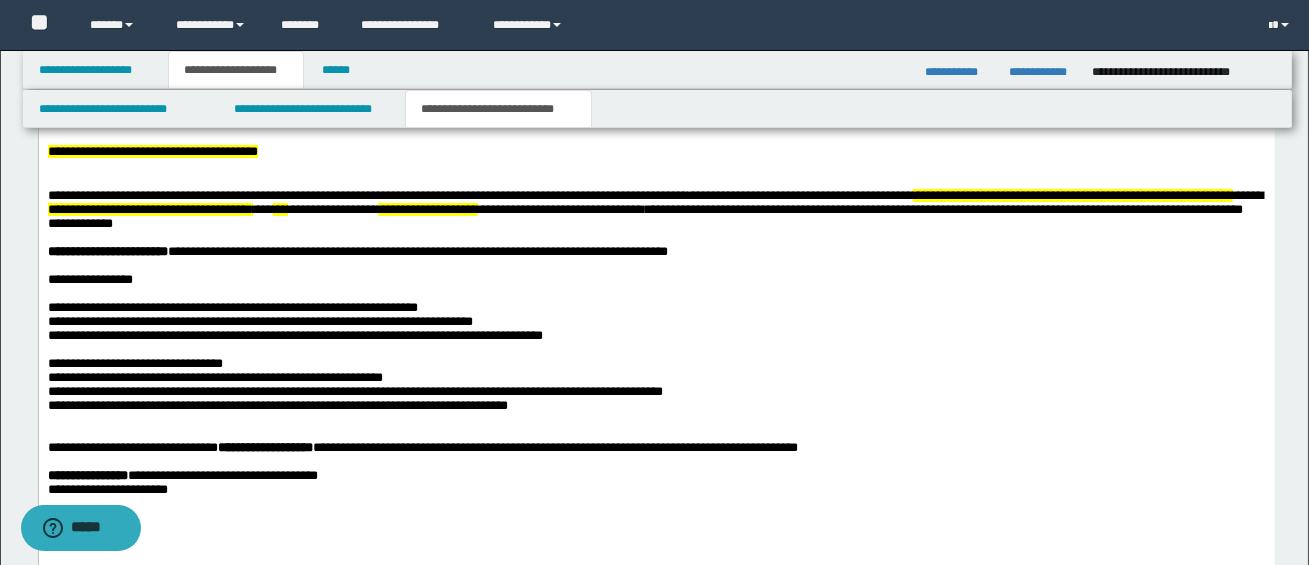 click on "**********" at bounding box center (656, 308) 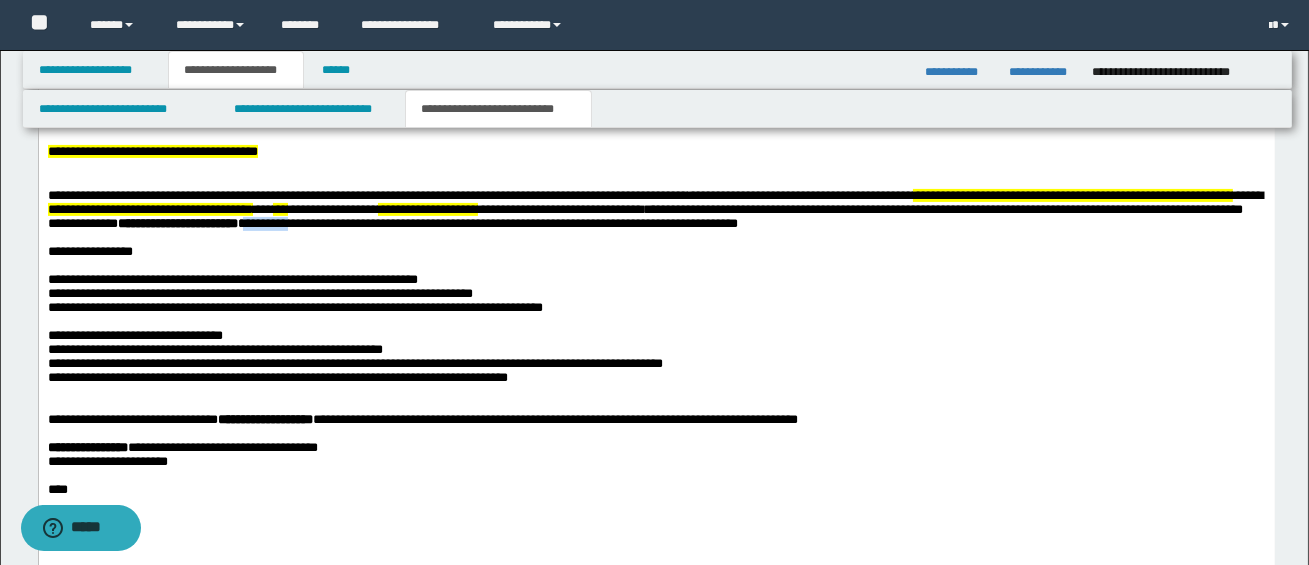 drag, startPoint x: 540, startPoint y: 235, endPoint x: 590, endPoint y: 239, distance: 50.159744 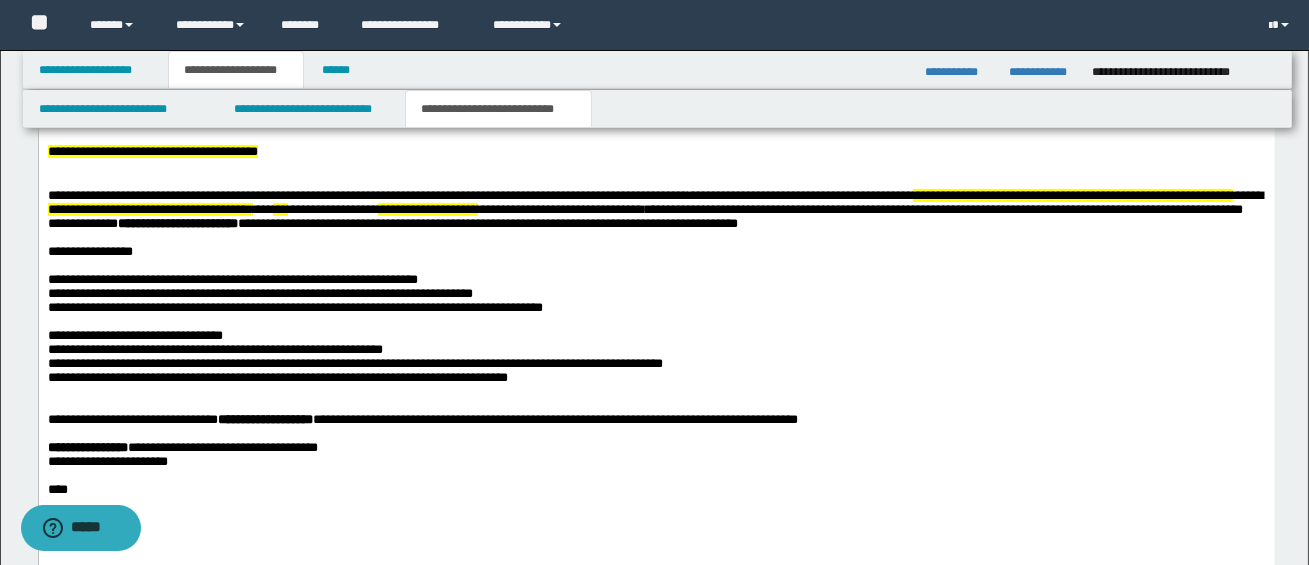 click on "**********" at bounding box center (427, 222) 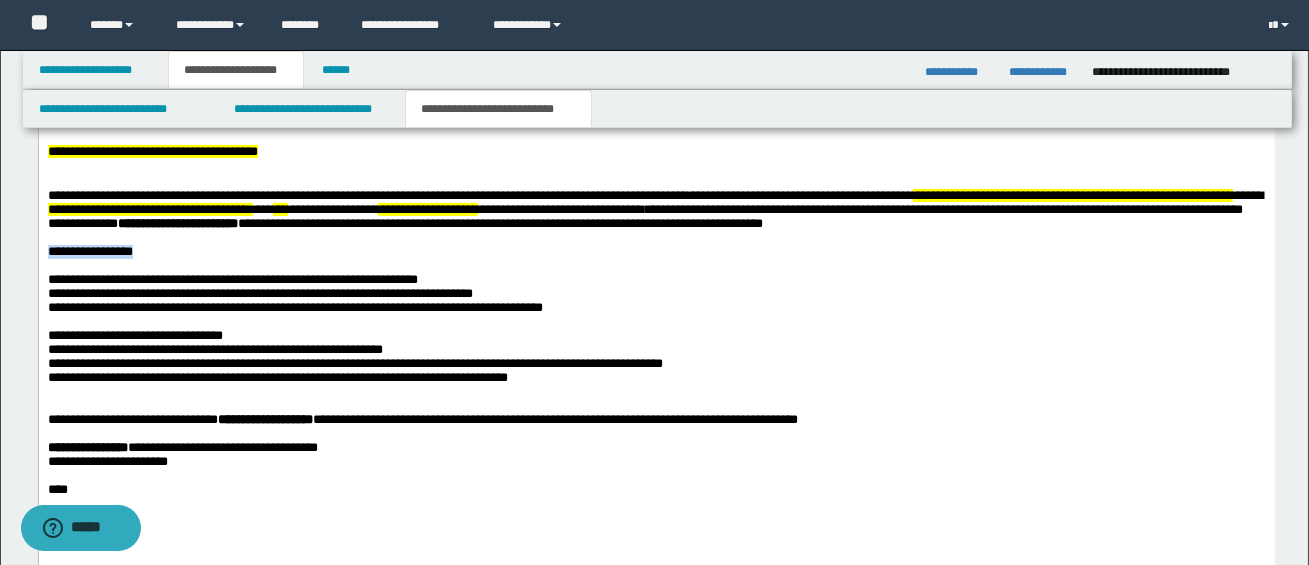 drag, startPoint x: 45, startPoint y: 262, endPoint x: 188, endPoint y: 262, distance: 143 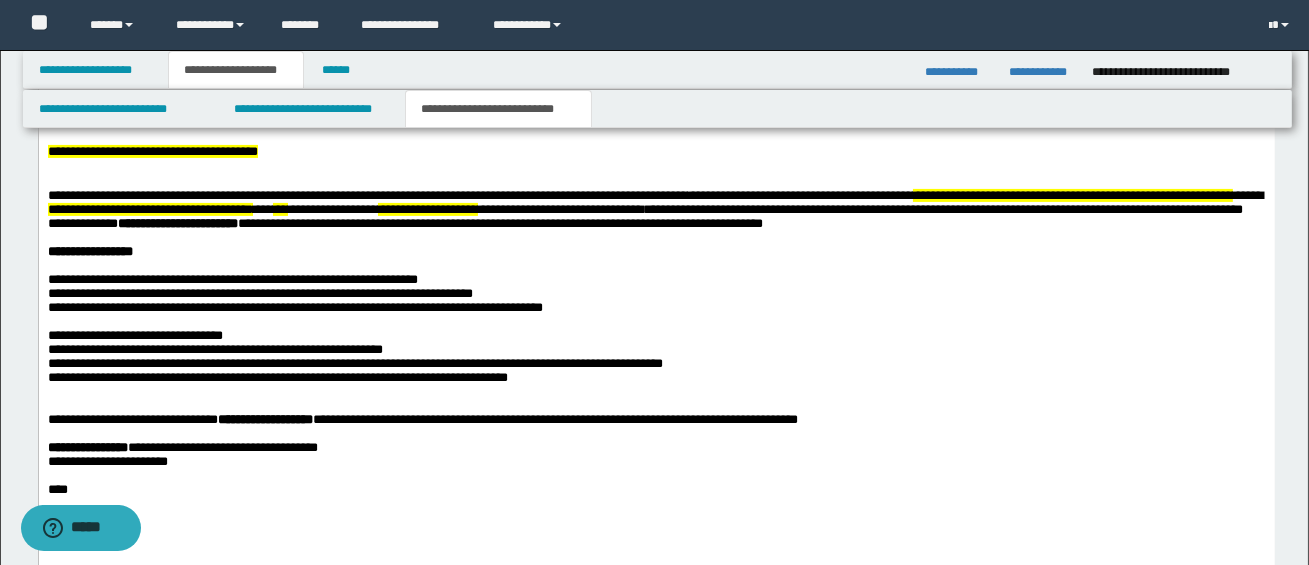 click on "**********" at bounding box center (656, 294) 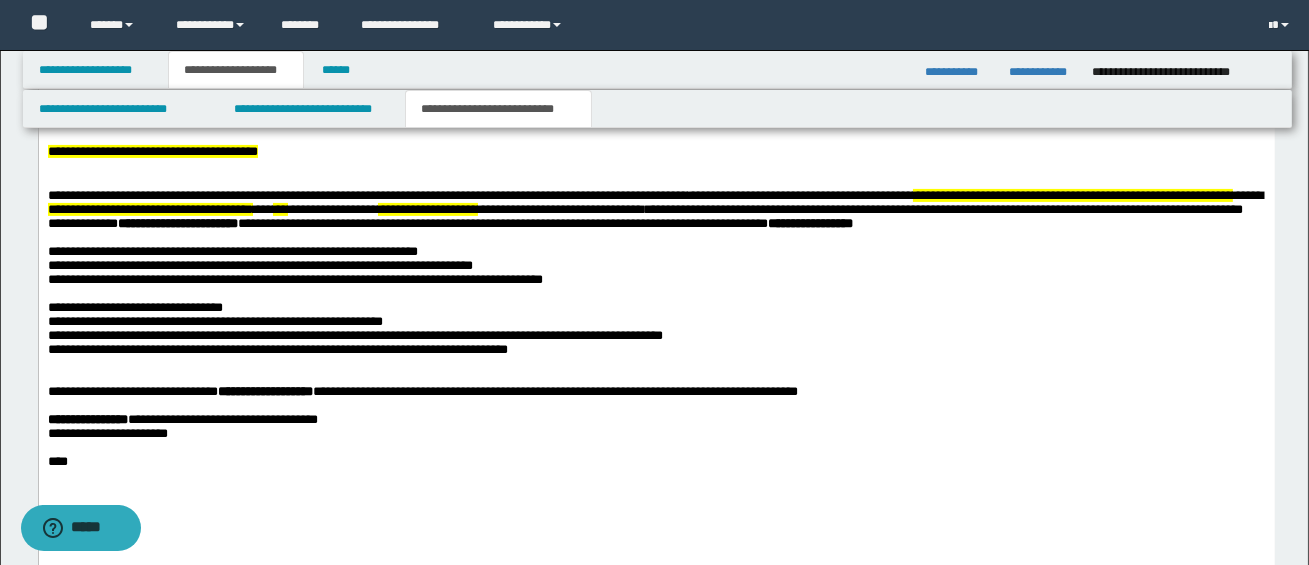 drag, startPoint x: 44, startPoint y: 262, endPoint x: 157, endPoint y: 263, distance: 113.004425 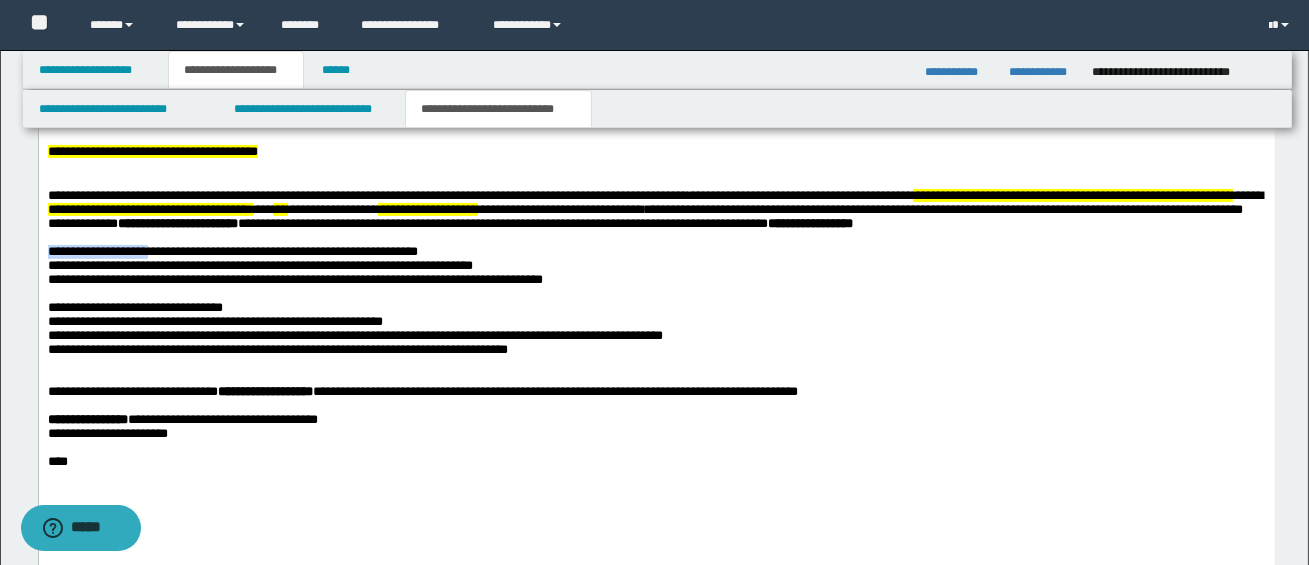 drag, startPoint x: 47, startPoint y: 265, endPoint x: 164, endPoint y: 268, distance: 117.03845 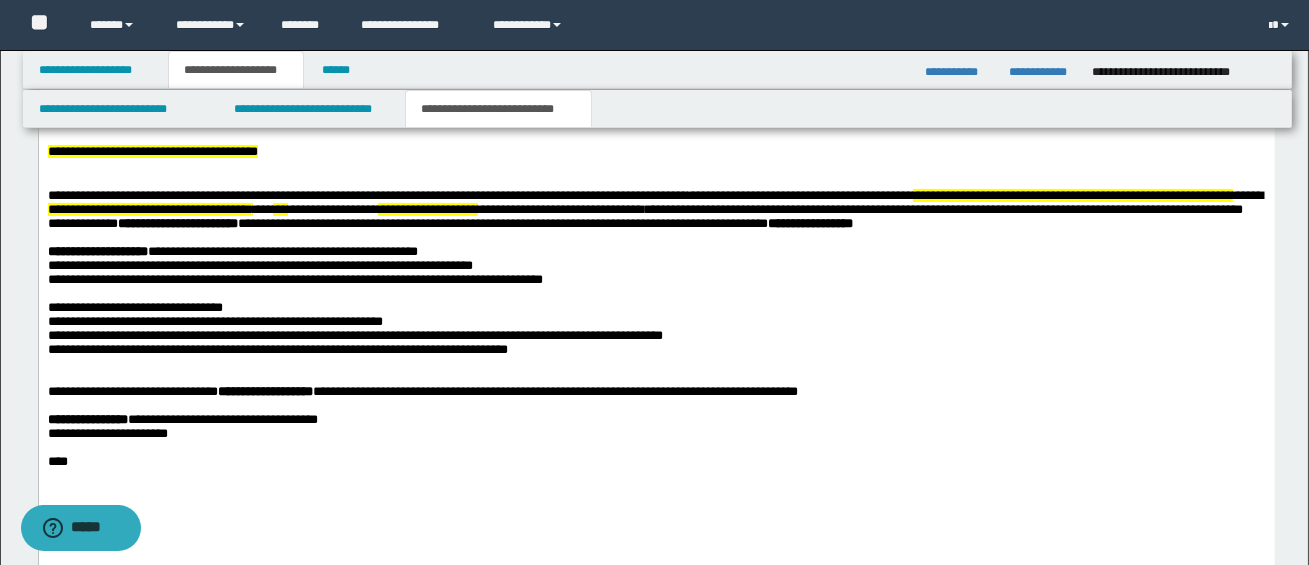 click on "**********" at bounding box center [656, 280] 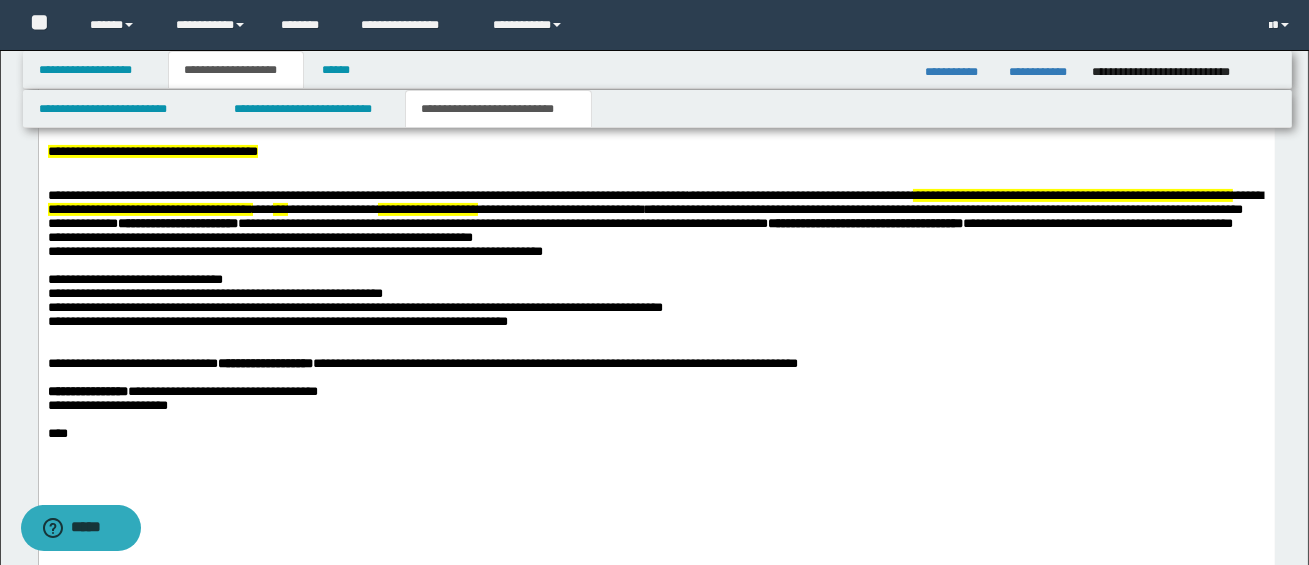 click on "**********" at bounding box center (1047, 222) 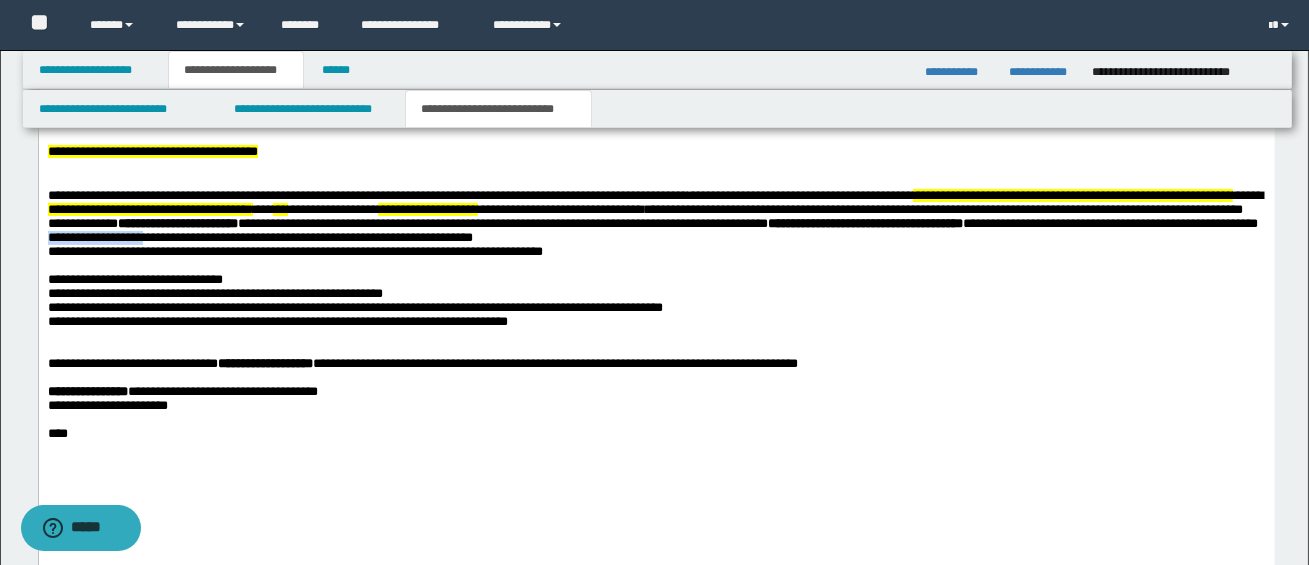 drag, startPoint x: 47, startPoint y: 264, endPoint x: 159, endPoint y: 266, distance: 112.01785 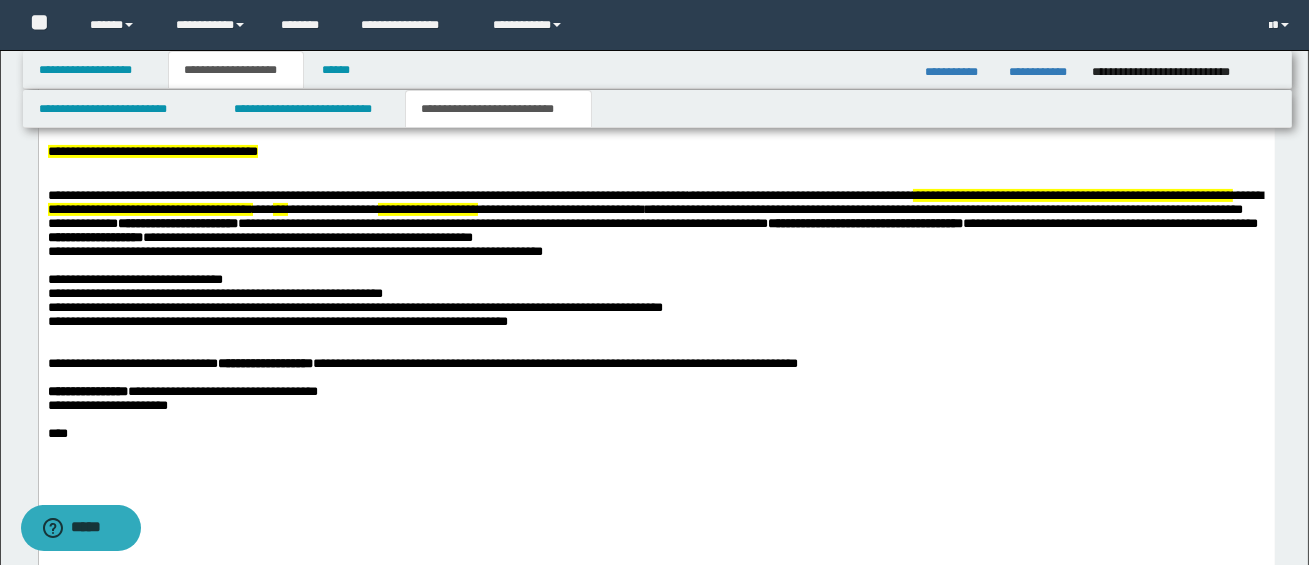 click on "**********" at bounding box center [656, 266] 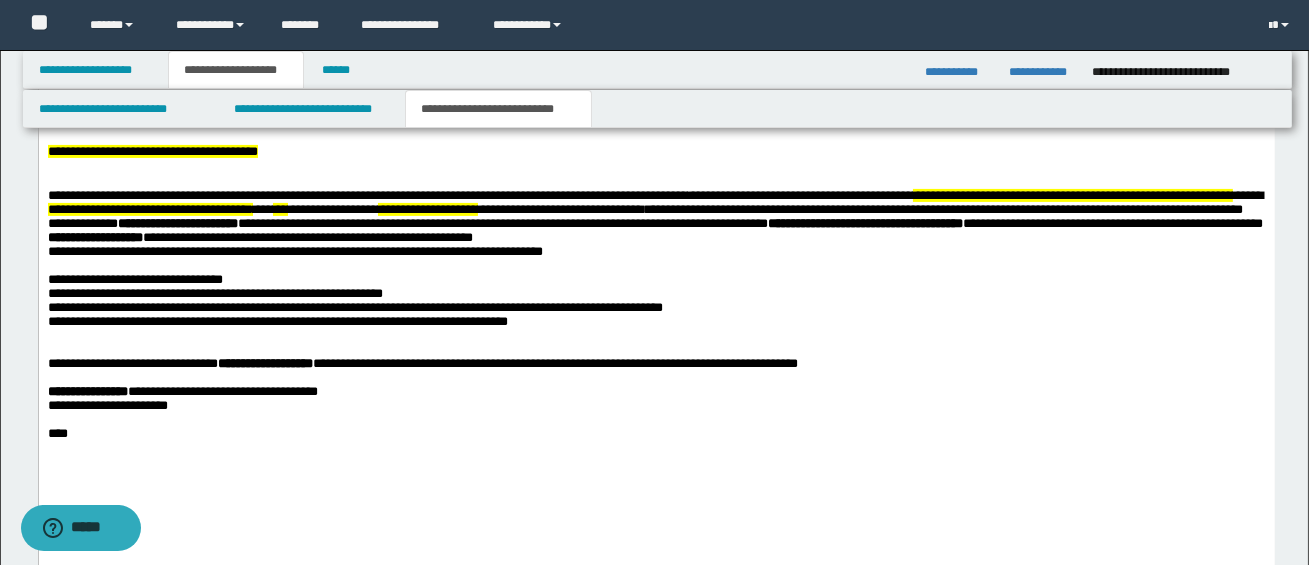 click on "**********" at bounding box center [259, 236] 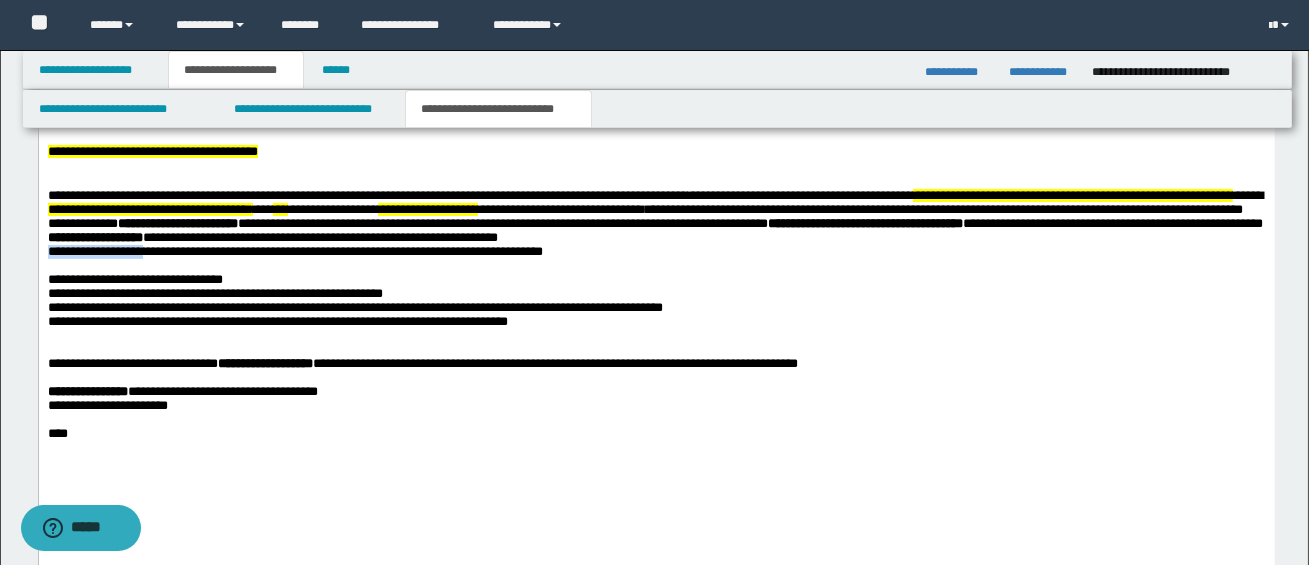 drag, startPoint x: 47, startPoint y: 262, endPoint x: 153, endPoint y: 268, distance: 106.16968 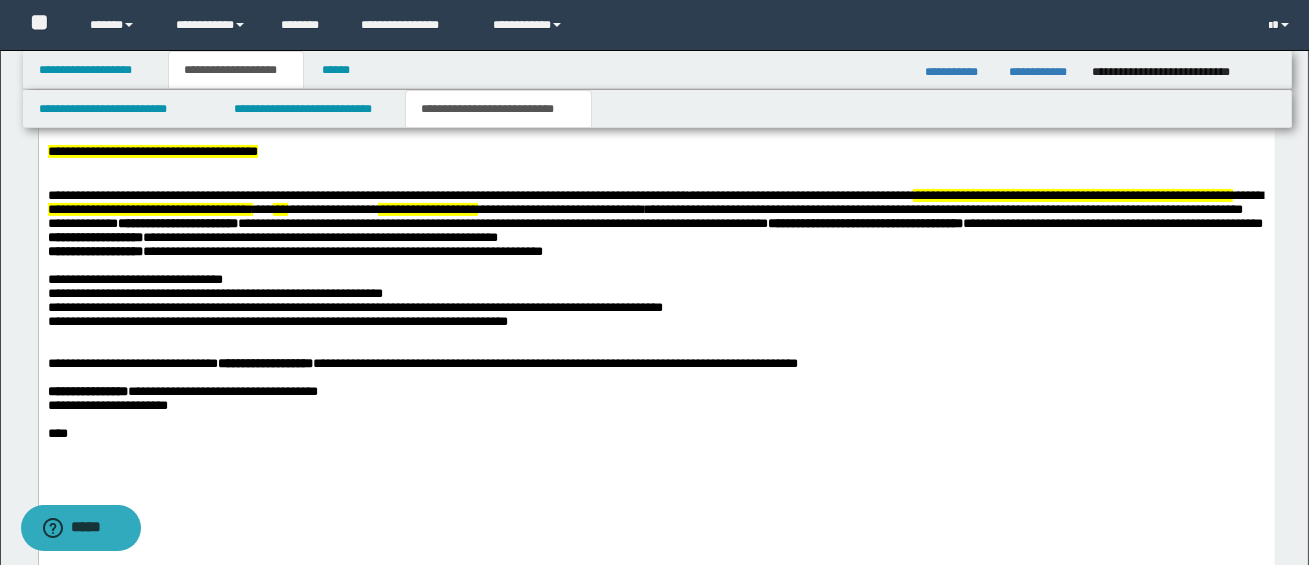 click on "**********" at bounding box center (656, 266) 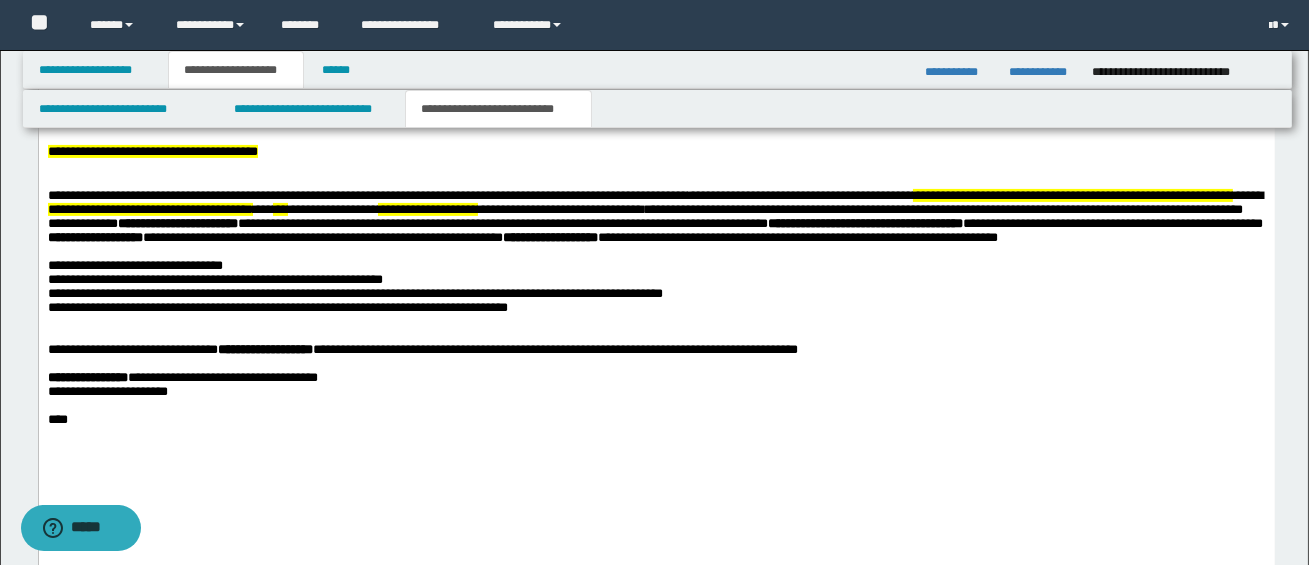 click on "**********" at bounding box center [749, 236] 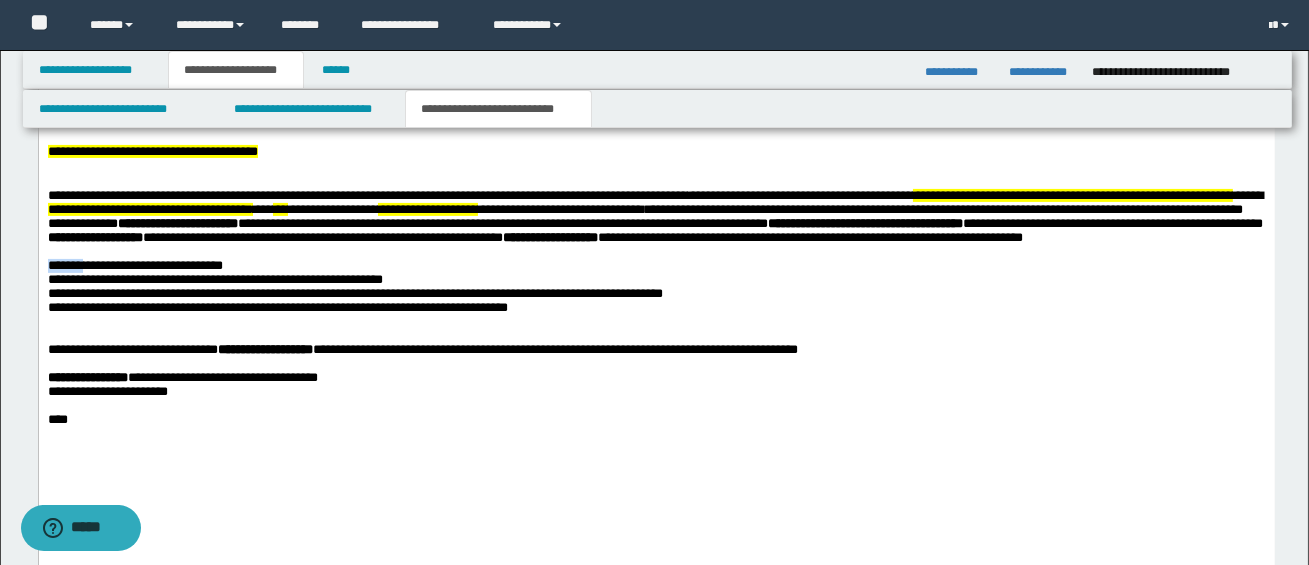 drag, startPoint x: 48, startPoint y: 294, endPoint x: 97, endPoint y: 296, distance: 49.0408 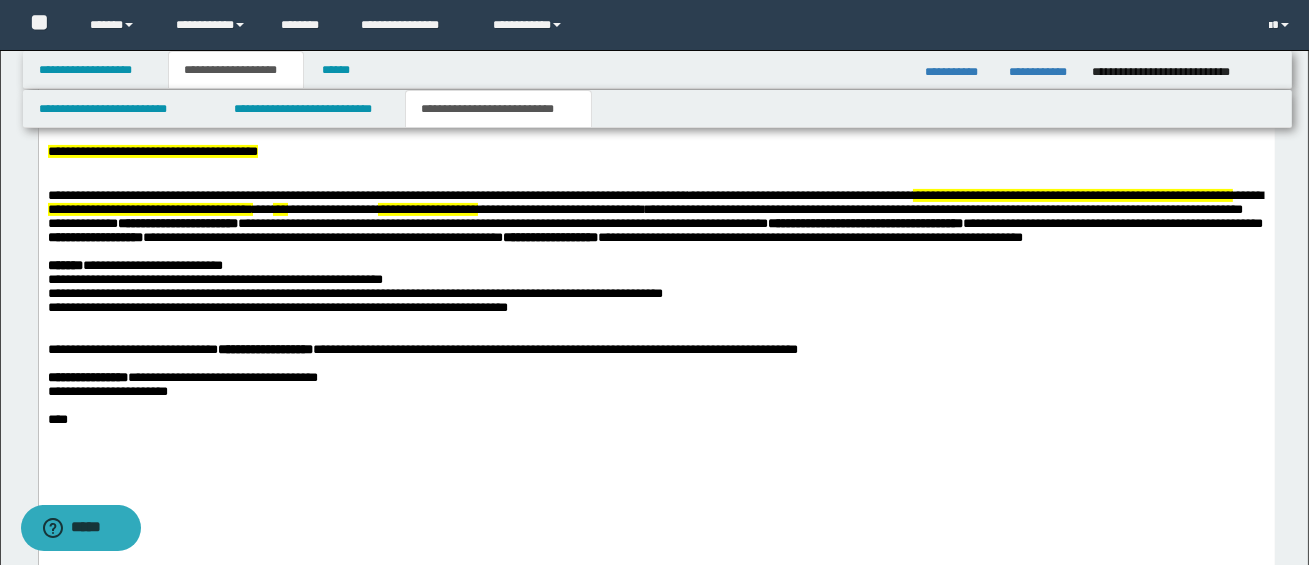 click on "**********" at bounding box center (656, 259) 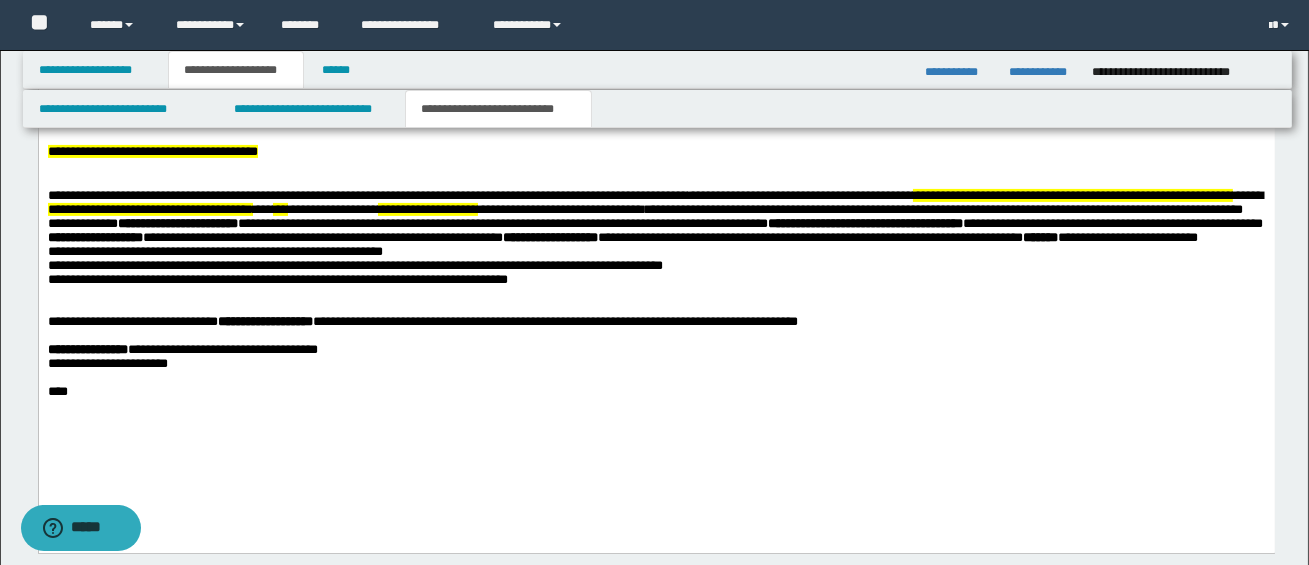 click on "**********" at bounding box center [1109, 236] 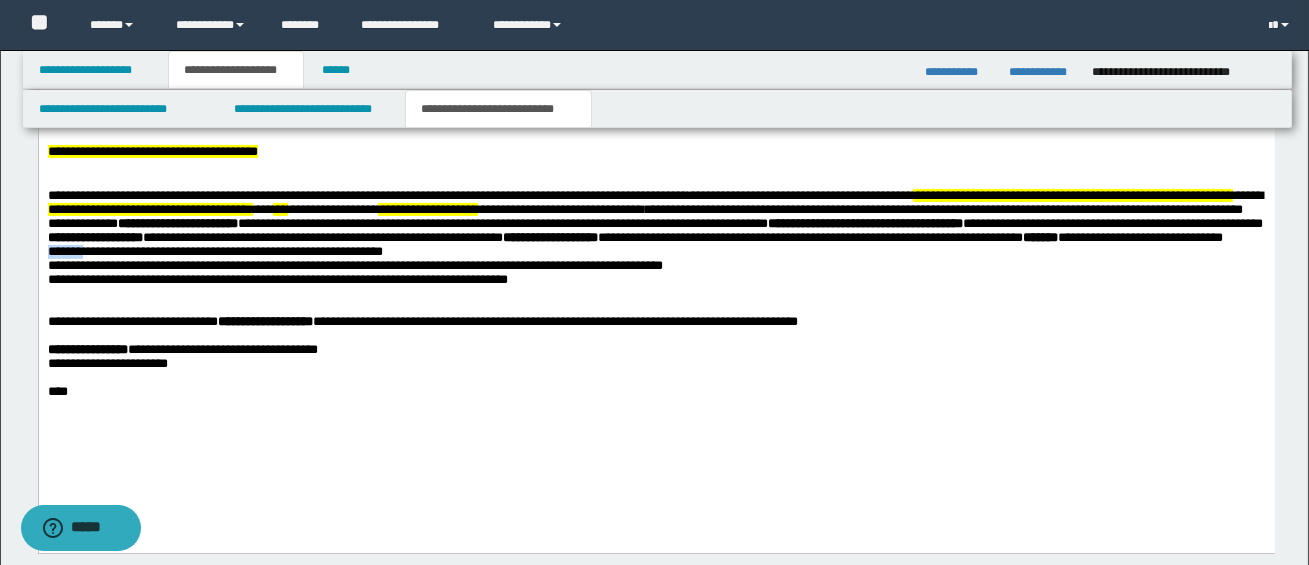 drag, startPoint x: 47, startPoint y: 279, endPoint x: 84, endPoint y: 279, distance: 37 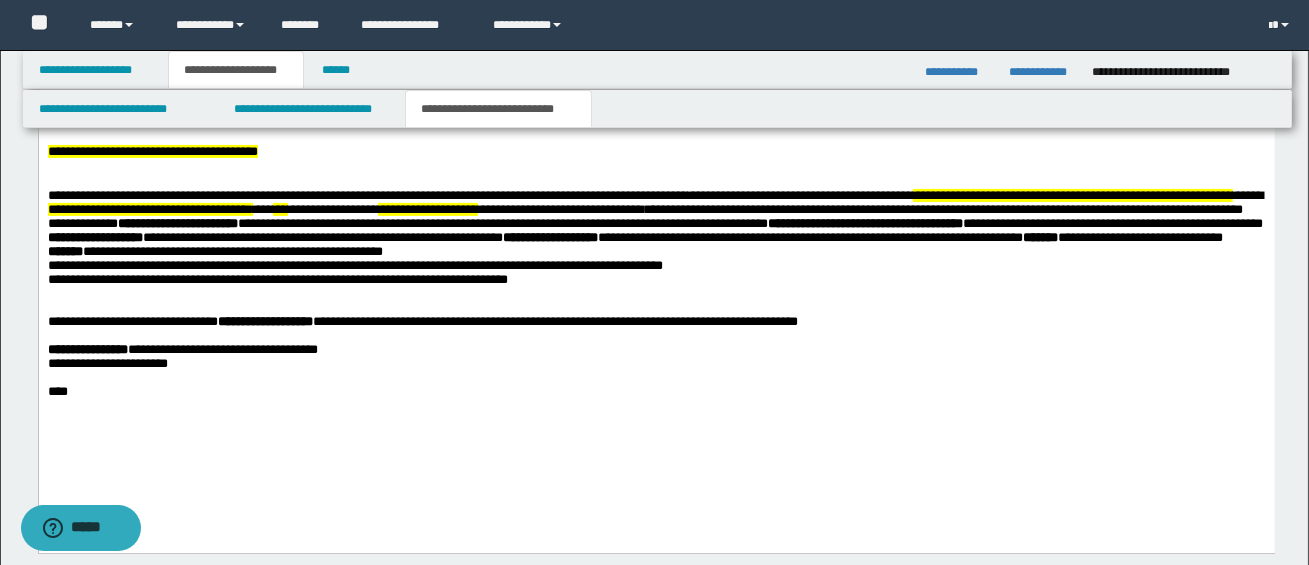 click on "**********" at bounding box center [214, 250] 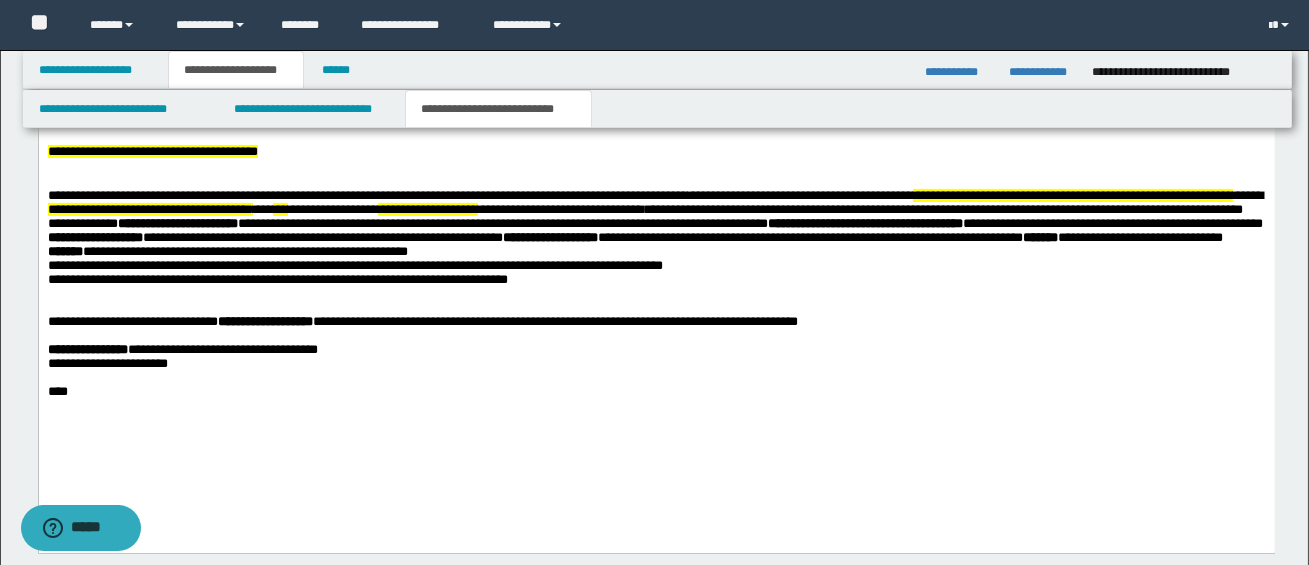 click on "**********" at bounding box center [656, 245] 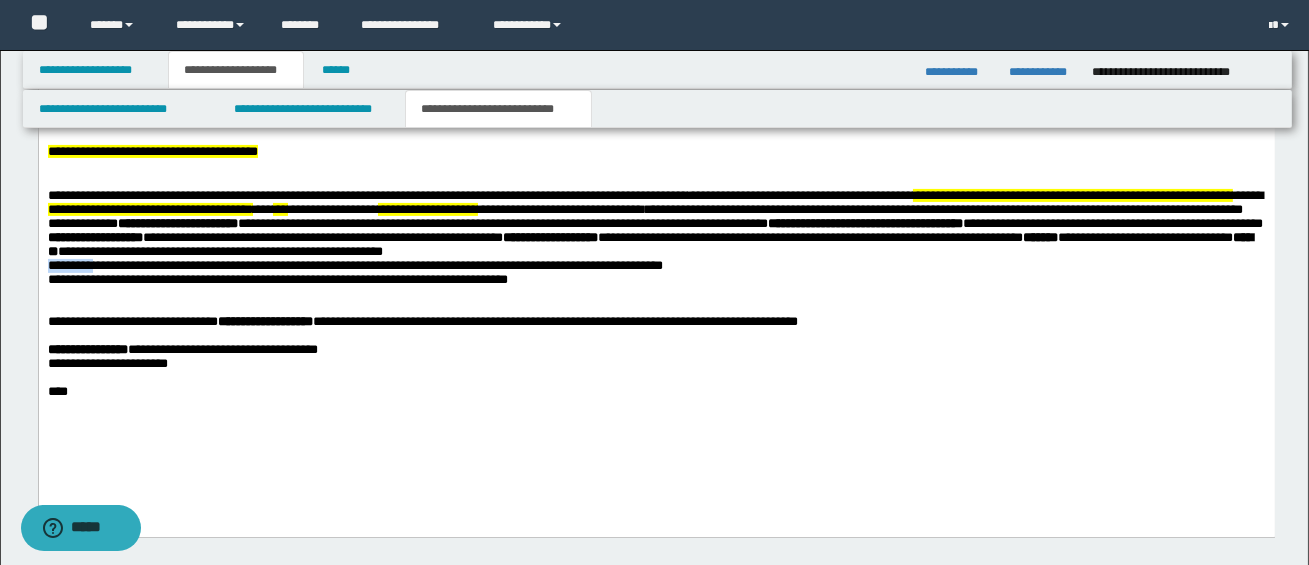 drag, startPoint x: 47, startPoint y: 281, endPoint x: 99, endPoint y: 282, distance: 52.009613 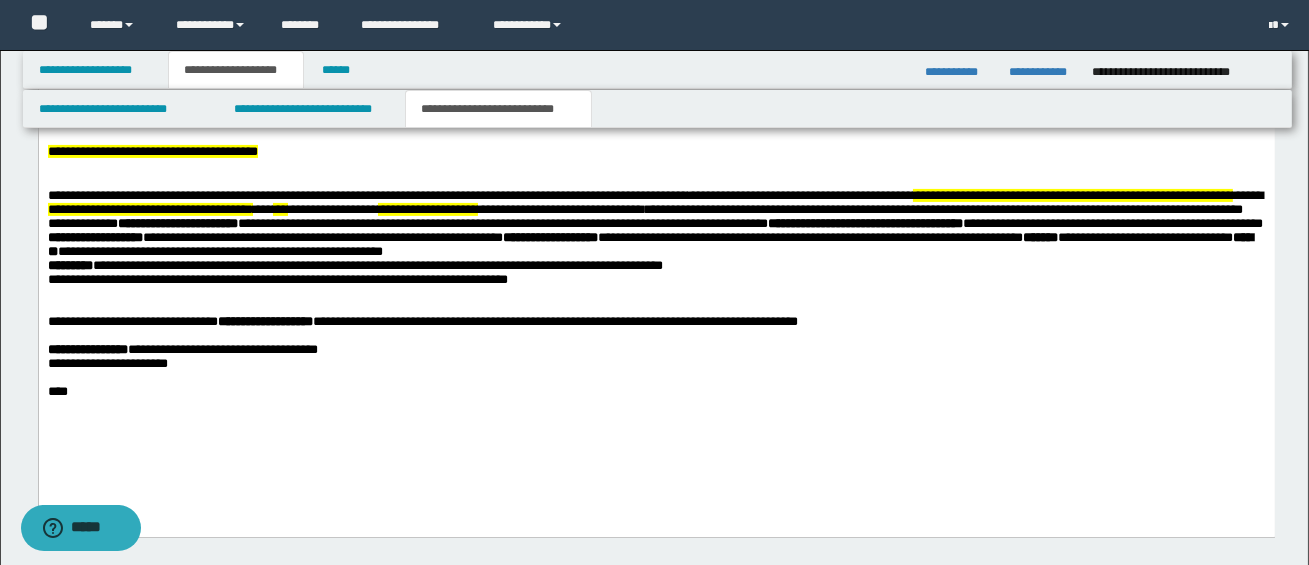 click on "**********" at bounding box center [656, 245] 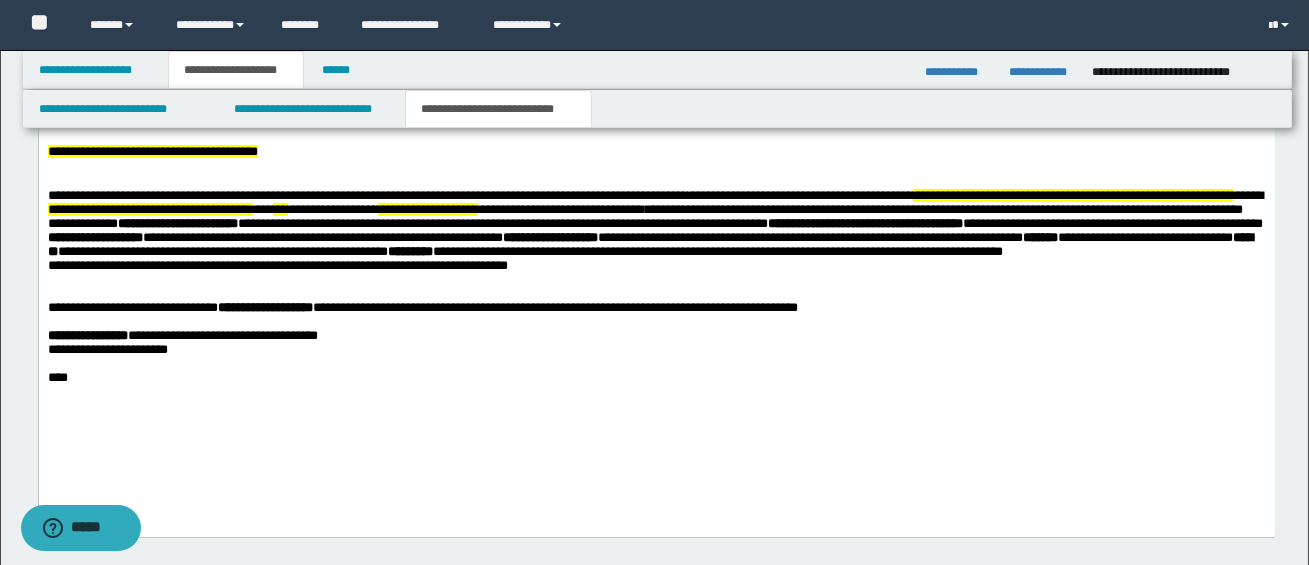 click on "**********" at bounding box center (694, 250) 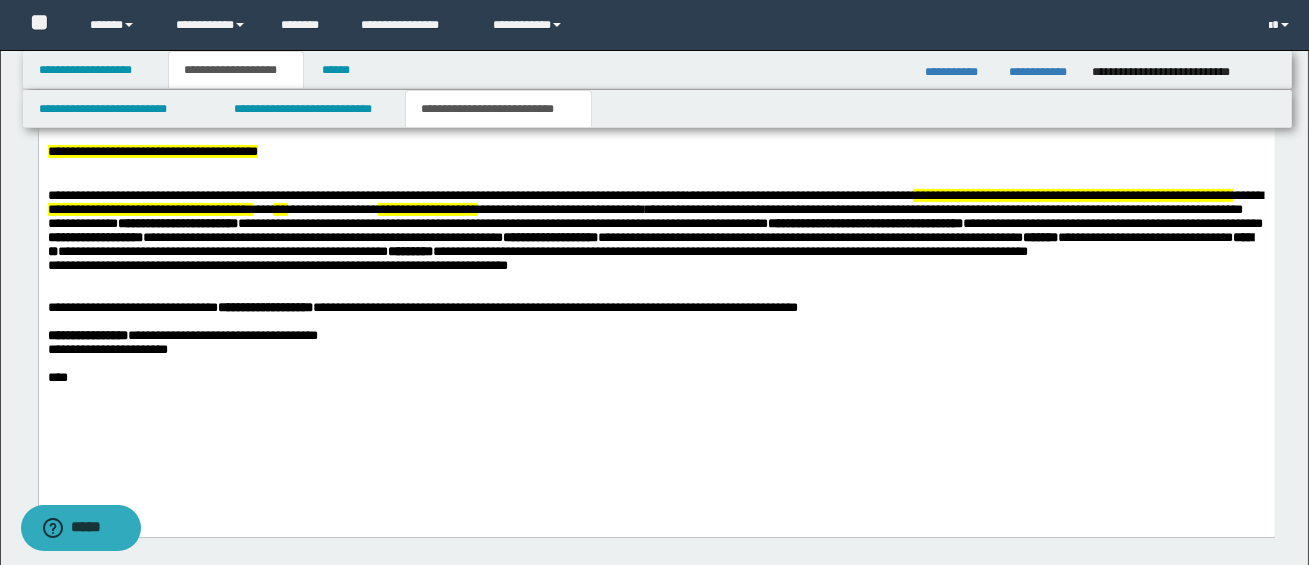 click on "**********" at bounding box center [707, 250] 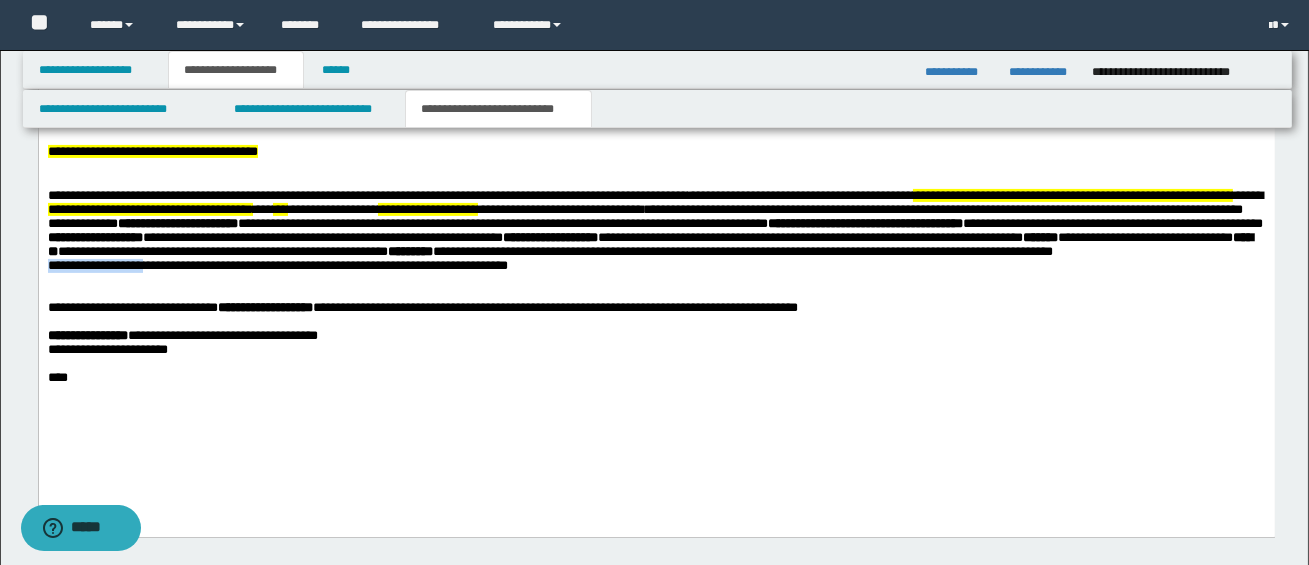 drag, startPoint x: 47, startPoint y: 294, endPoint x: 154, endPoint y: 292, distance: 107.01869 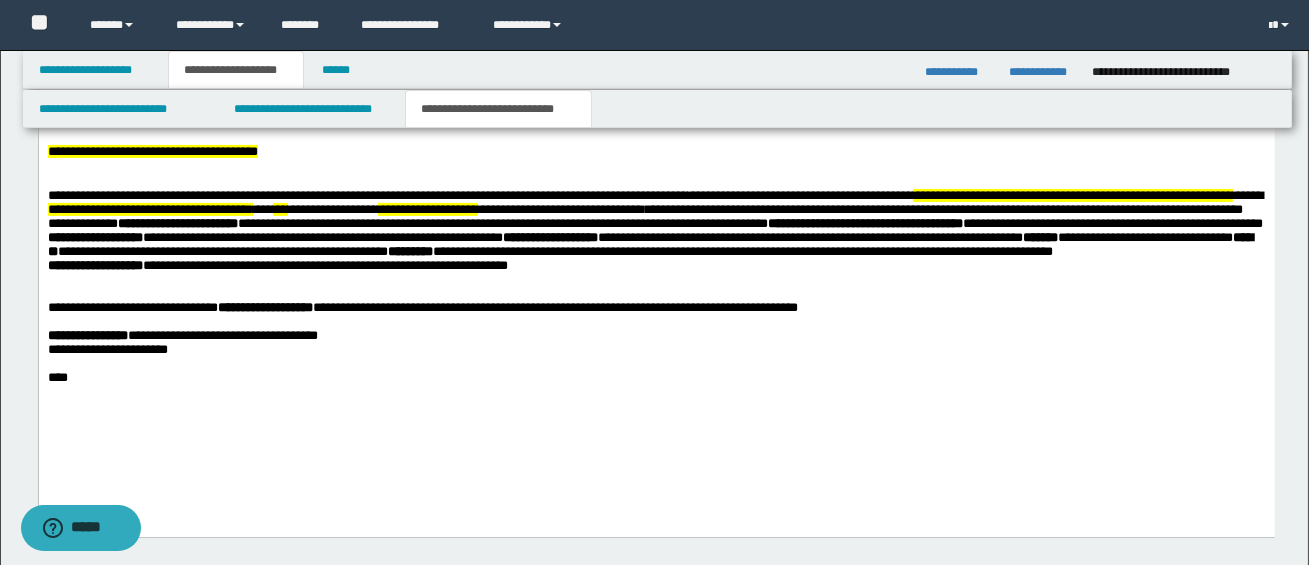 click on "**********" at bounding box center [656, 238] 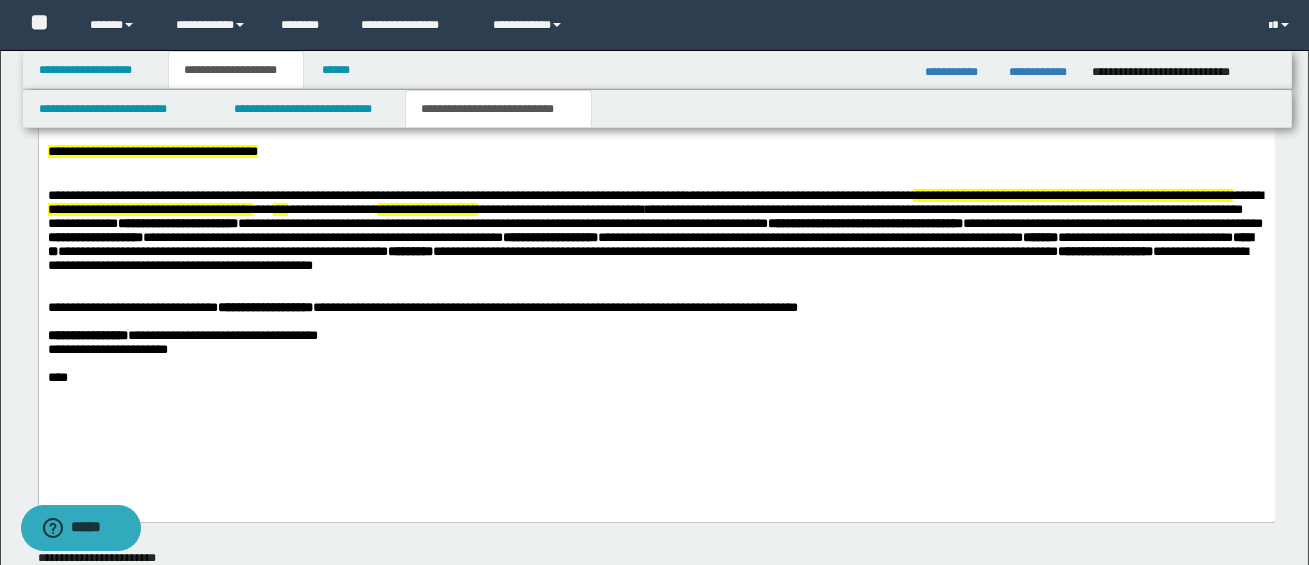 click on "**********" at bounding box center (647, 257) 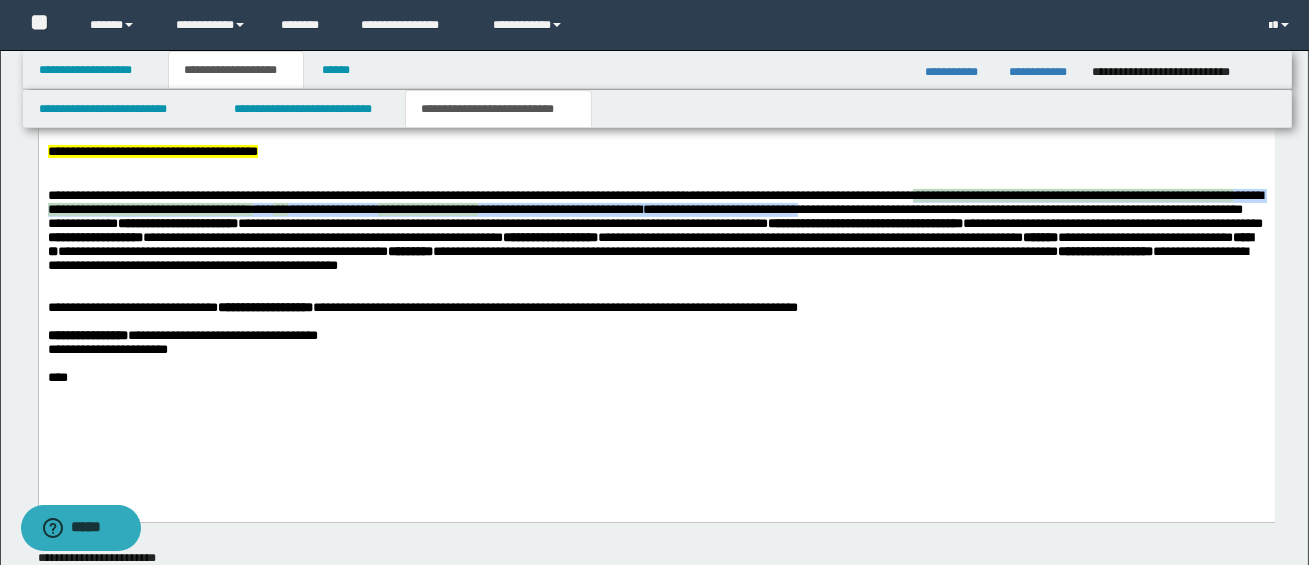 drag, startPoint x: 985, startPoint y: 205, endPoint x: 986, endPoint y: 219, distance: 14.035668 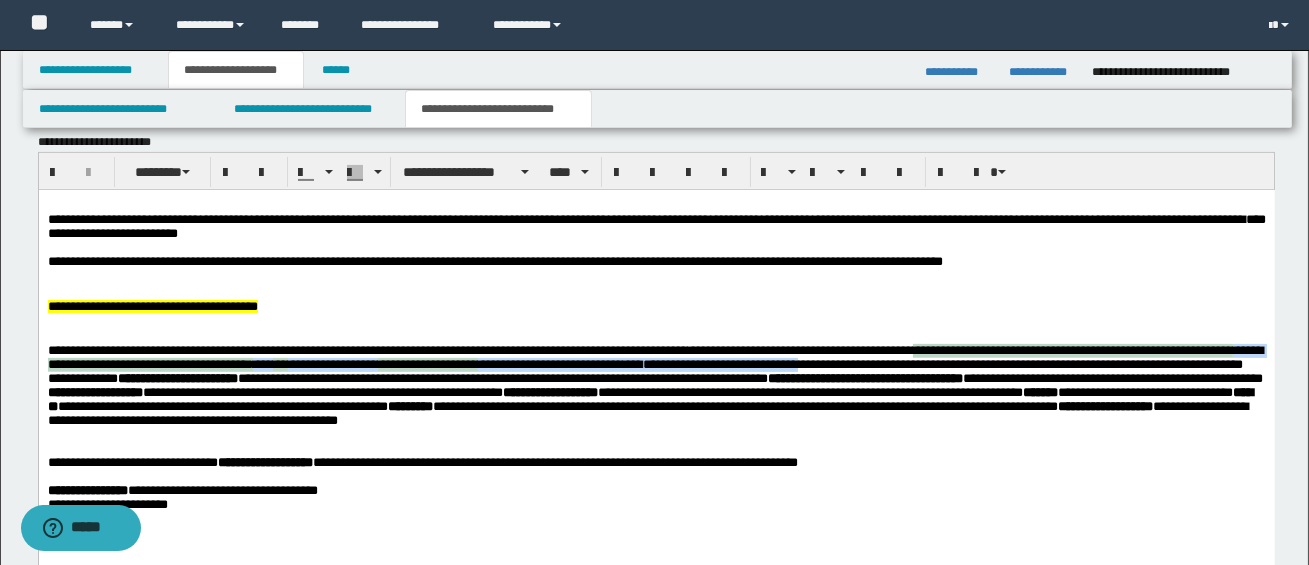 scroll, scrollTop: 965, scrollLeft: 0, axis: vertical 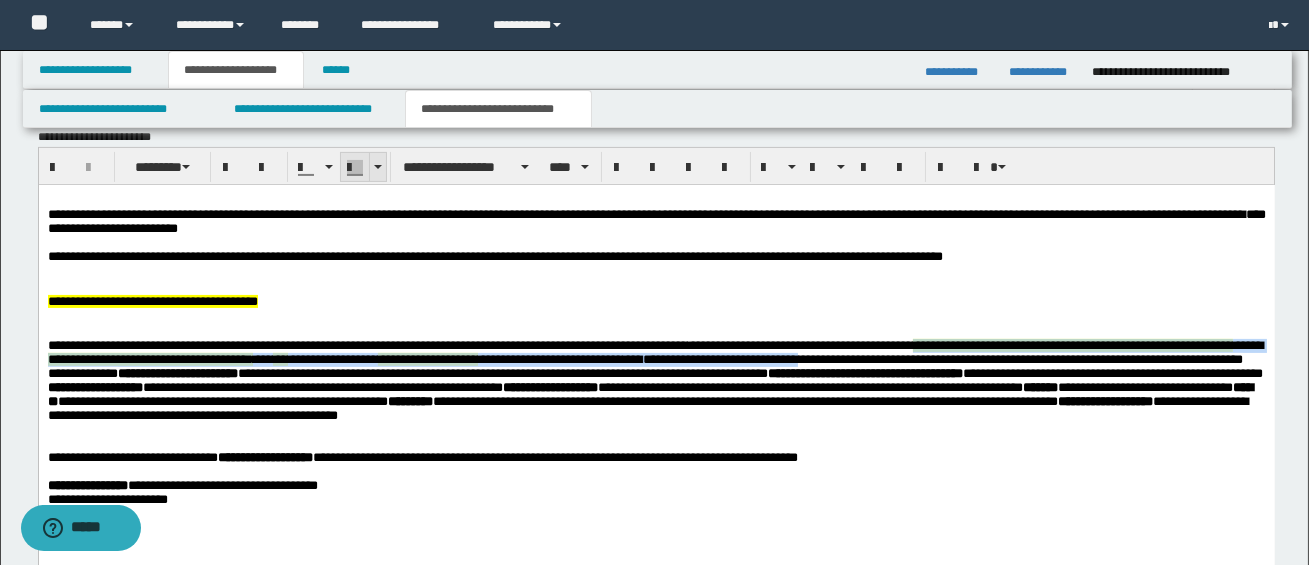 click at bounding box center [377, 167] 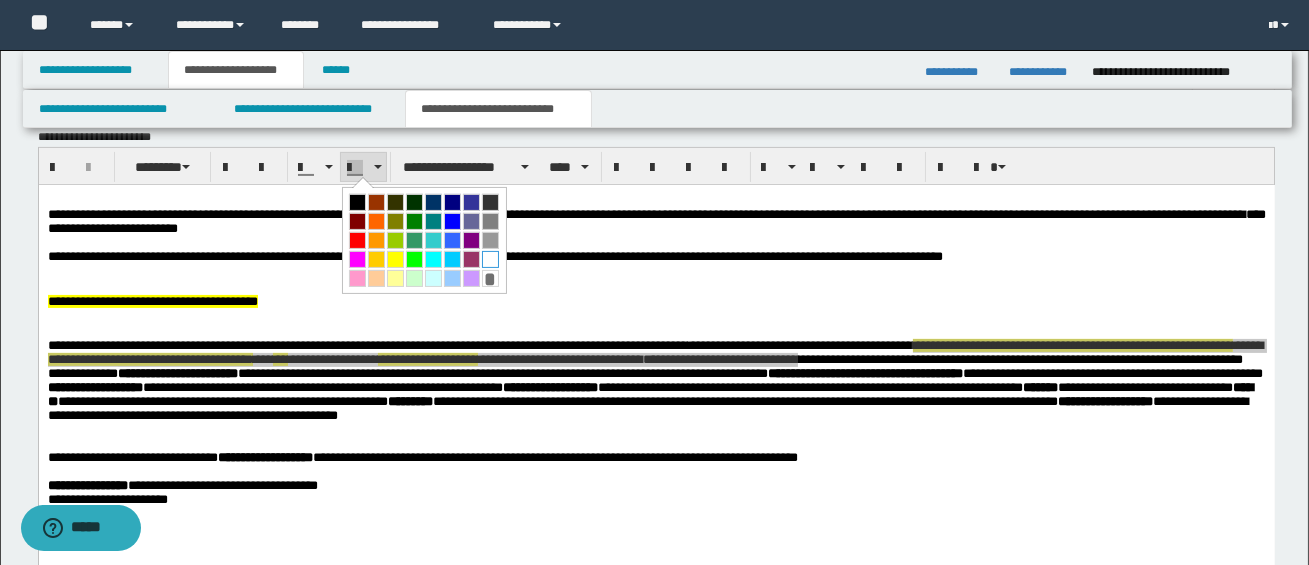 click at bounding box center [490, 259] 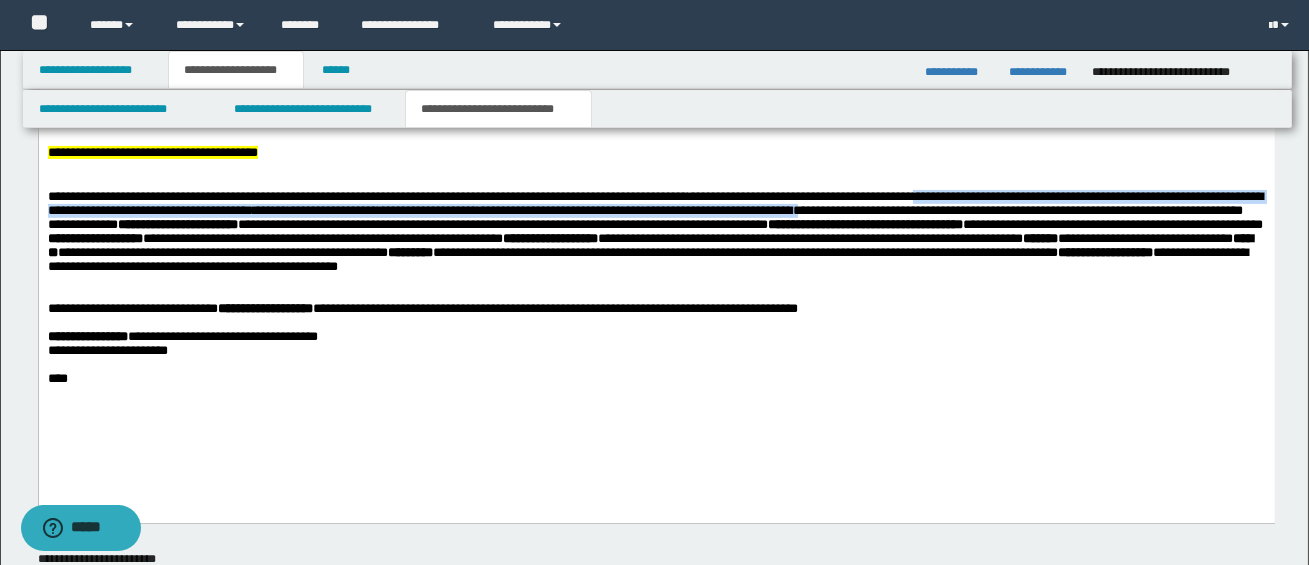 scroll, scrollTop: 1118, scrollLeft: 0, axis: vertical 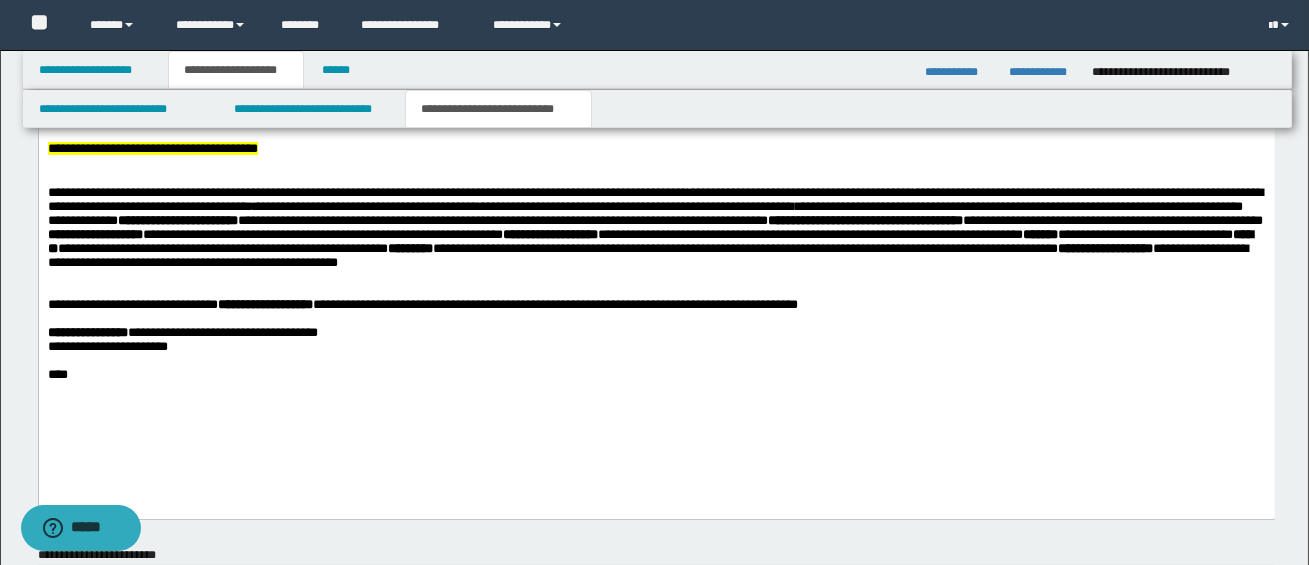 click on "**********" at bounding box center [656, 227] 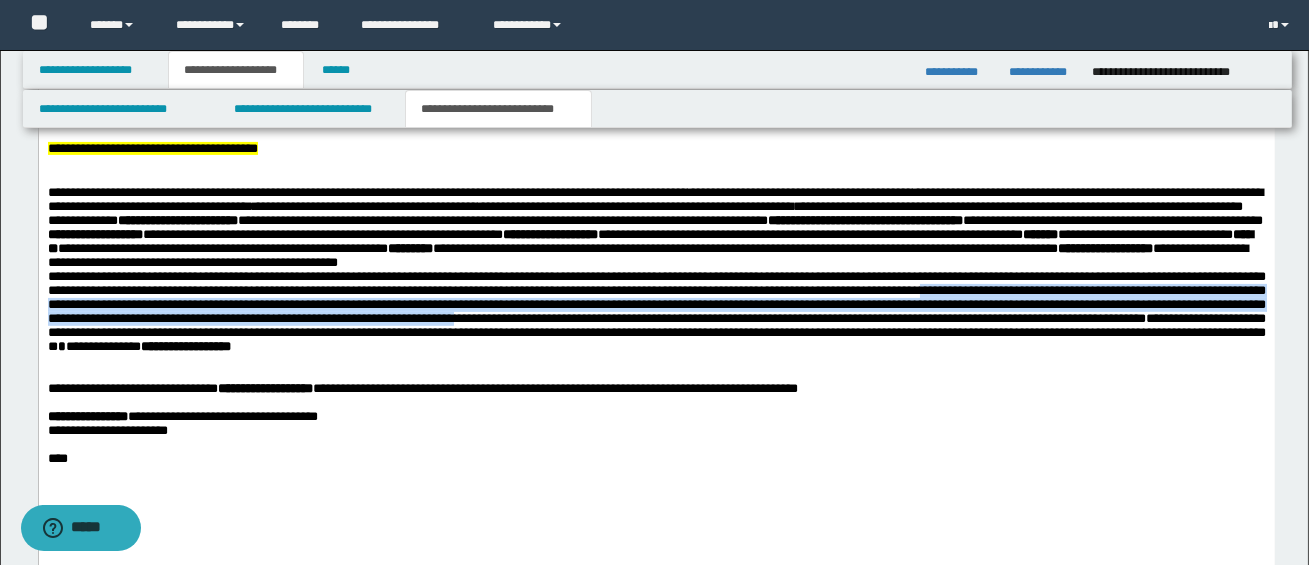 drag, startPoint x: 1058, startPoint y: 308, endPoint x: 805, endPoint y: 339, distance: 254.89214 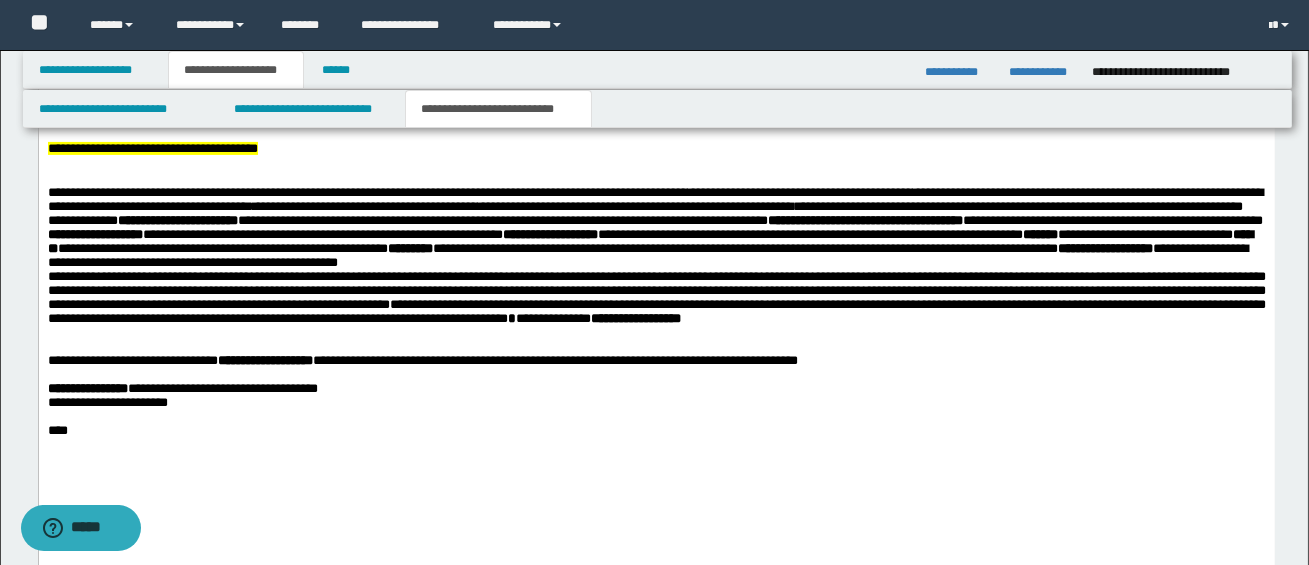 click on "**********" at bounding box center (656, 296) 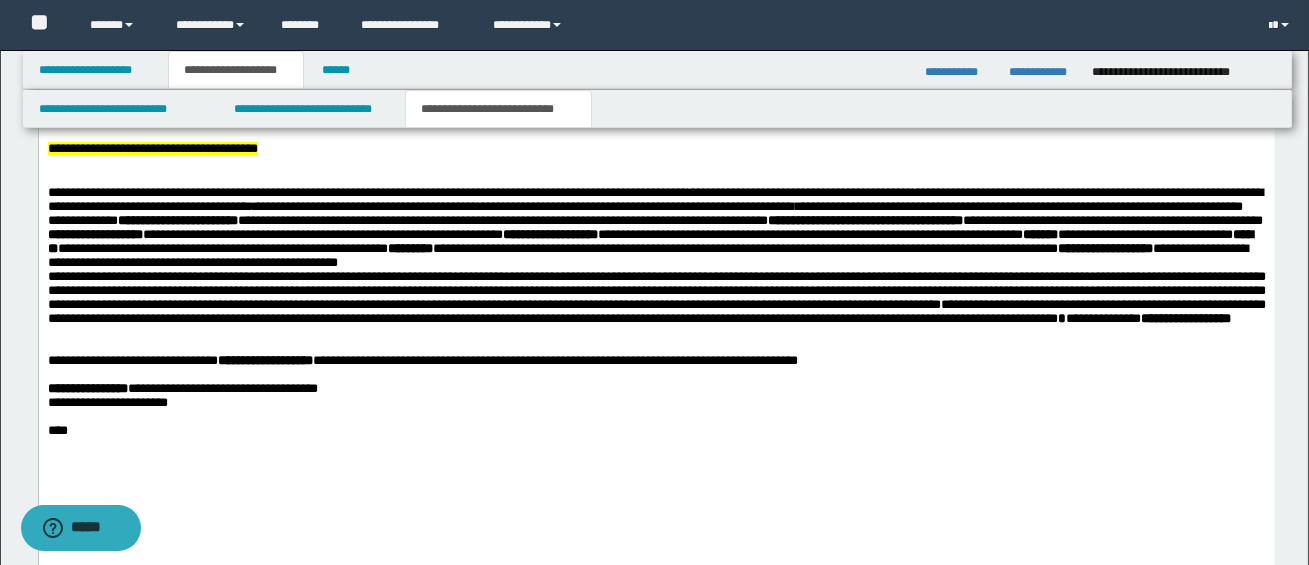 click on "**********" at bounding box center (656, 296) 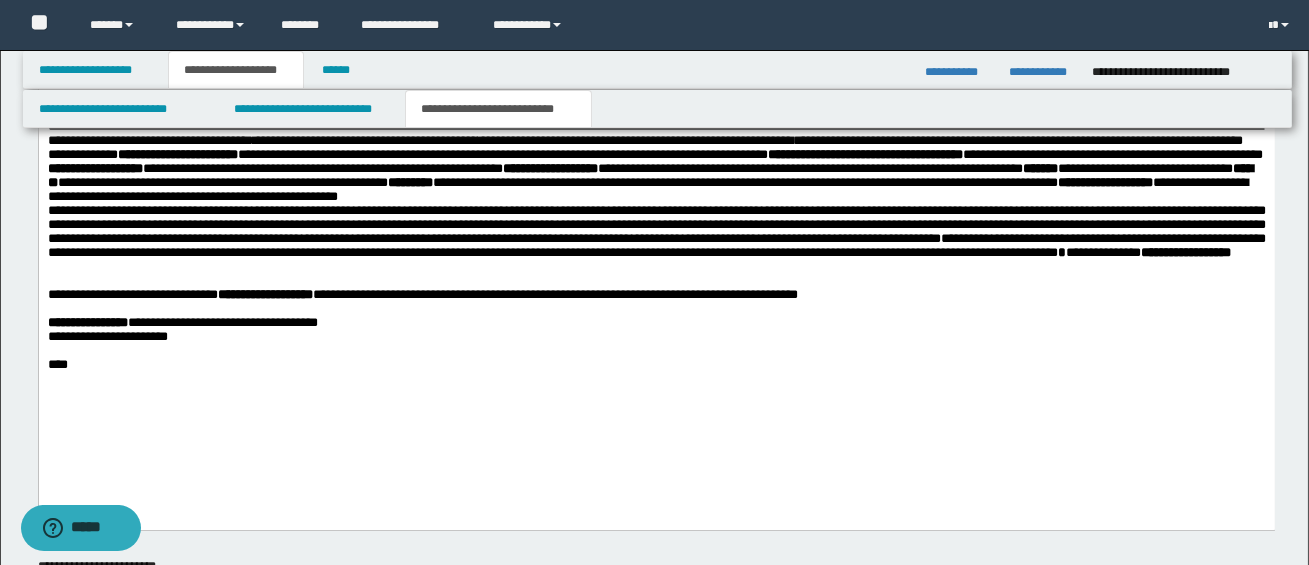 scroll, scrollTop: 1186, scrollLeft: 0, axis: vertical 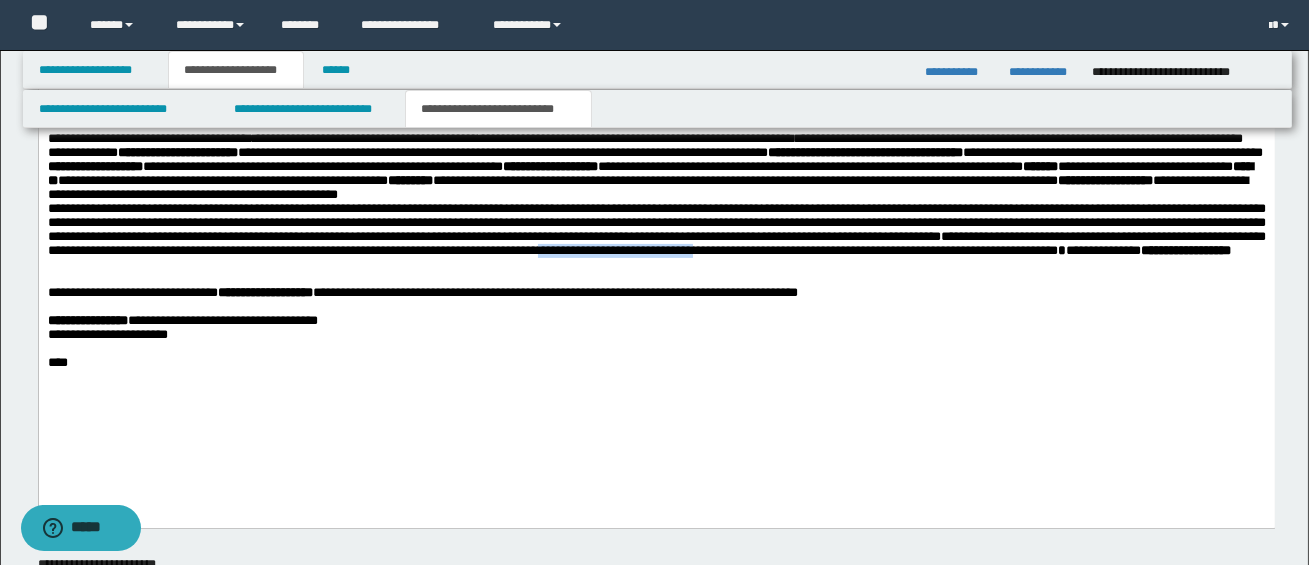 drag, startPoint x: 869, startPoint y: 273, endPoint x: 1033, endPoint y: 268, distance: 164.0762 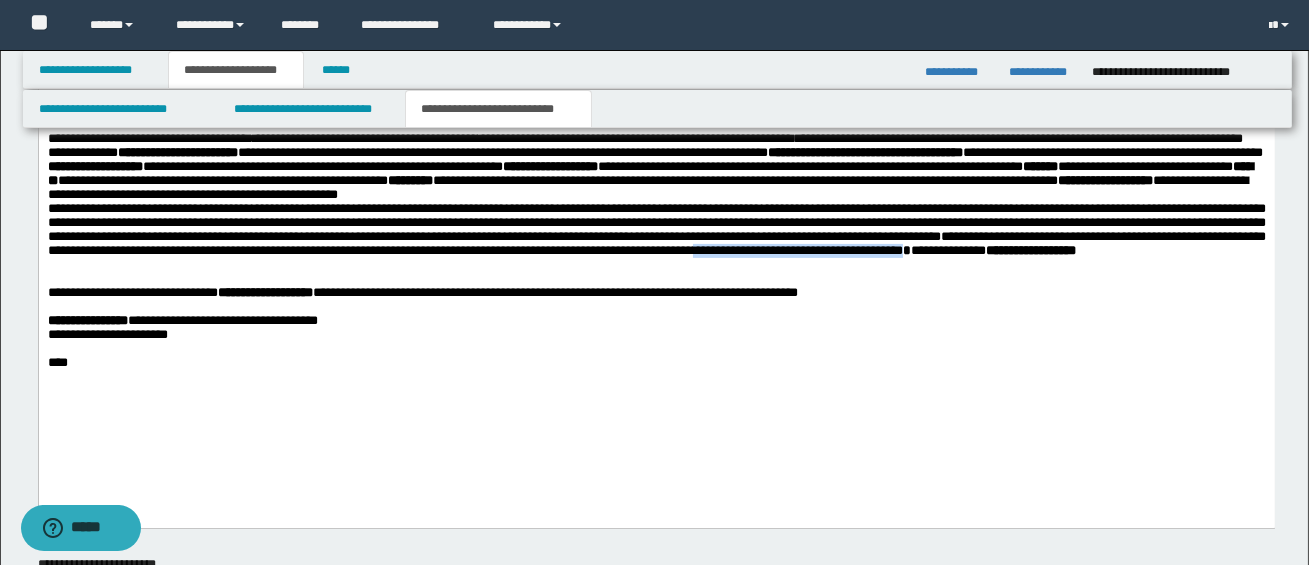 drag, startPoint x: 1024, startPoint y: 273, endPoint x: 1237, endPoint y: 268, distance: 213.05867 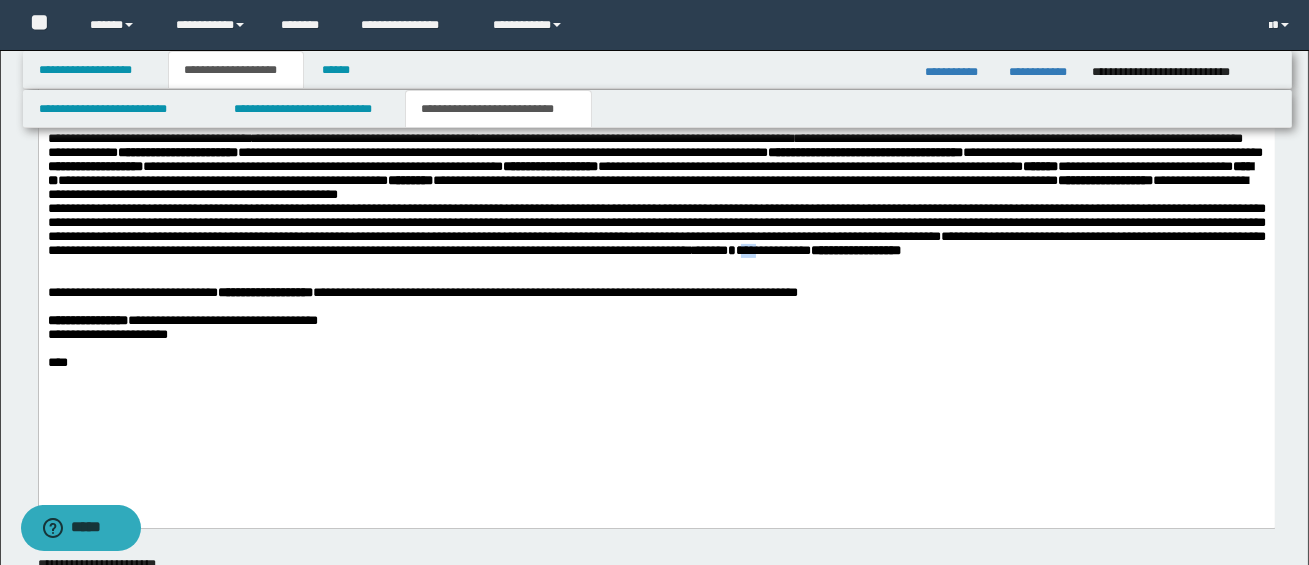drag, startPoint x: 1223, startPoint y: 274, endPoint x: 1244, endPoint y: 275, distance: 21.023796 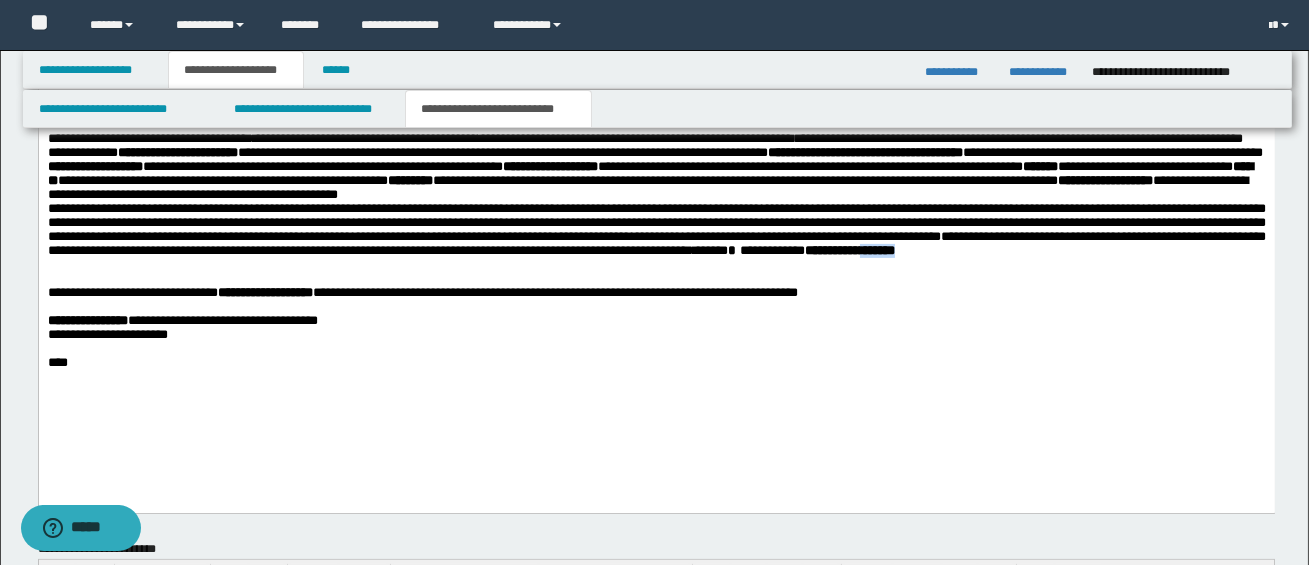 drag, startPoint x: 1213, startPoint y: 274, endPoint x: 1259, endPoint y: 273, distance: 46.010868 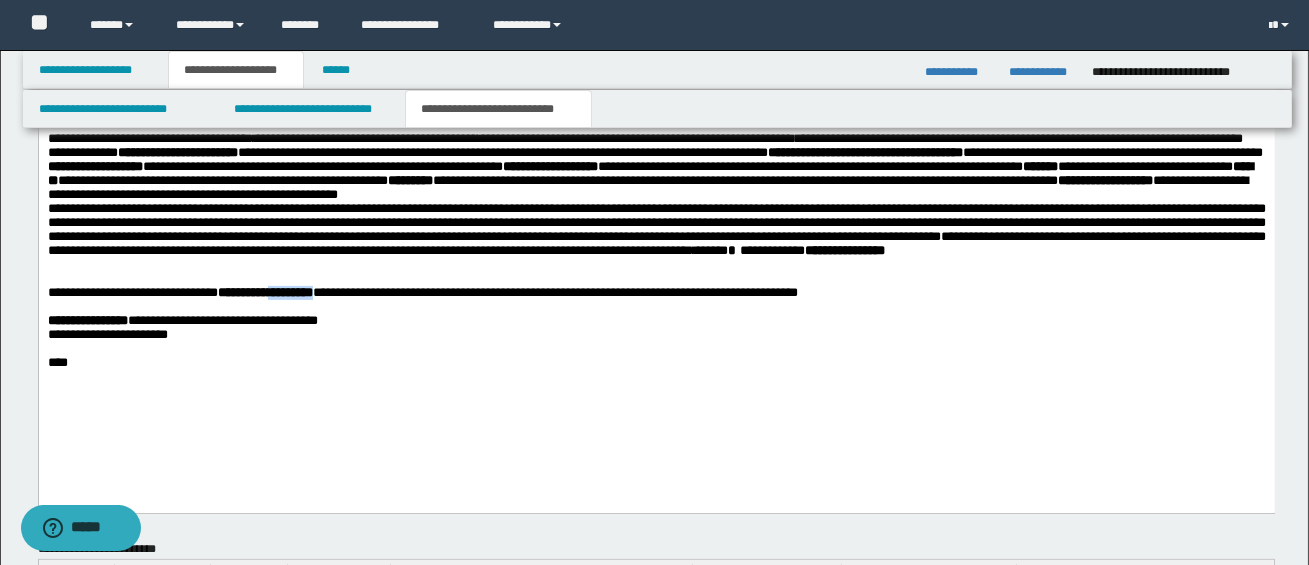 drag, startPoint x: 306, startPoint y: 317, endPoint x: 388, endPoint y: 318, distance: 82.006096 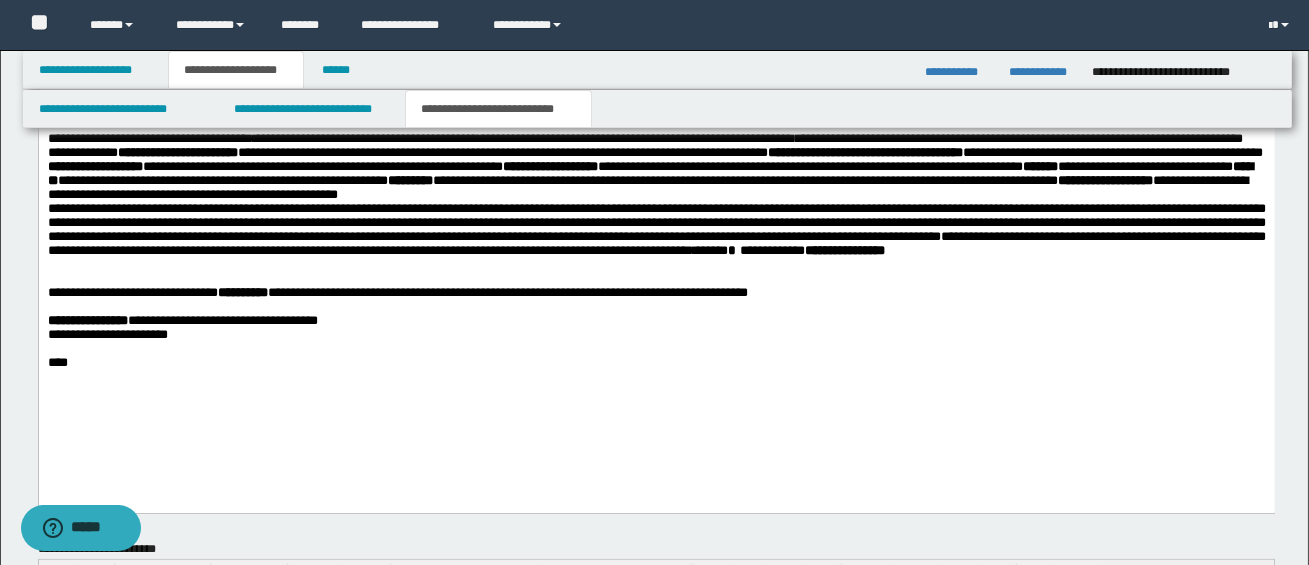 click at bounding box center (656, 279) 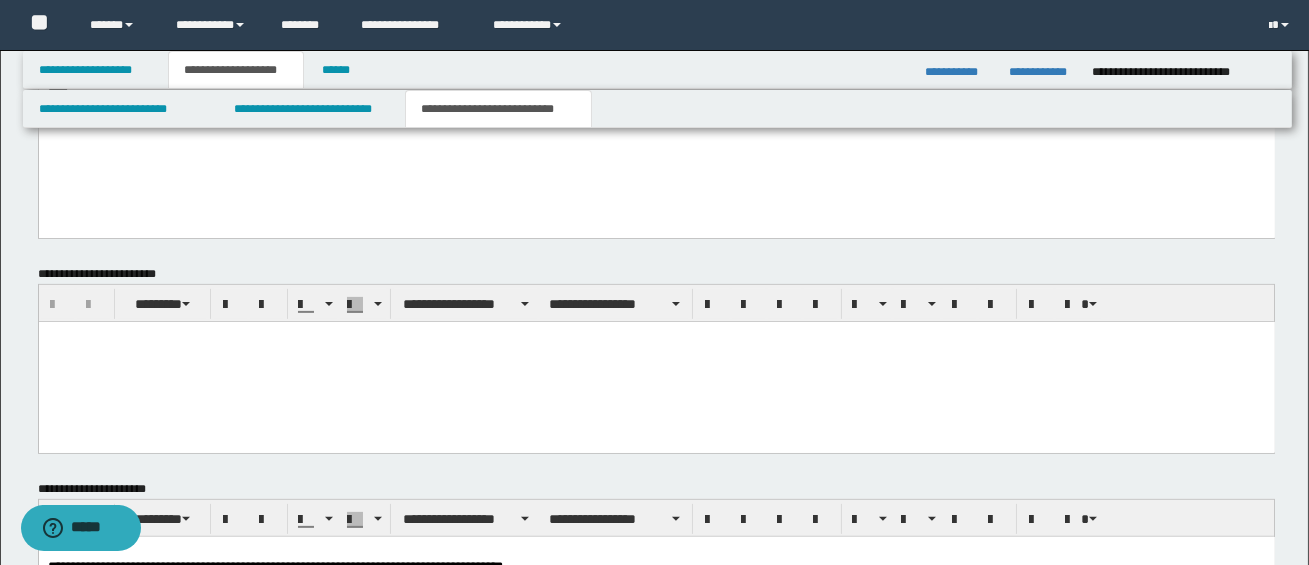 scroll, scrollTop: 1336, scrollLeft: 0, axis: vertical 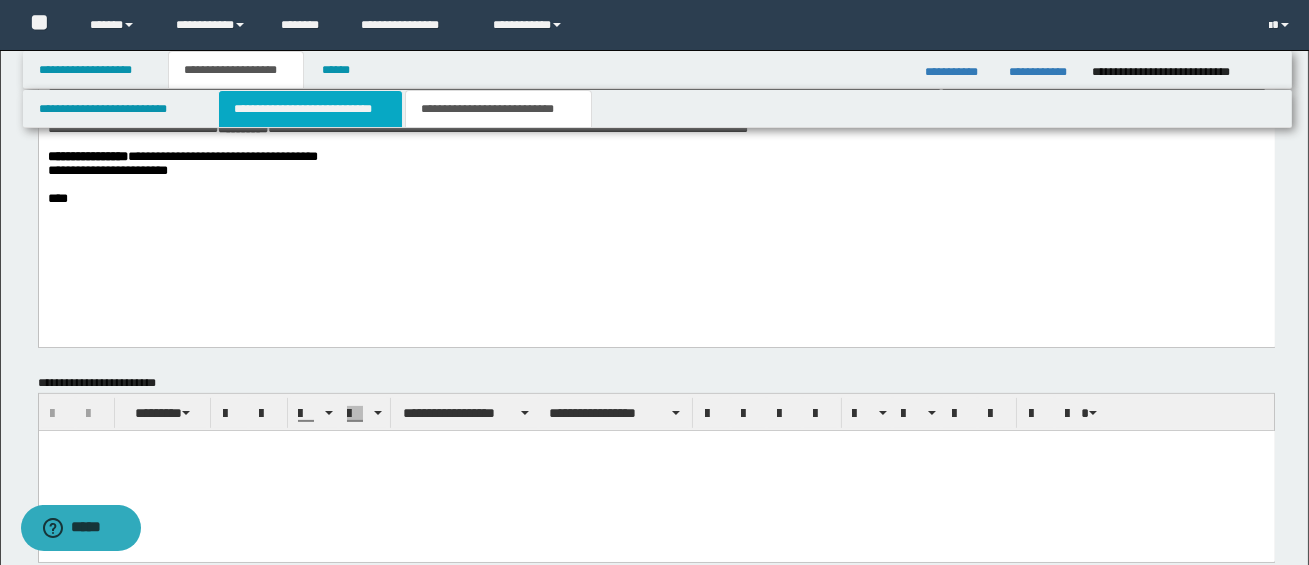 click on "**********" at bounding box center [310, 109] 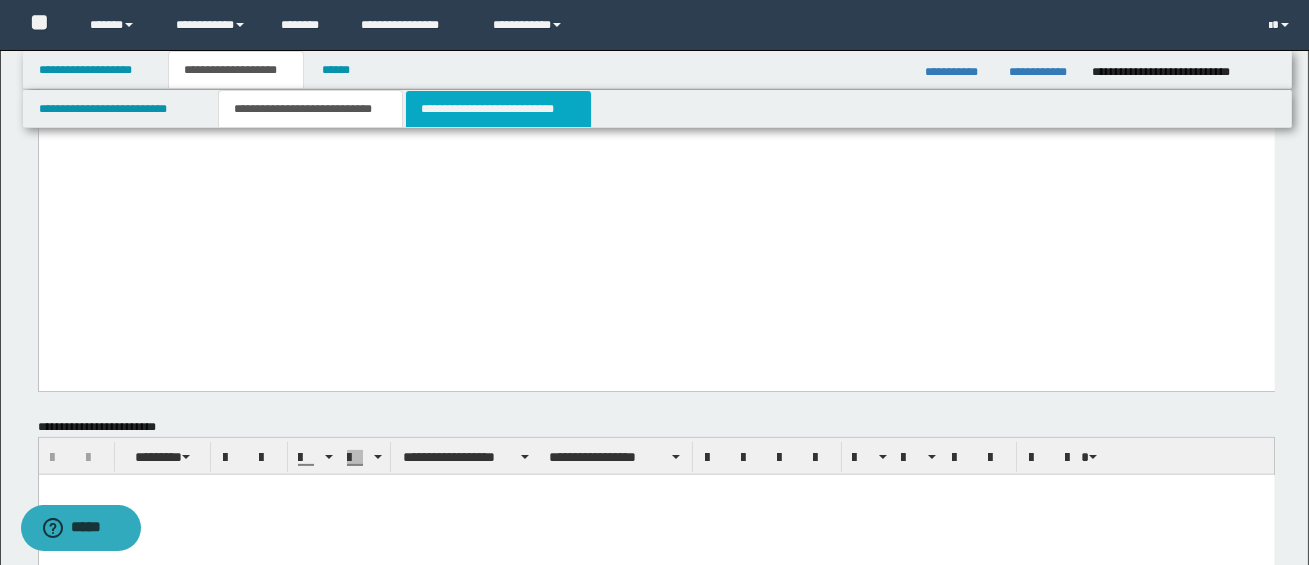 click on "**********" at bounding box center (498, 109) 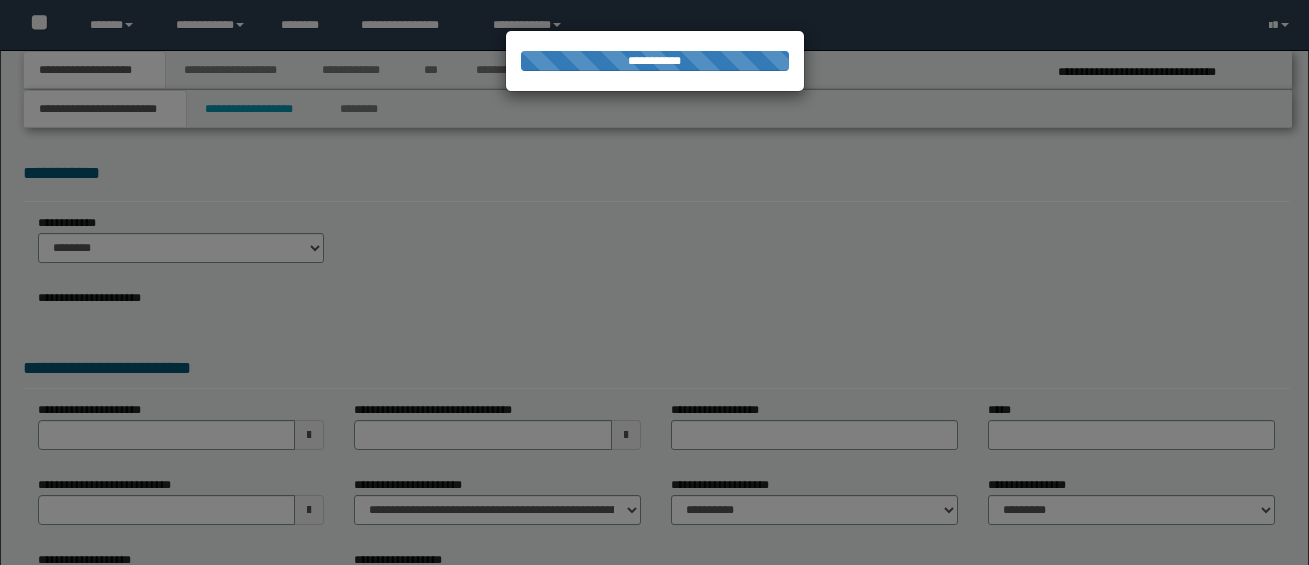 scroll, scrollTop: 0, scrollLeft: 0, axis: both 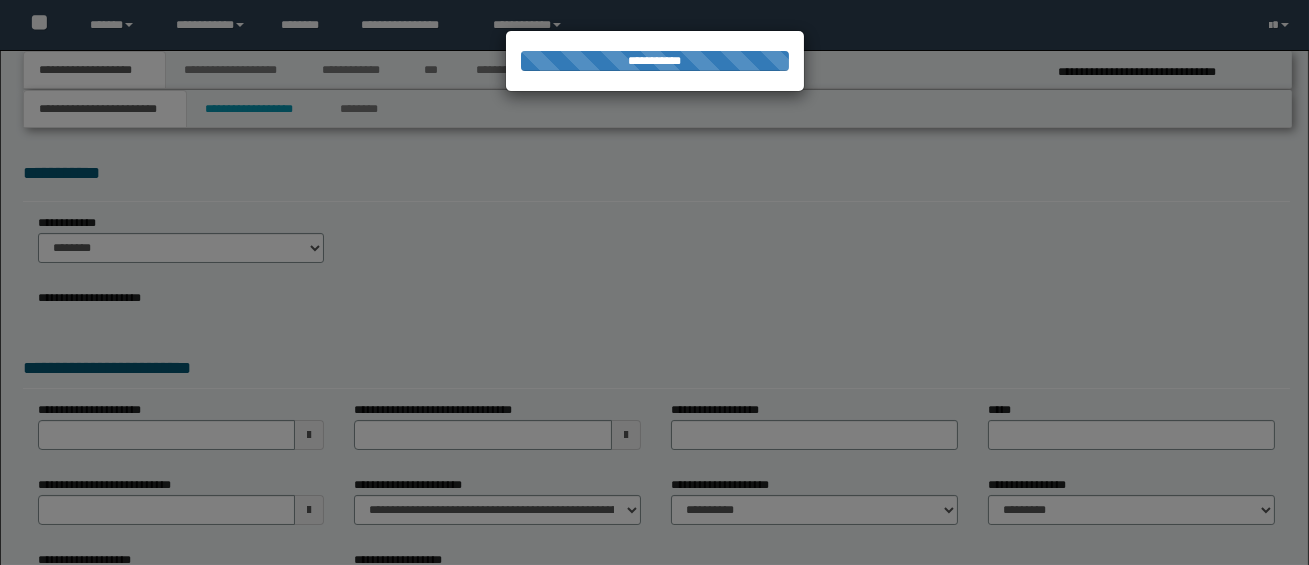 select on "*" 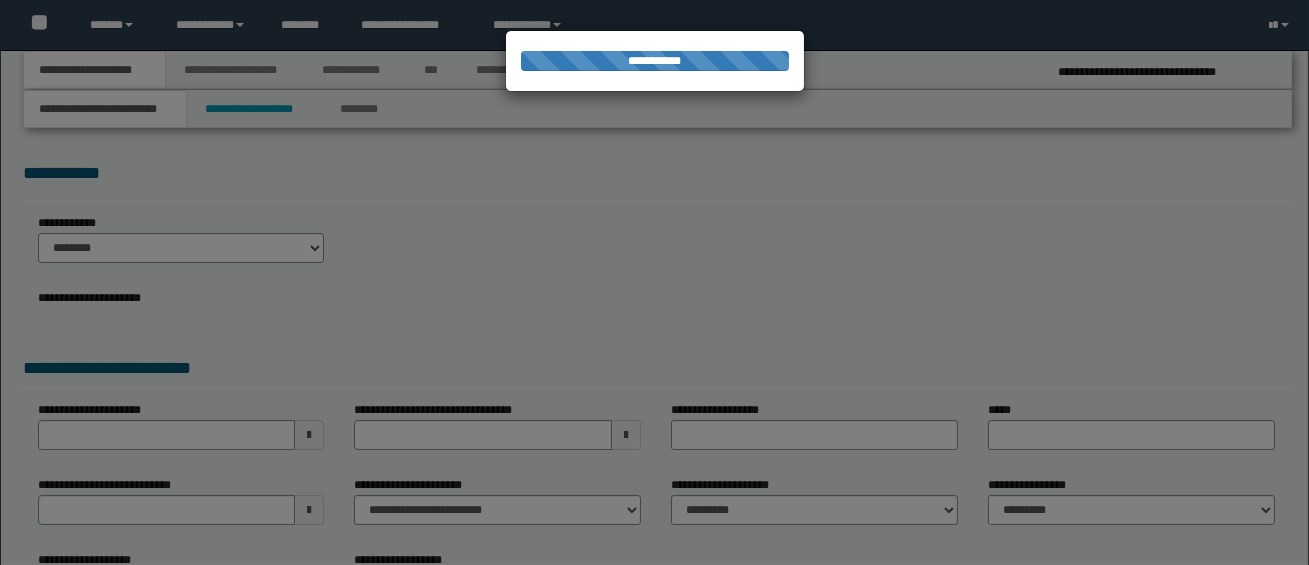 scroll, scrollTop: 0, scrollLeft: 0, axis: both 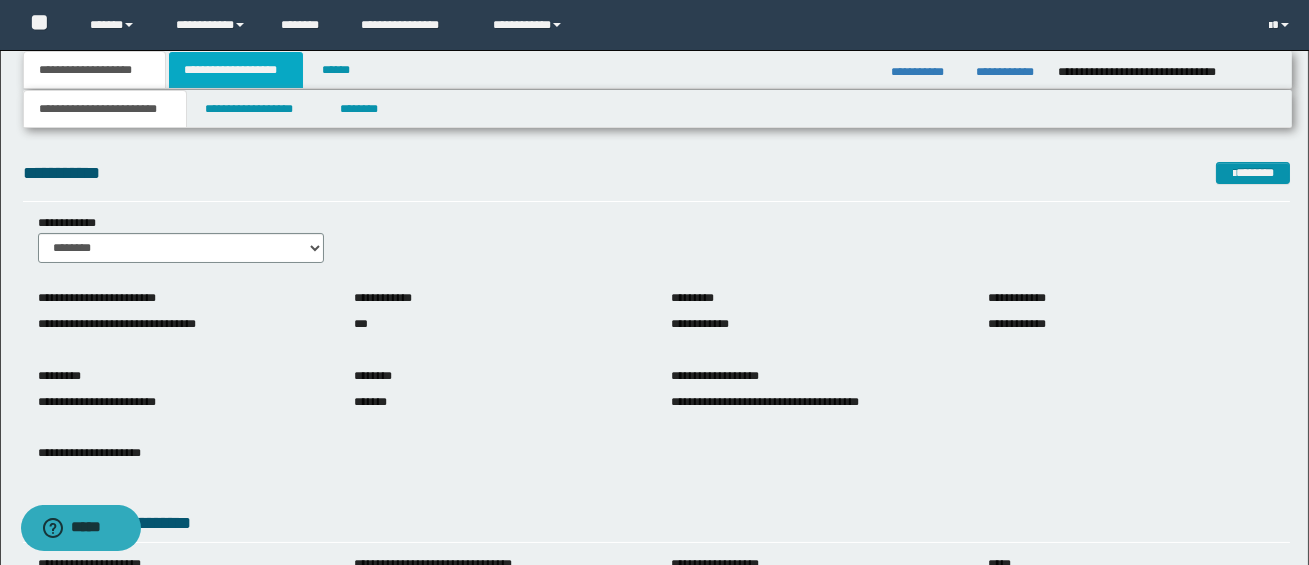 click on "**********" at bounding box center (236, 70) 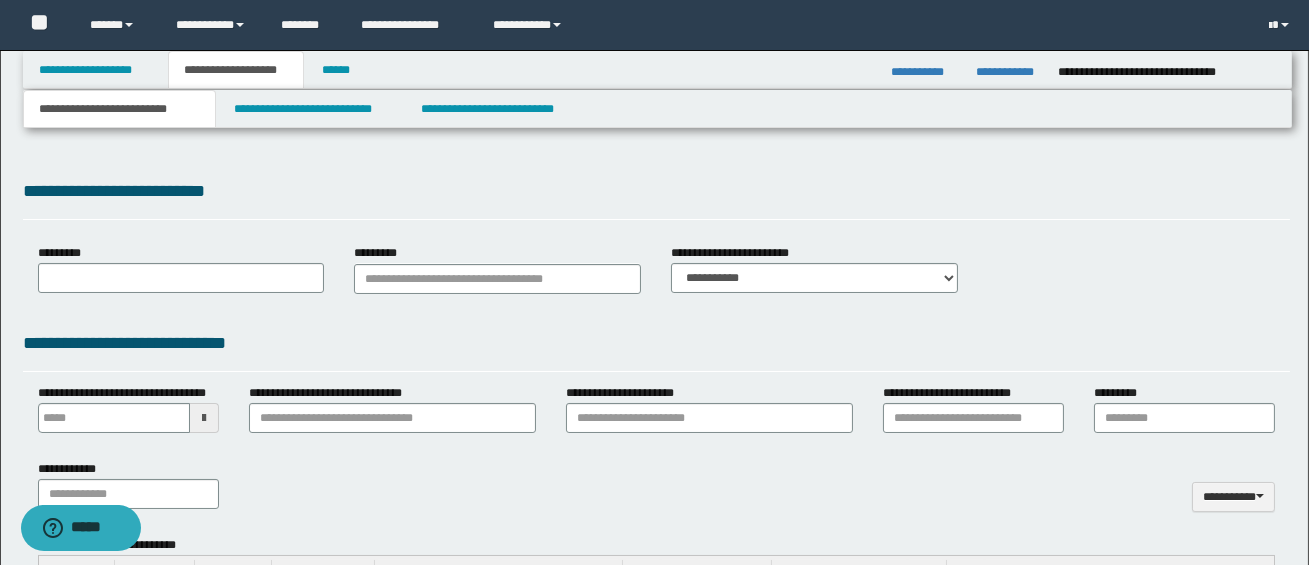 type 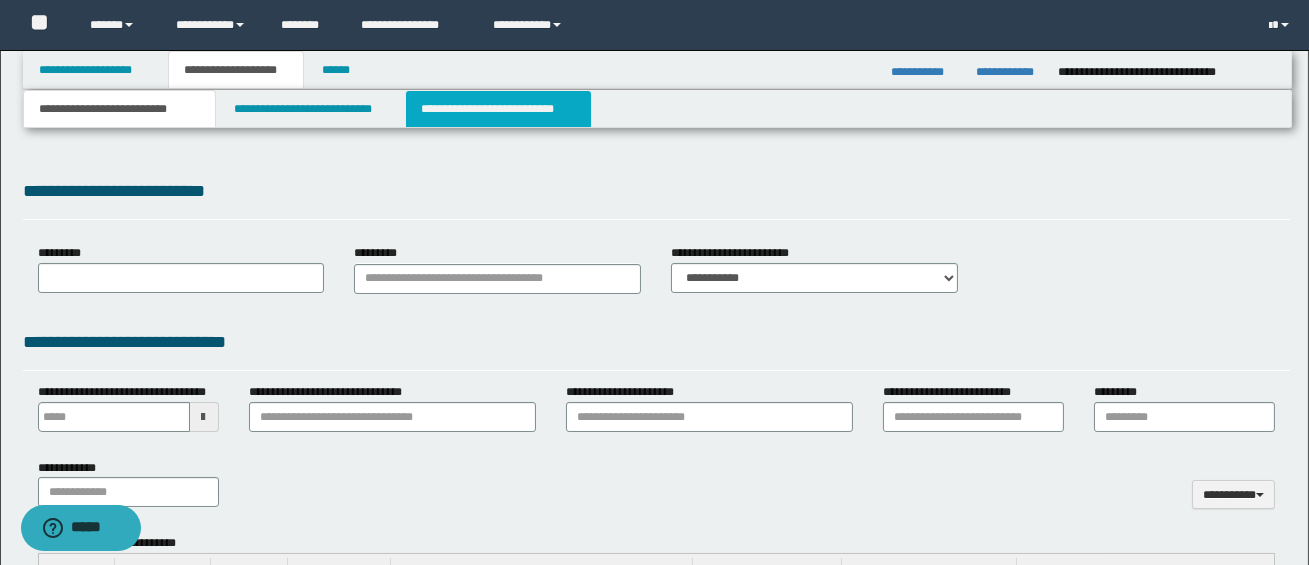 select on "*" 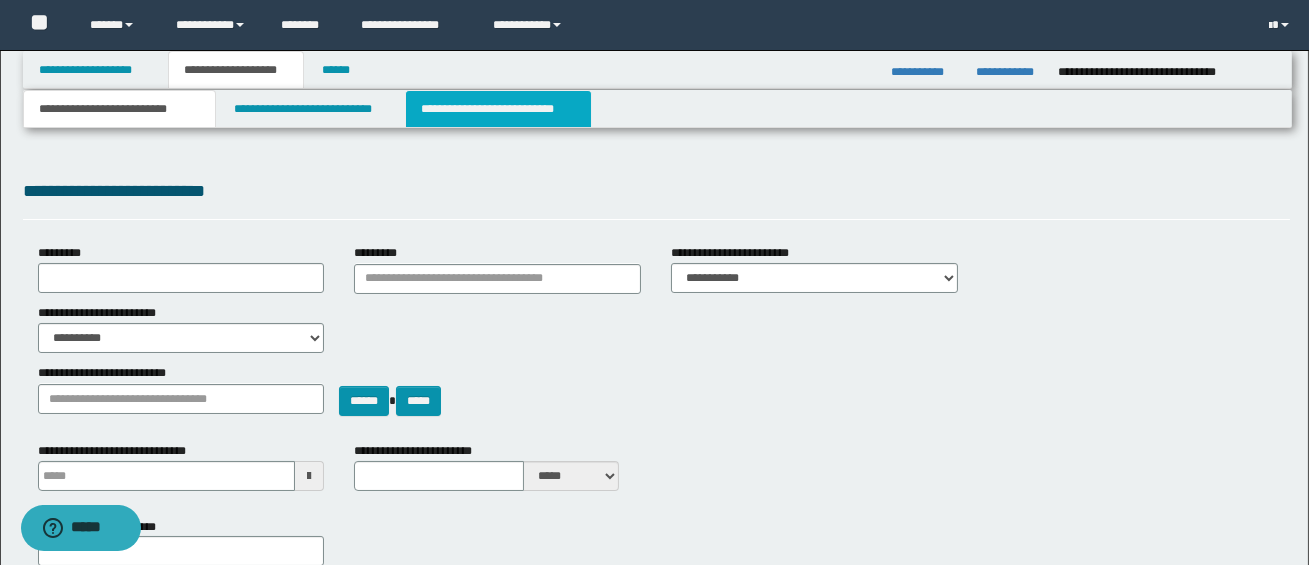 scroll, scrollTop: 0, scrollLeft: 0, axis: both 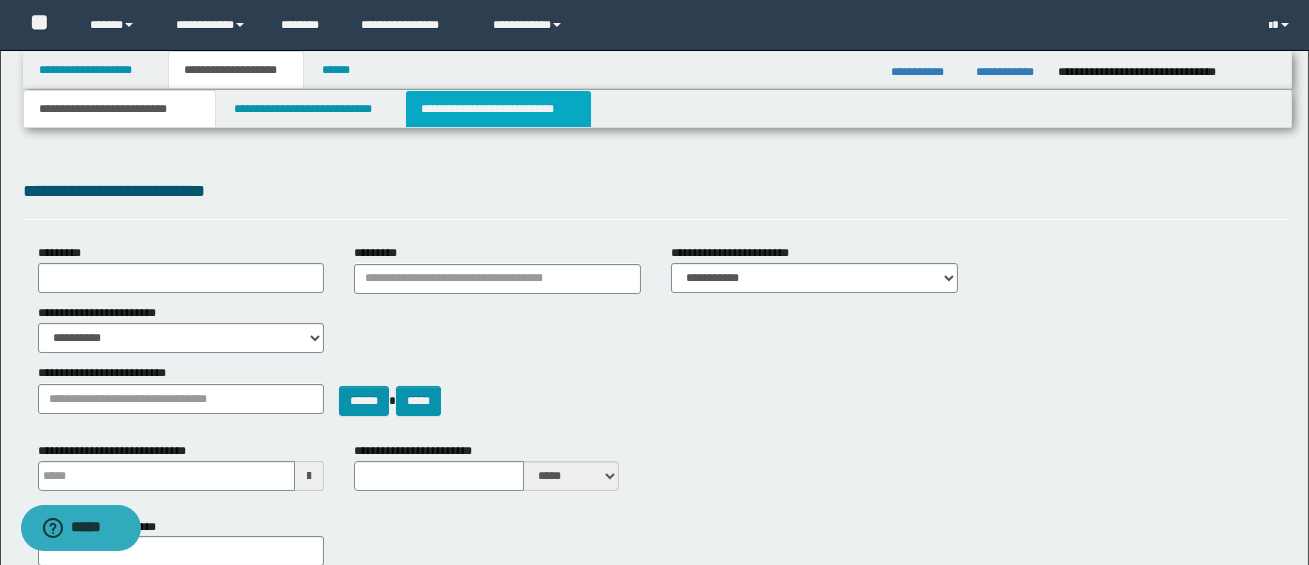 click on "**********" at bounding box center (498, 109) 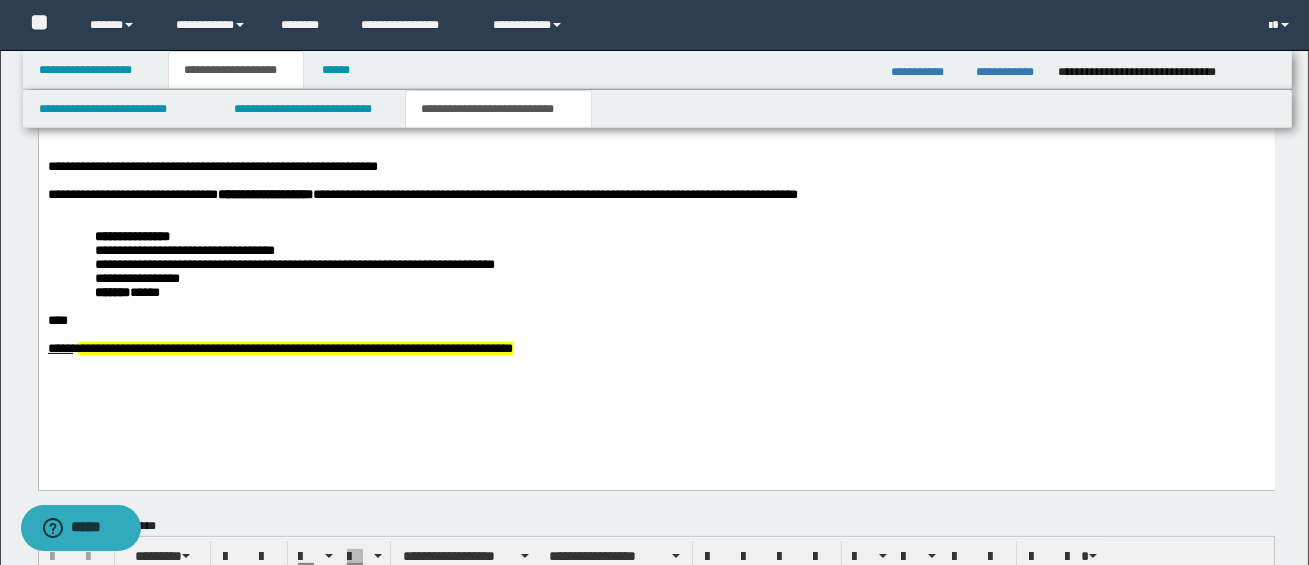 scroll, scrollTop: 1209, scrollLeft: 0, axis: vertical 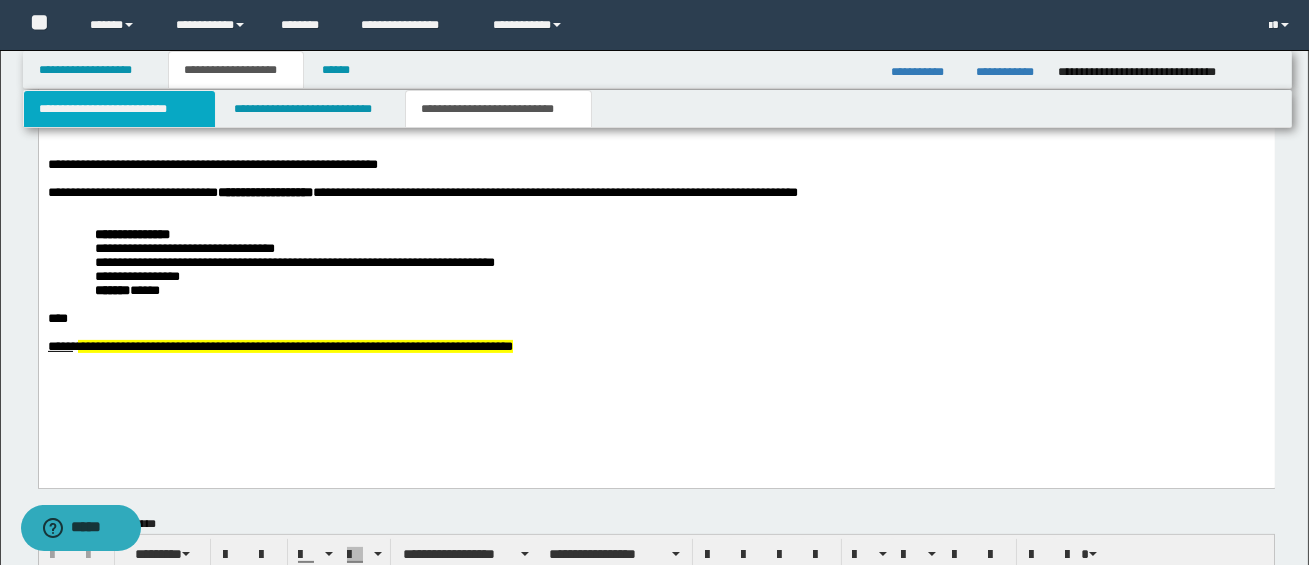 click on "**********" at bounding box center (119, 109) 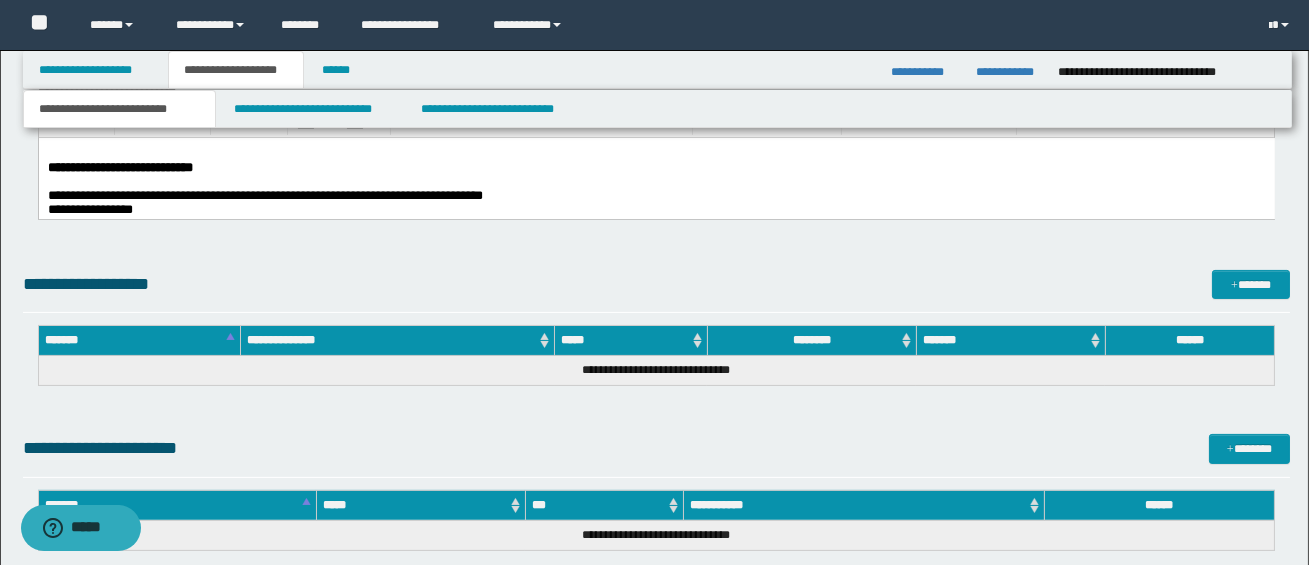 scroll, scrollTop: 978, scrollLeft: 0, axis: vertical 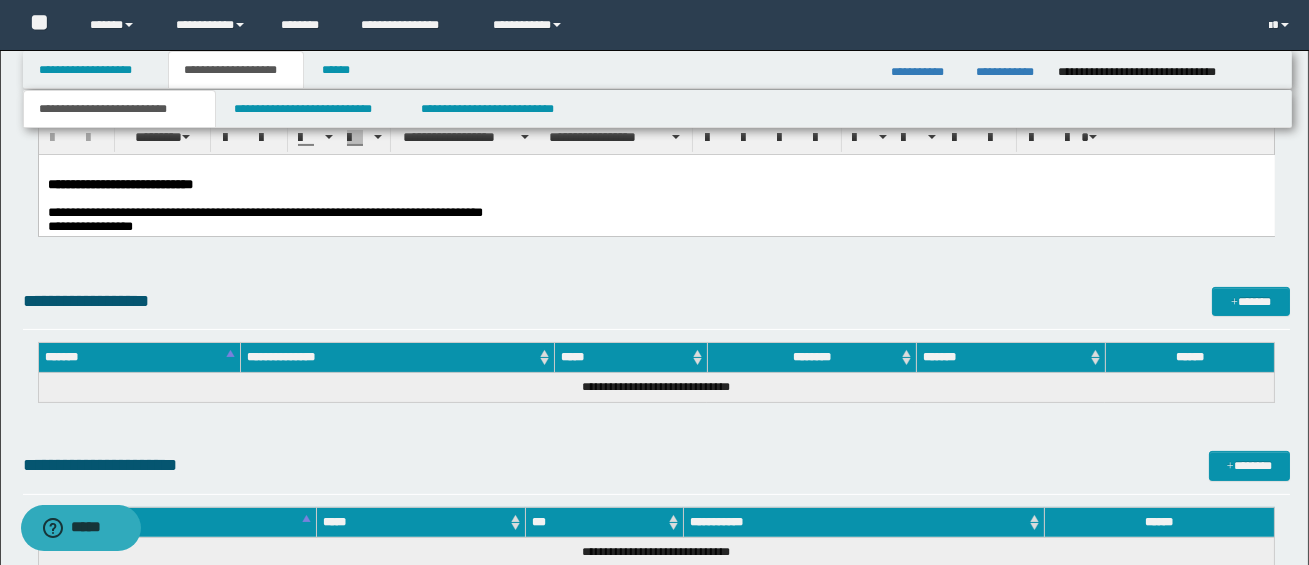 click on "**********" at bounding box center [84, 211] 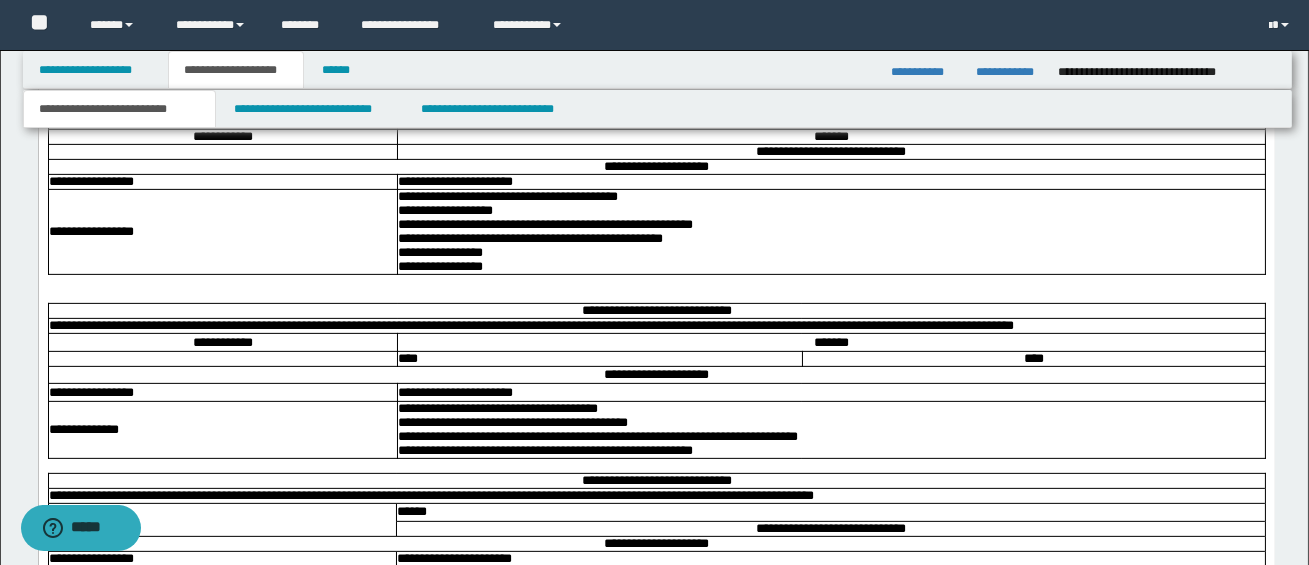 scroll, scrollTop: 1404, scrollLeft: 0, axis: vertical 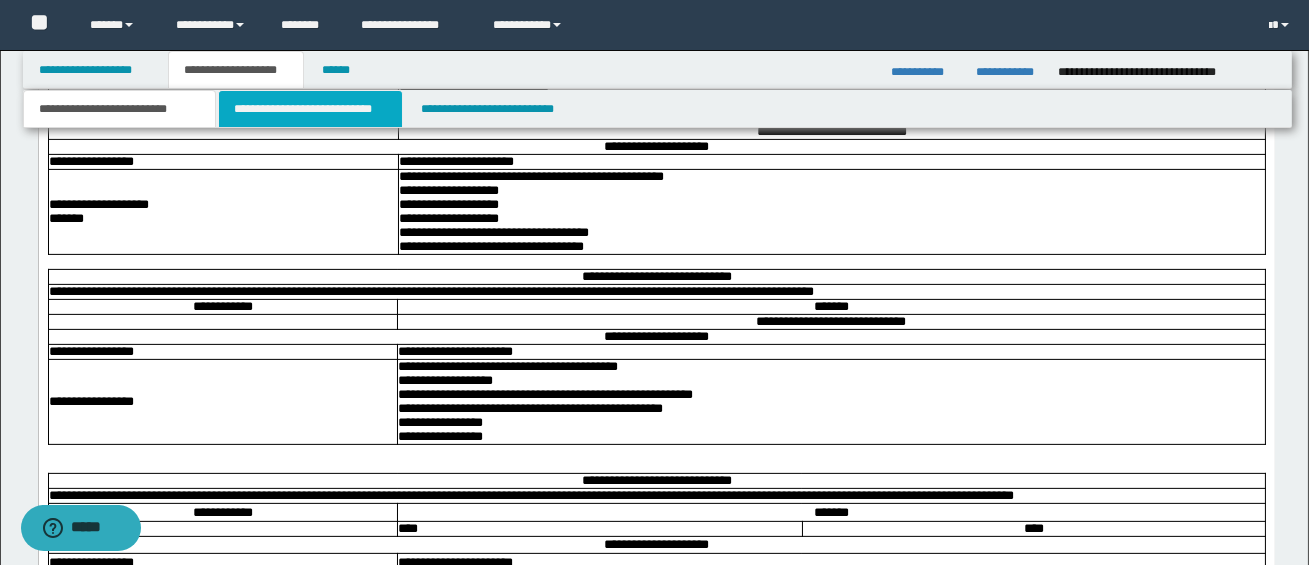 click on "**********" at bounding box center [310, 109] 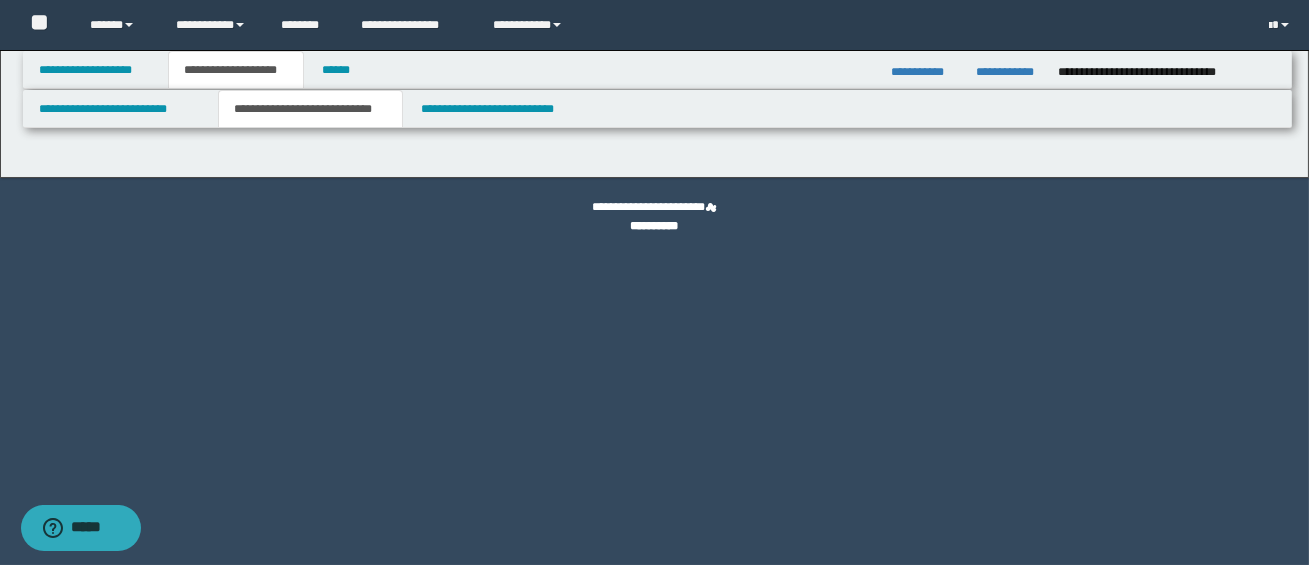 select on "*" 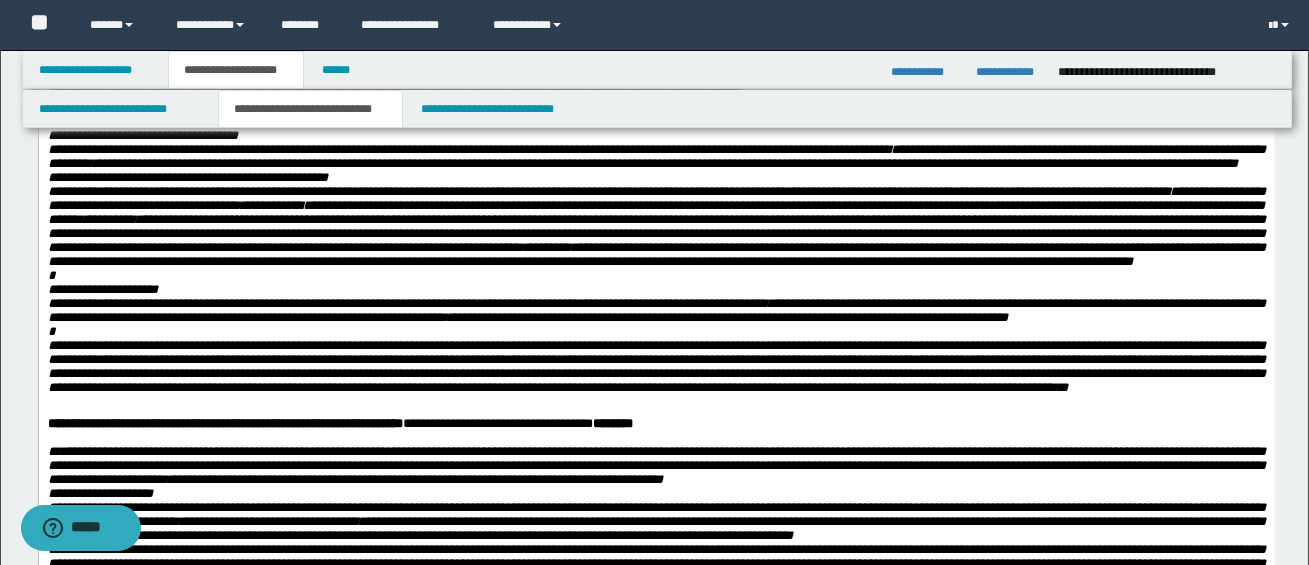 scroll, scrollTop: 516, scrollLeft: 0, axis: vertical 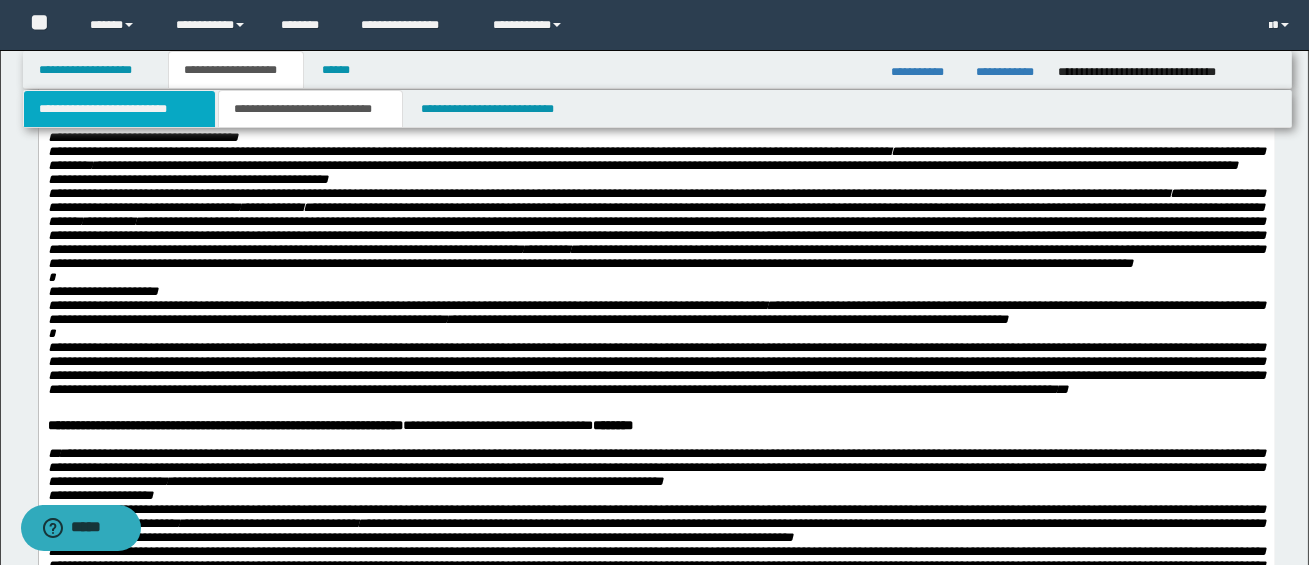 click on "**********" at bounding box center [119, 109] 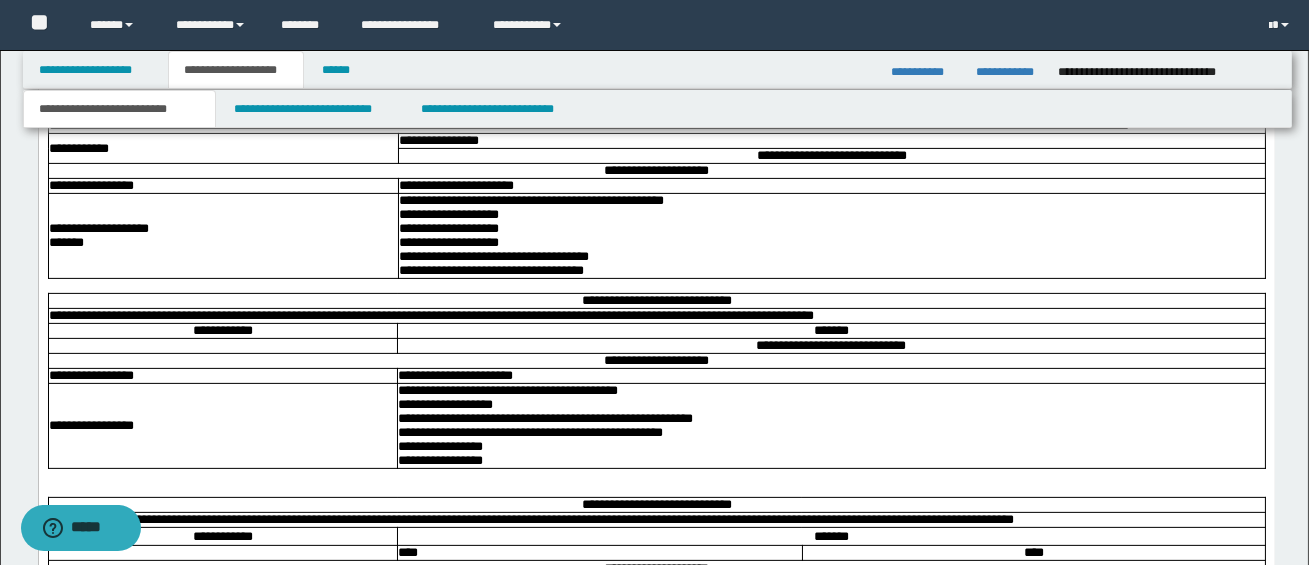 scroll, scrollTop: 1383, scrollLeft: 0, axis: vertical 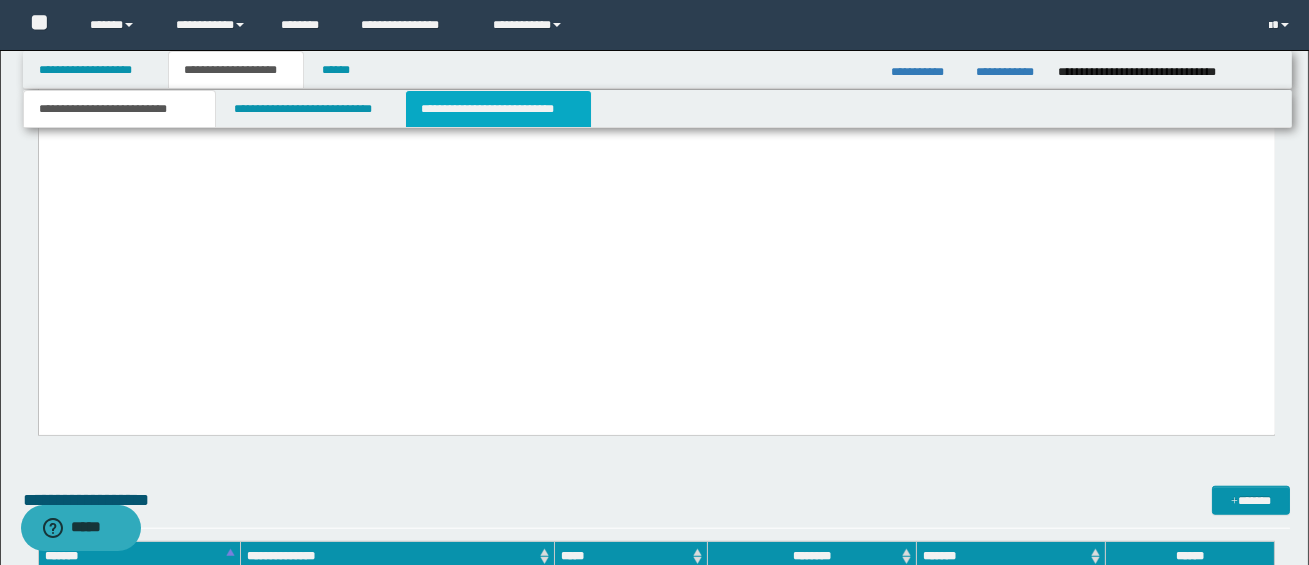 click on "**********" at bounding box center (498, 109) 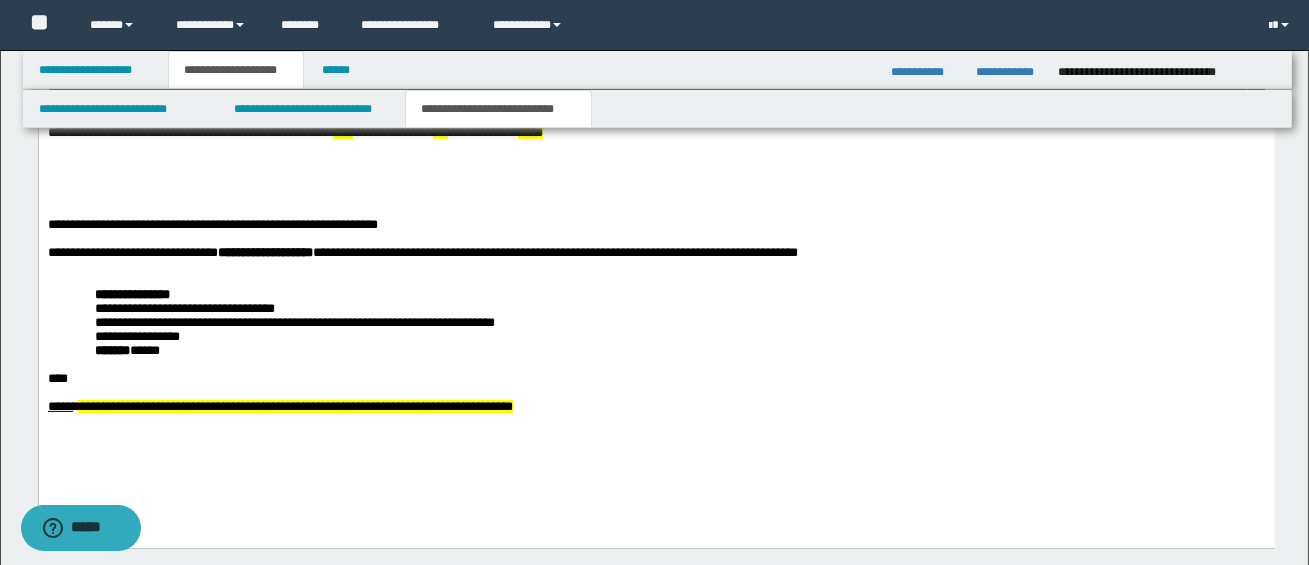 scroll, scrollTop: 1147, scrollLeft: 0, axis: vertical 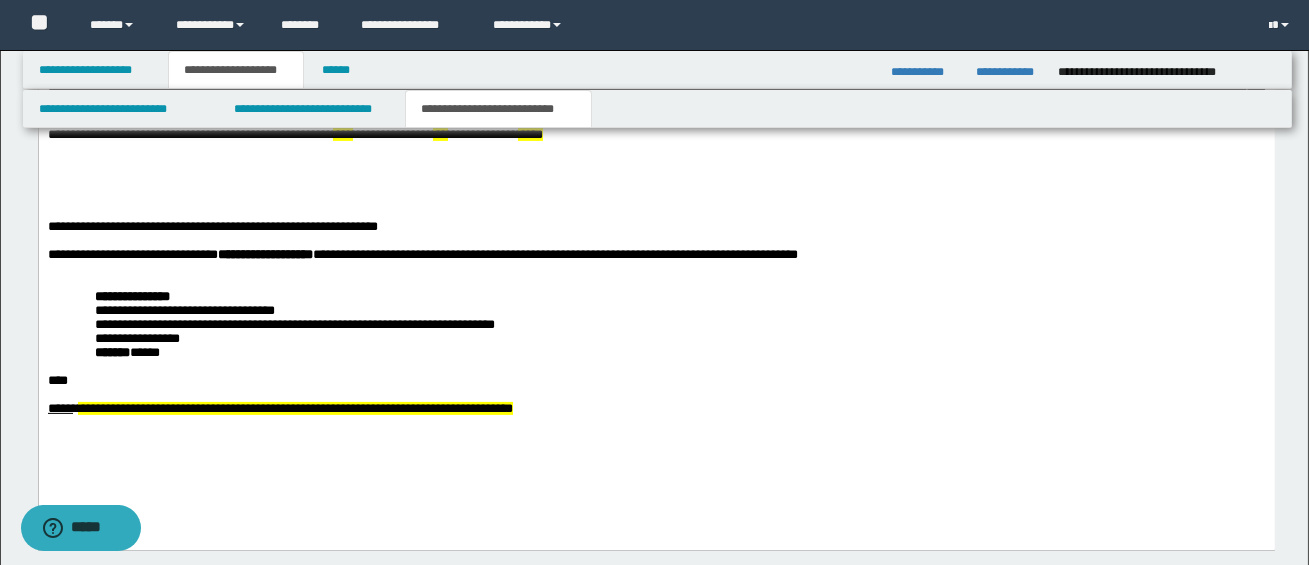 click on "**********" at bounding box center [656, 226] 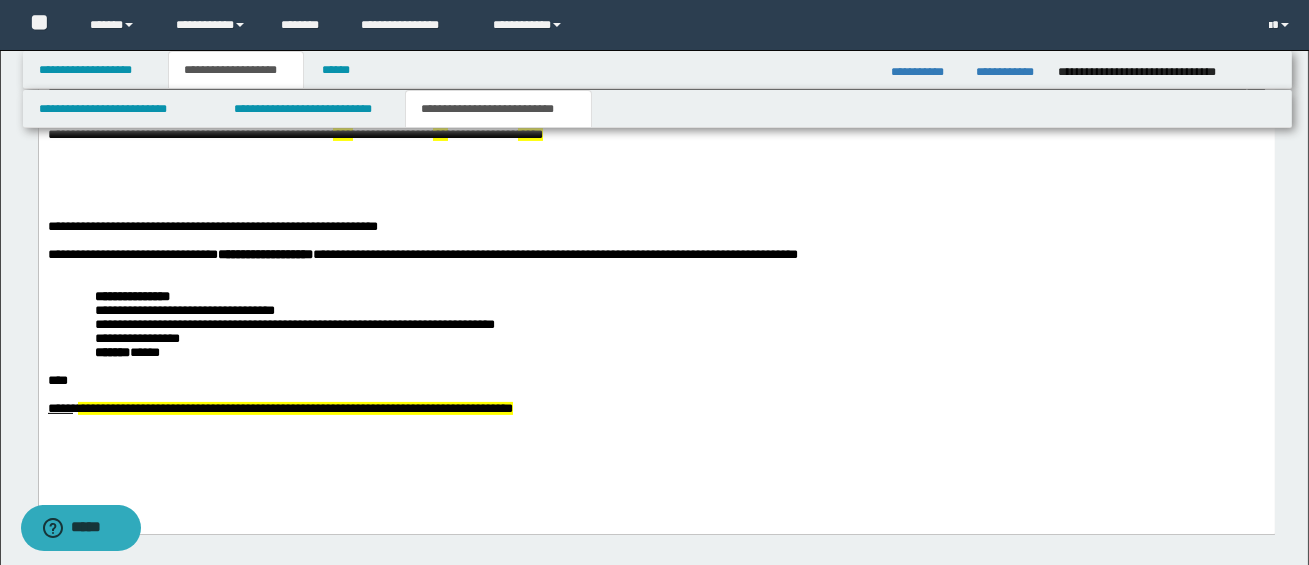 type 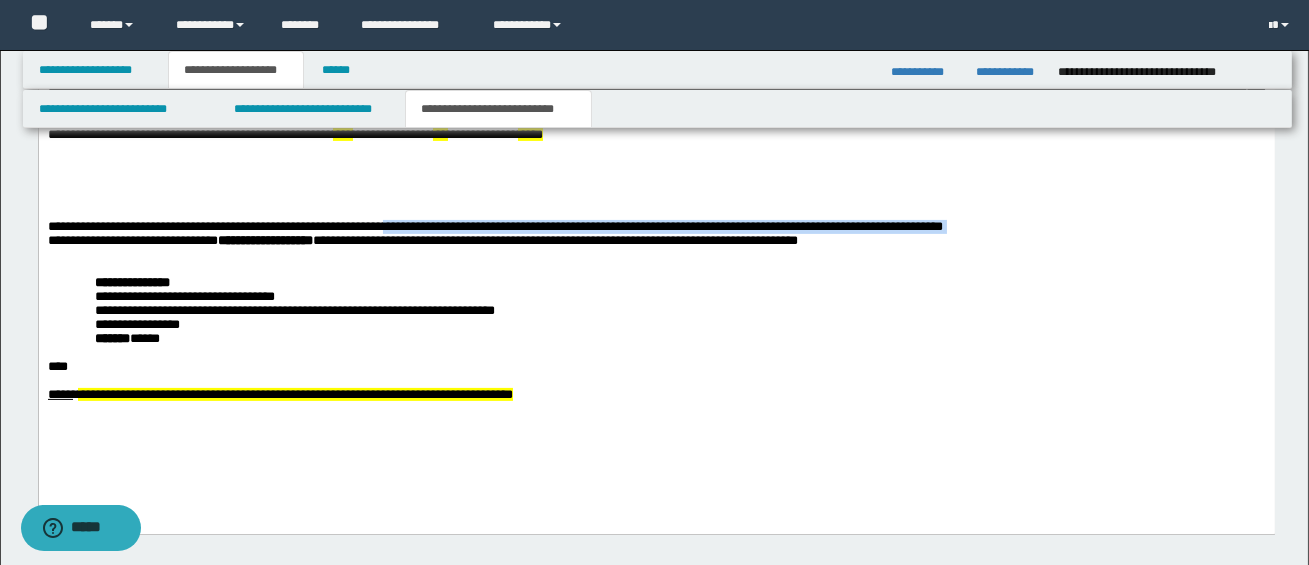 drag, startPoint x: 398, startPoint y: 227, endPoint x: 1223, endPoint y: 233, distance: 825.0218 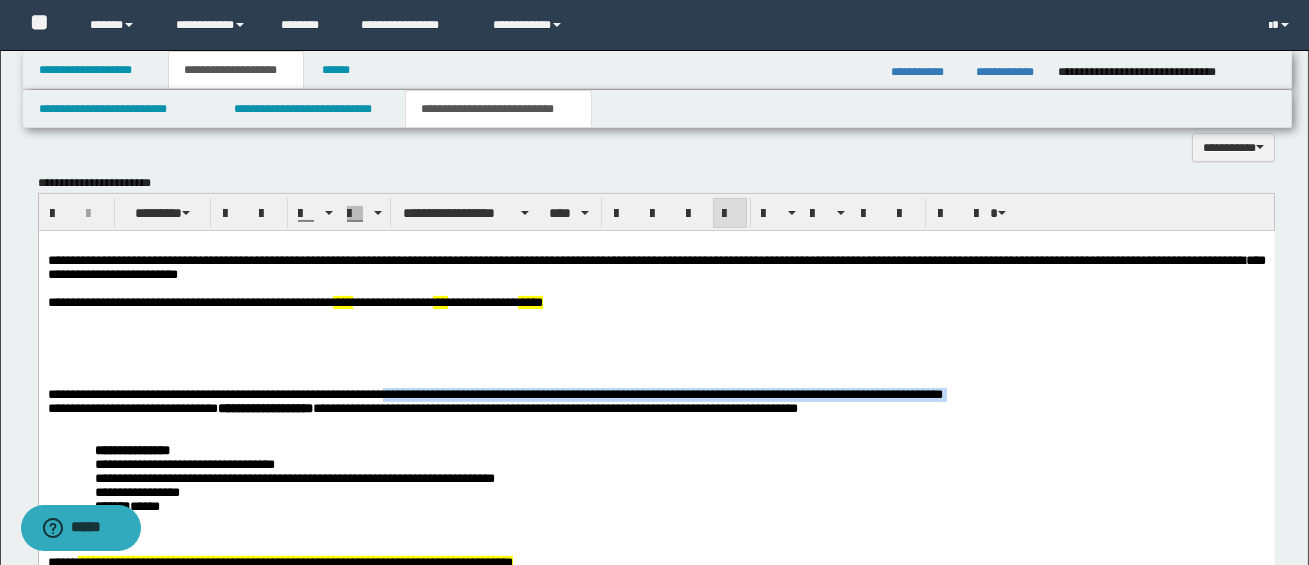 scroll, scrollTop: 920, scrollLeft: 0, axis: vertical 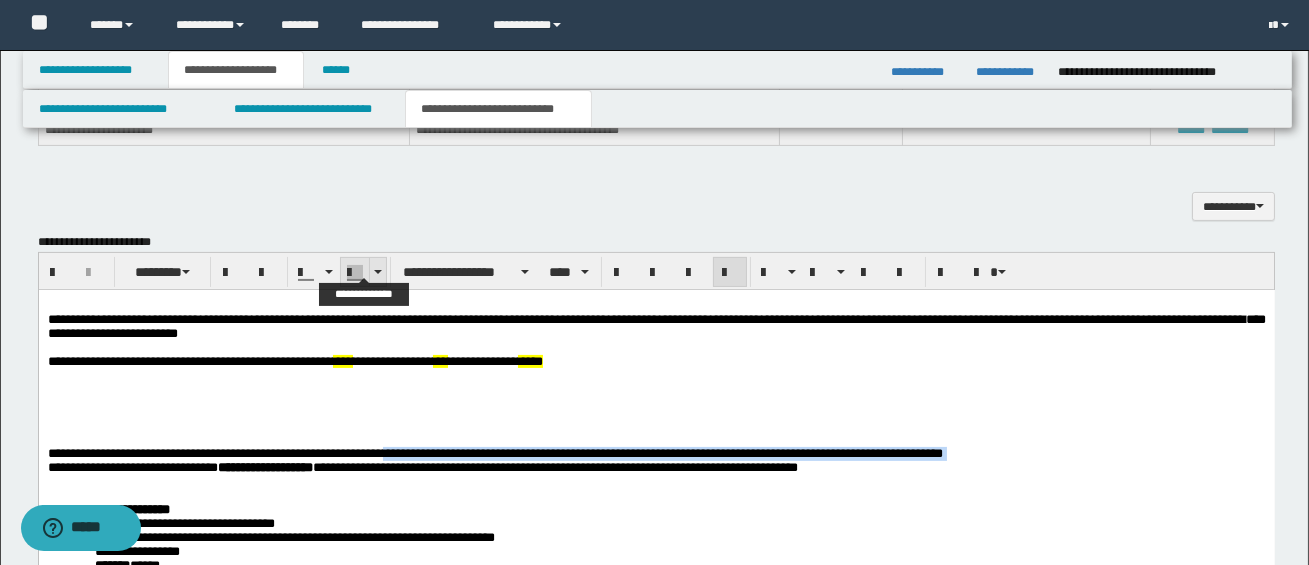 click at bounding box center [377, 272] 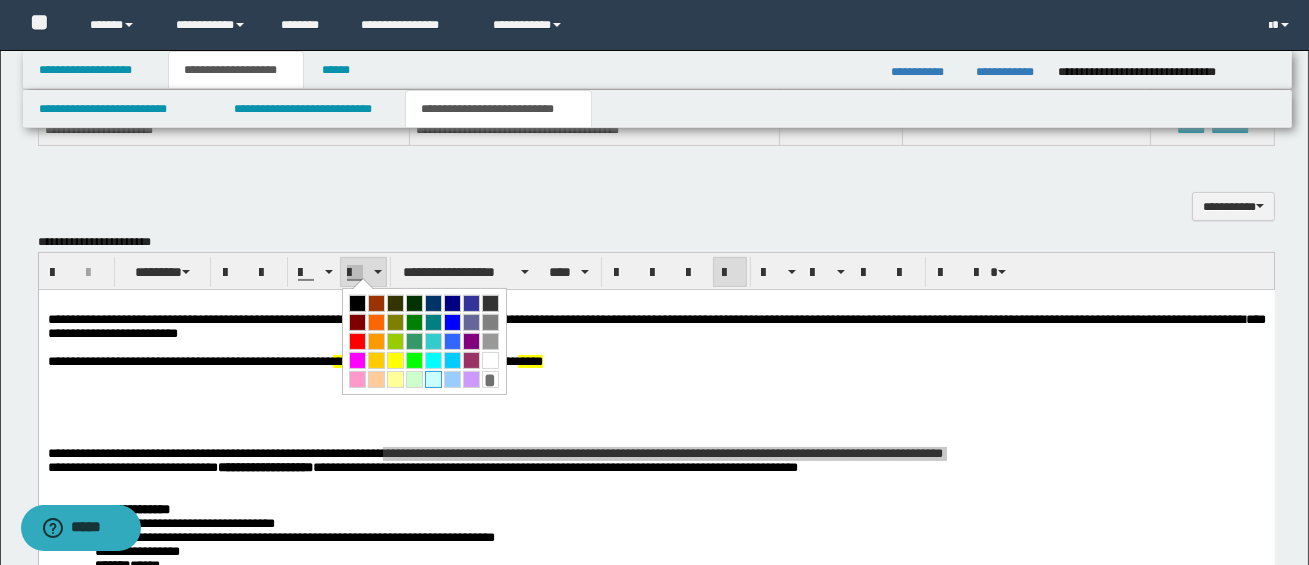 click at bounding box center [433, 379] 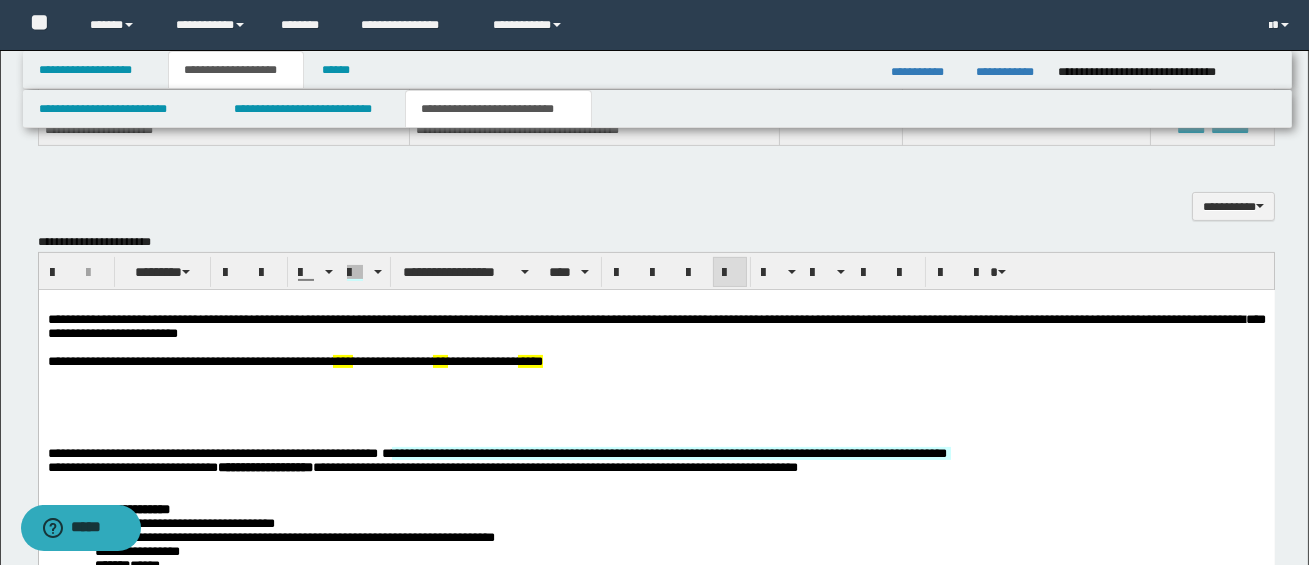 click on "**********" at bounding box center [656, 453] 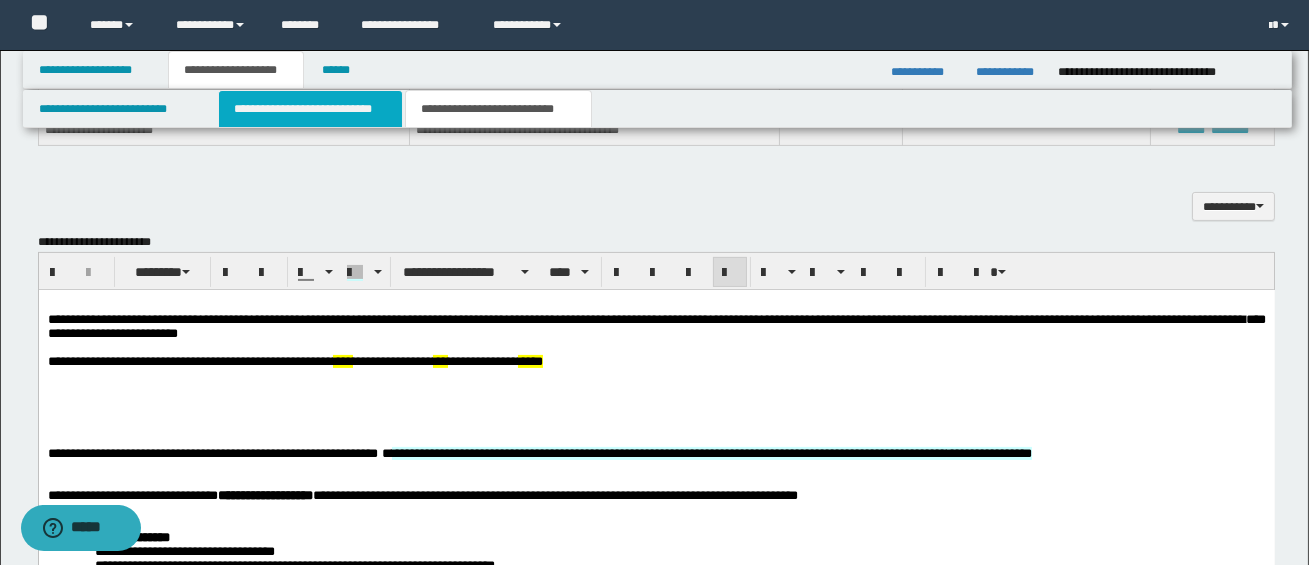 click on "**********" at bounding box center [310, 109] 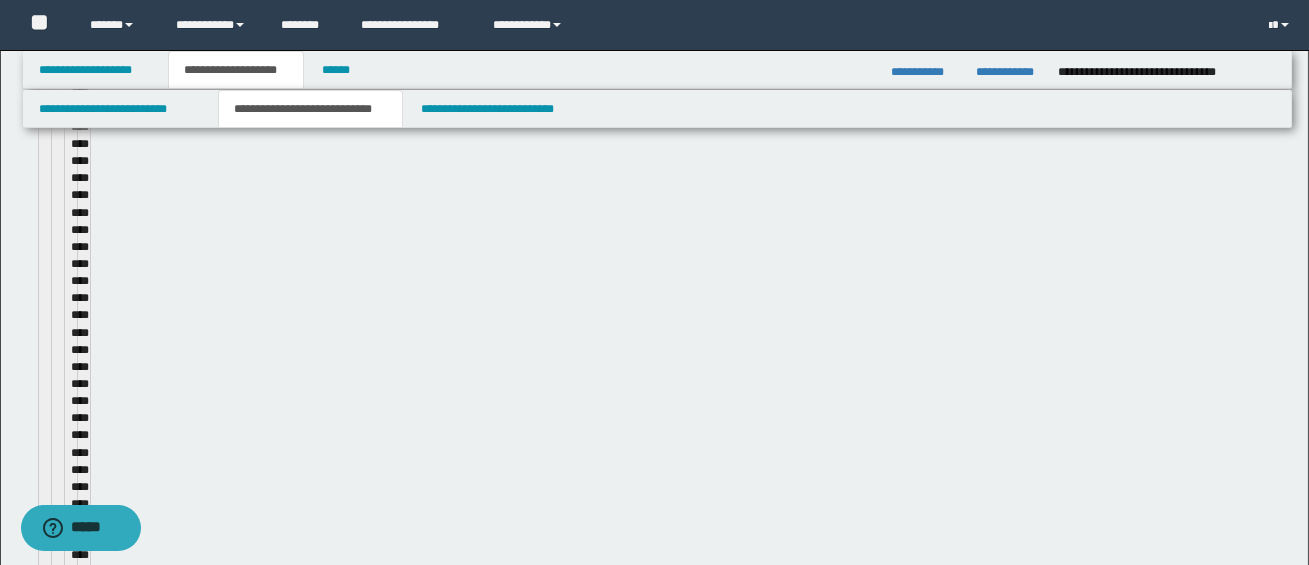 type 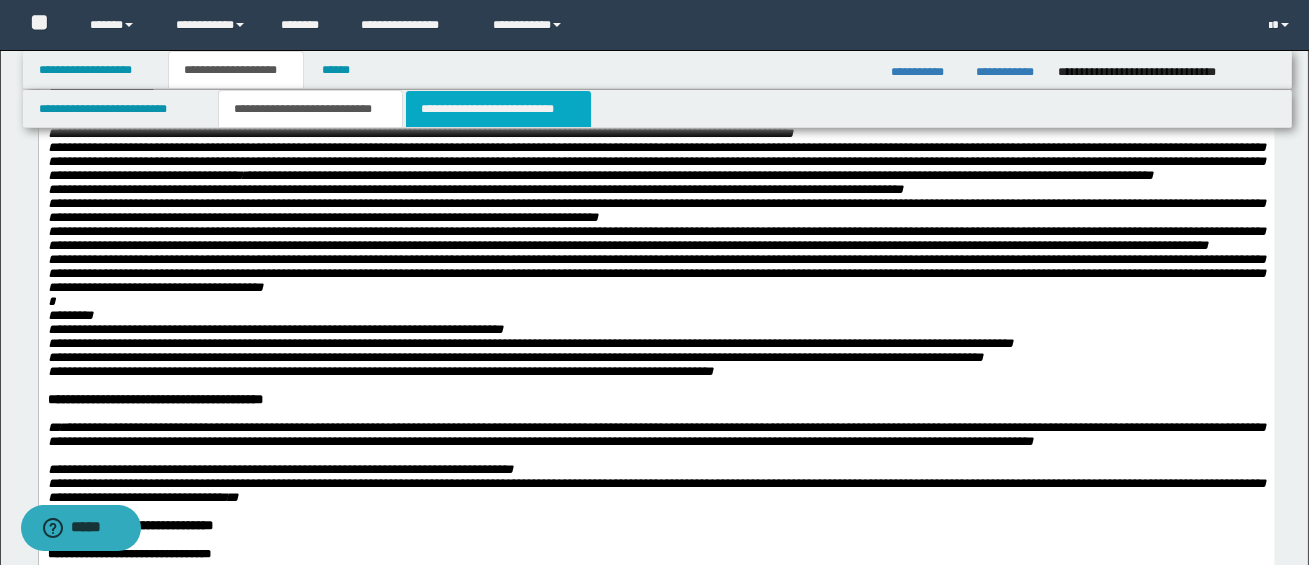 click on "**********" at bounding box center [498, 109] 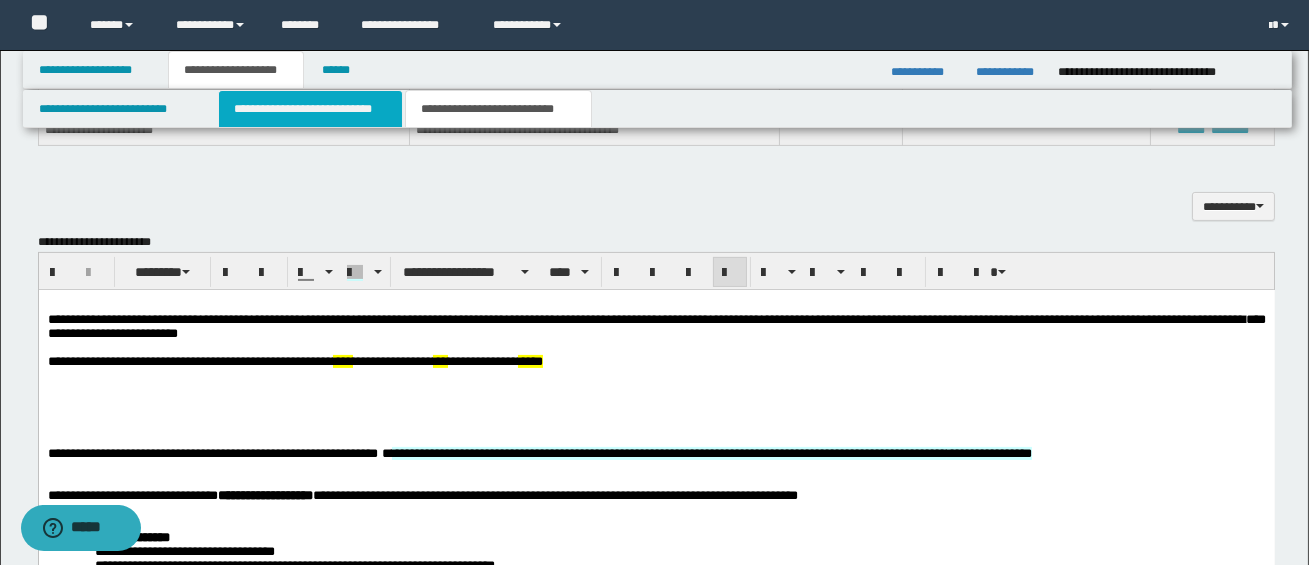 click on "**********" at bounding box center (310, 109) 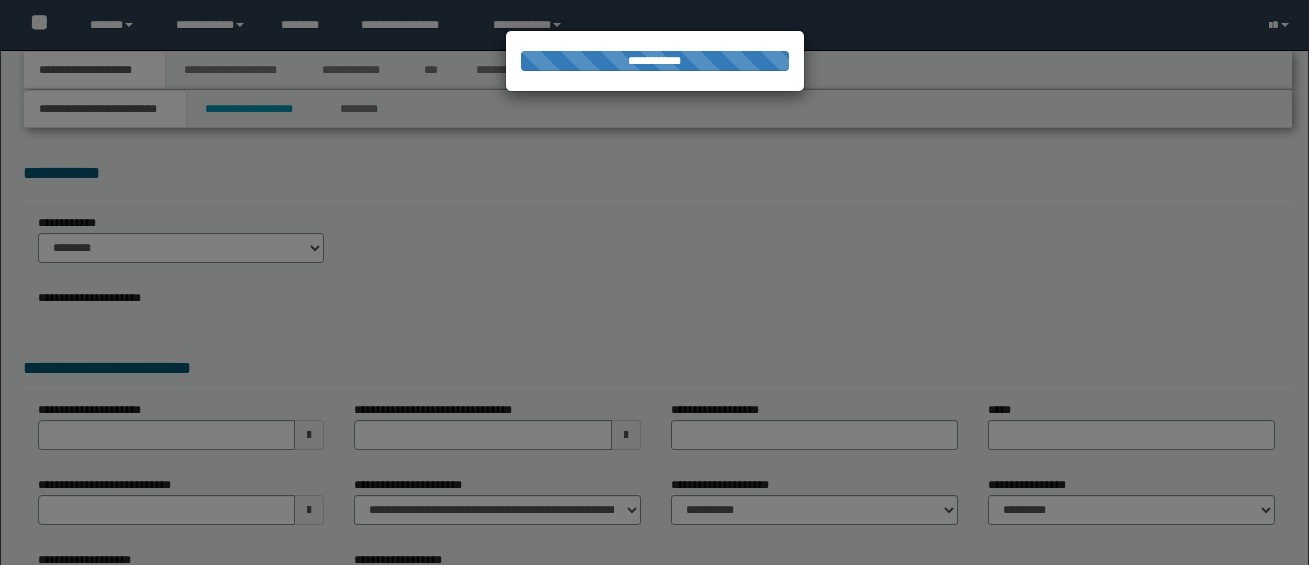 scroll, scrollTop: 0, scrollLeft: 0, axis: both 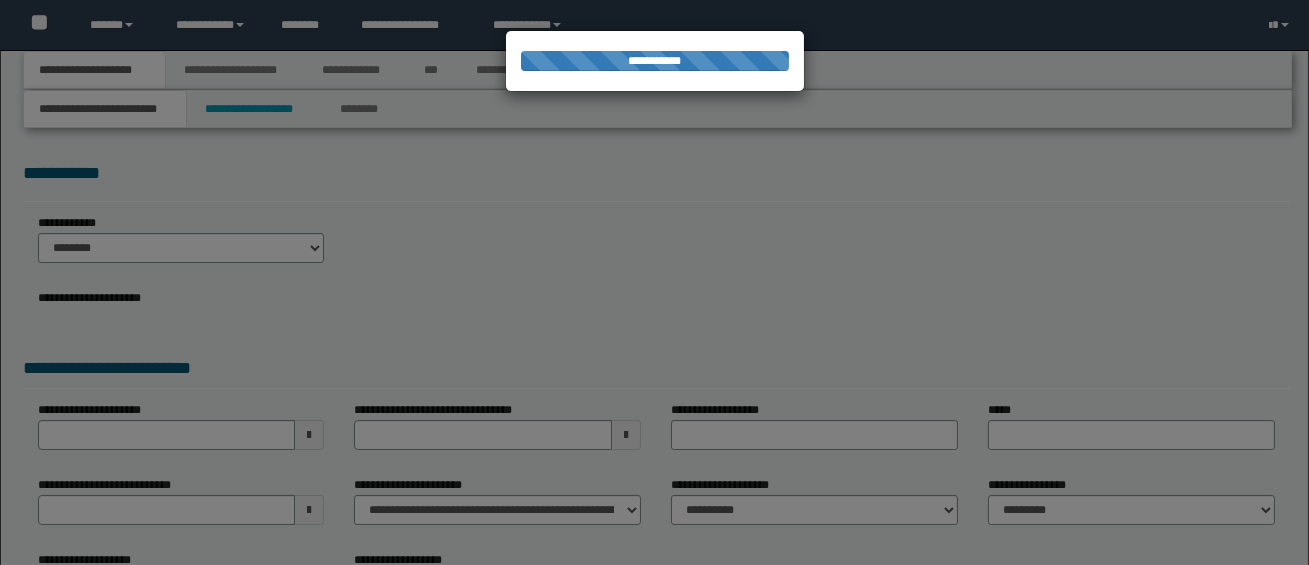 select on "*" 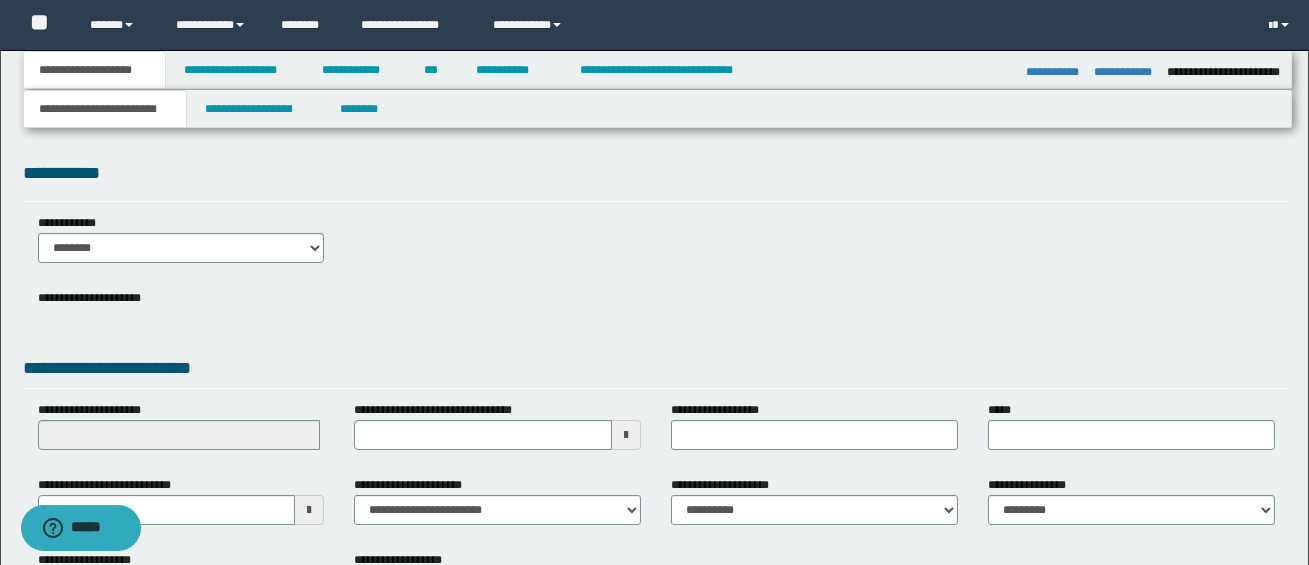 scroll, scrollTop: 0, scrollLeft: 0, axis: both 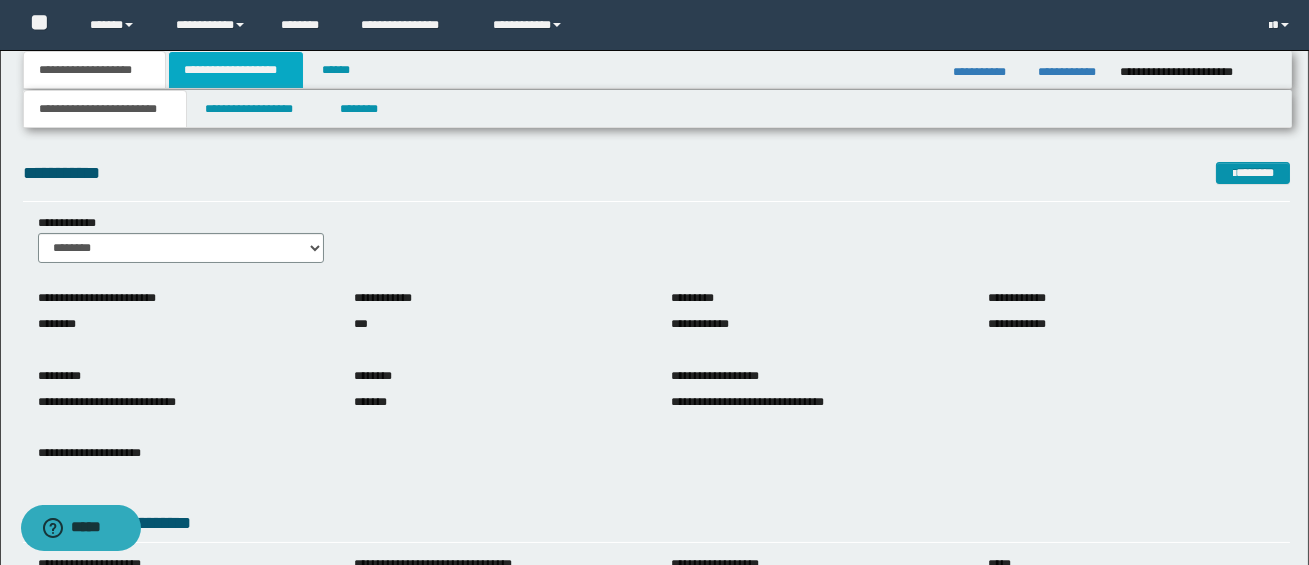 click on "**********" at bounding box center [236, 70] 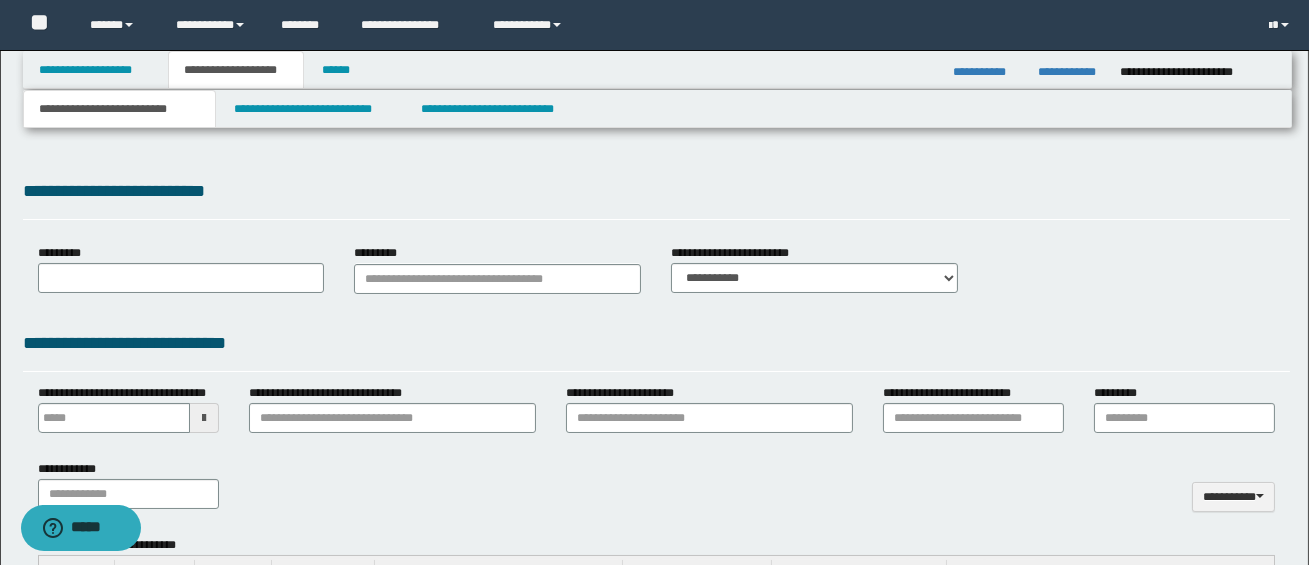 type 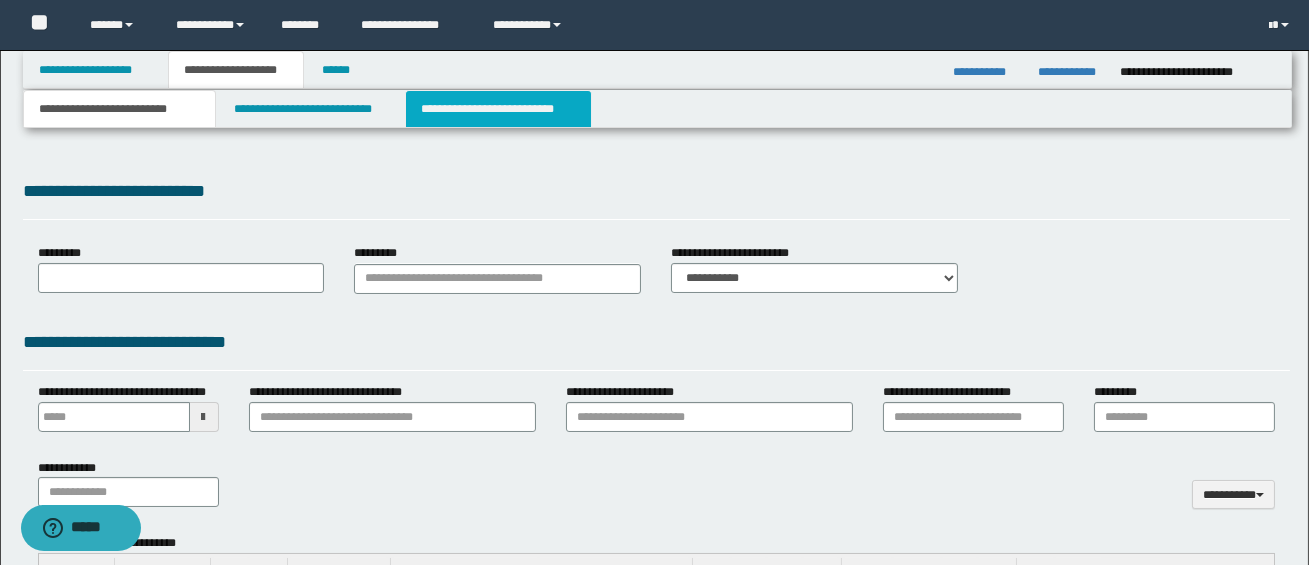 scroll, scrollTop: 0, scrollLeft: 0, axis: both 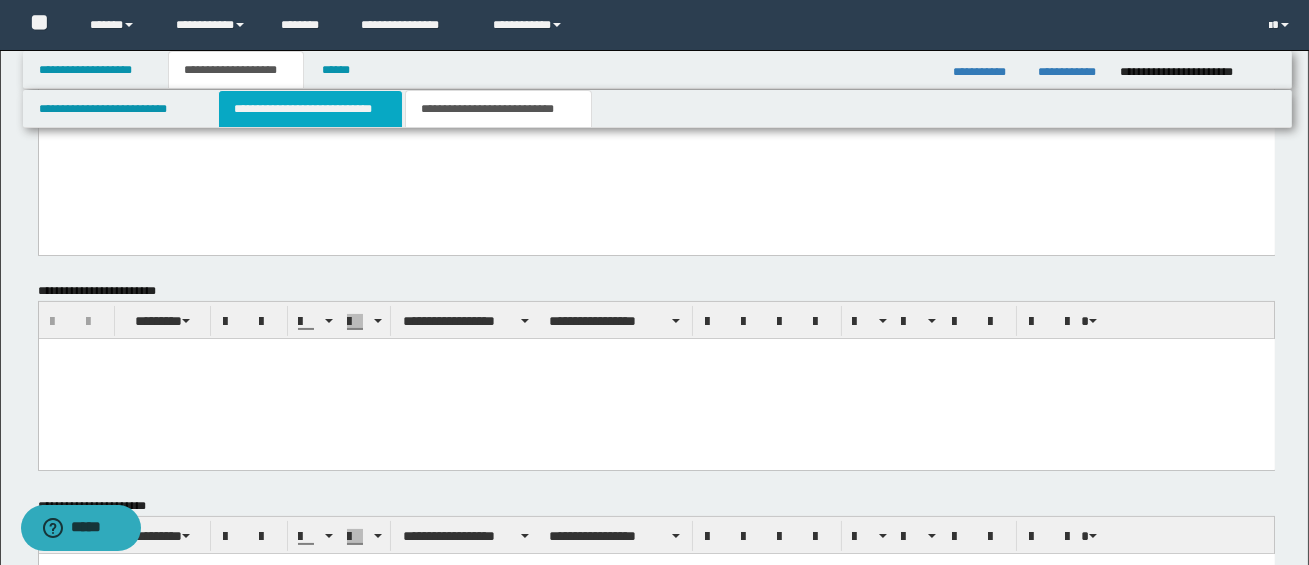click on "**********" at bounding box center [310, 109] 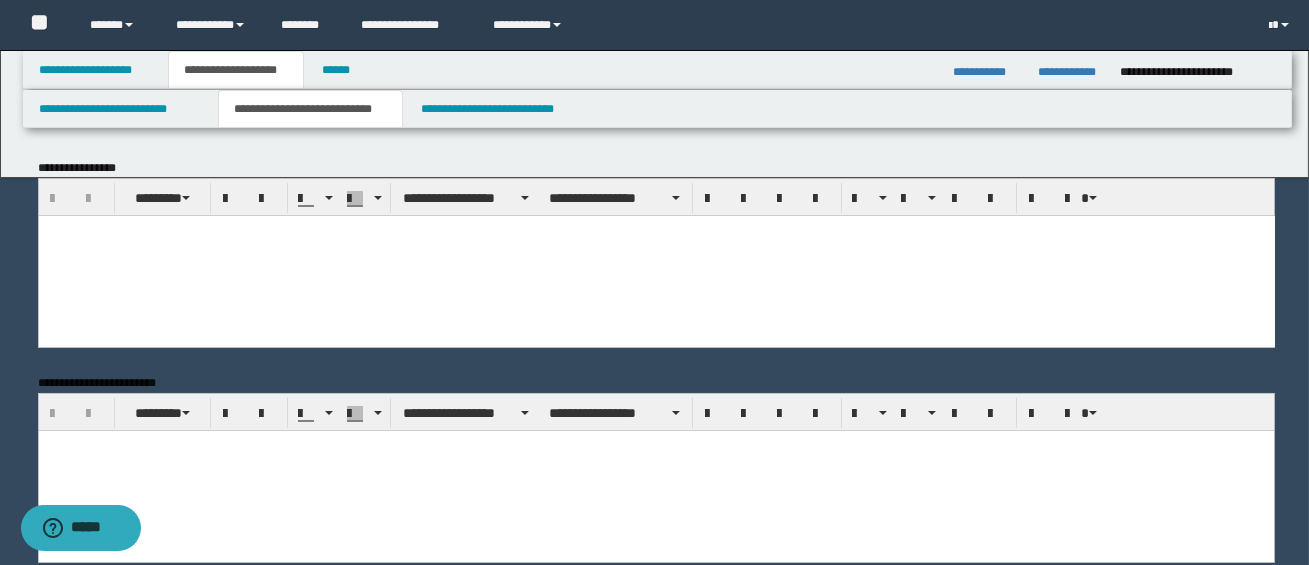 scroll, scrollTop: 0, scrollLeft: 0, axis: both 